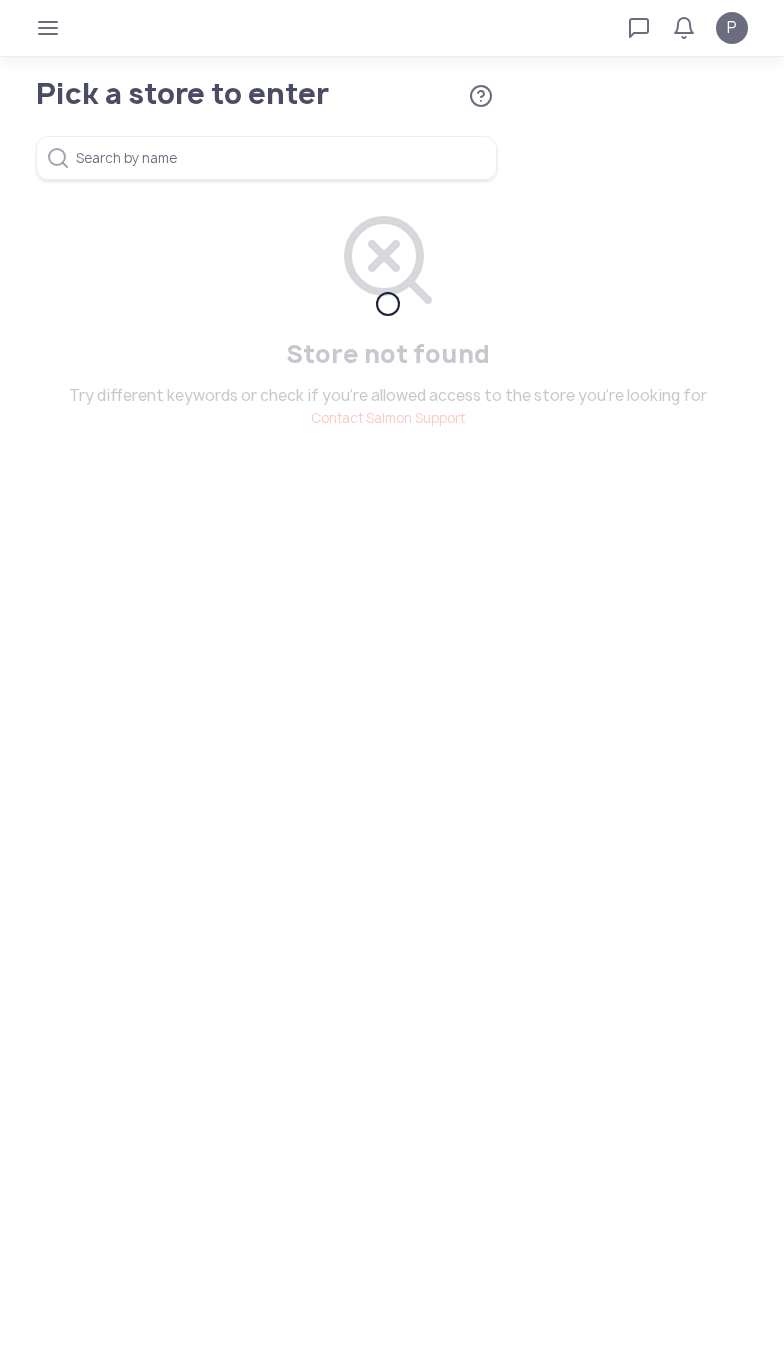 scroll, scrollTop: 0, scrollLeft: 0, axis: both 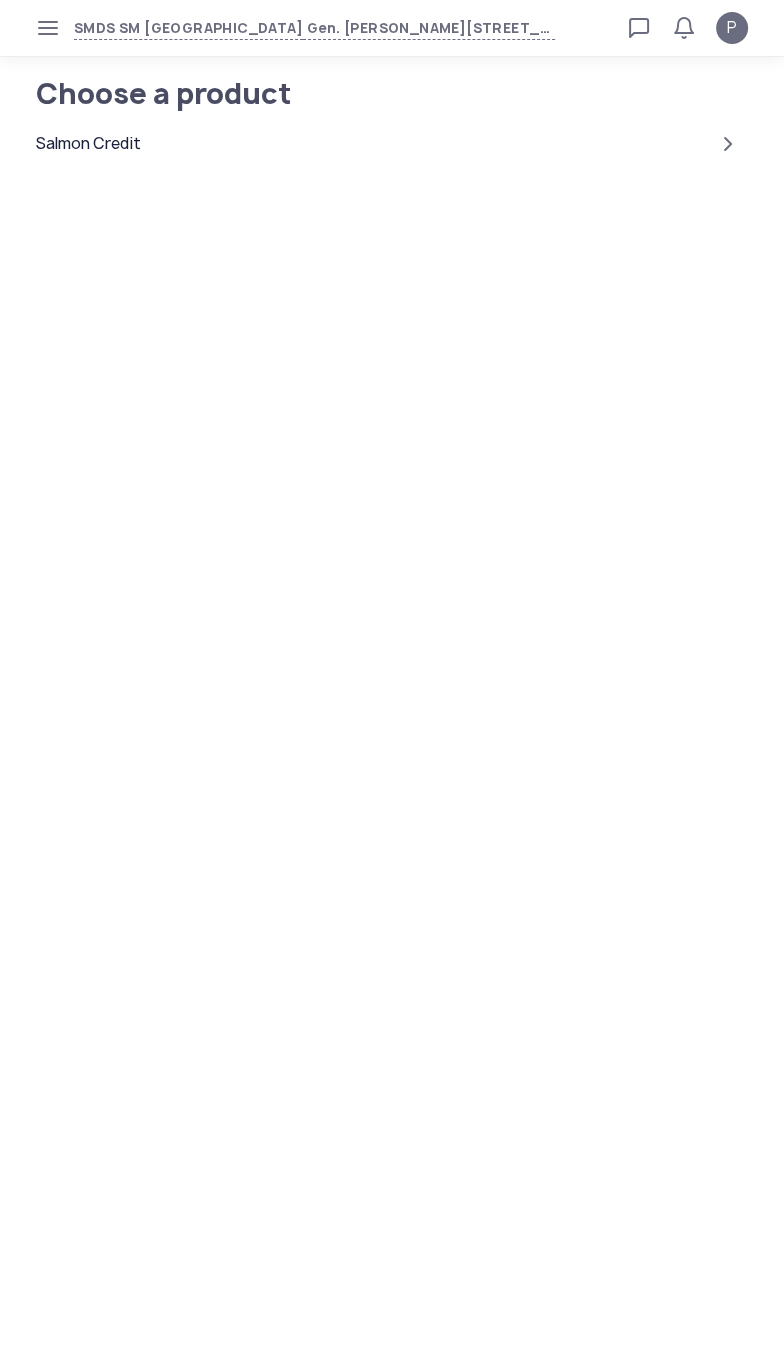 click on "Salmon Credit" 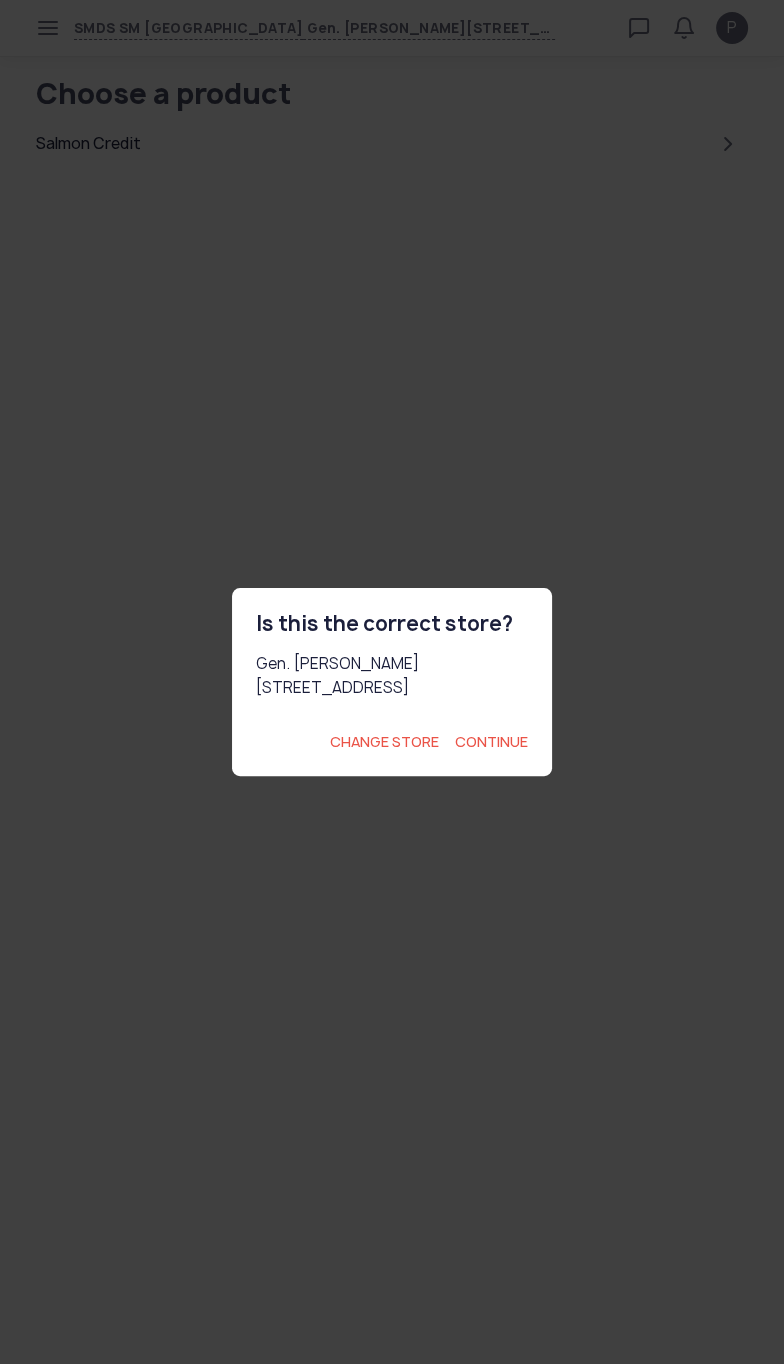 click on "Continue" 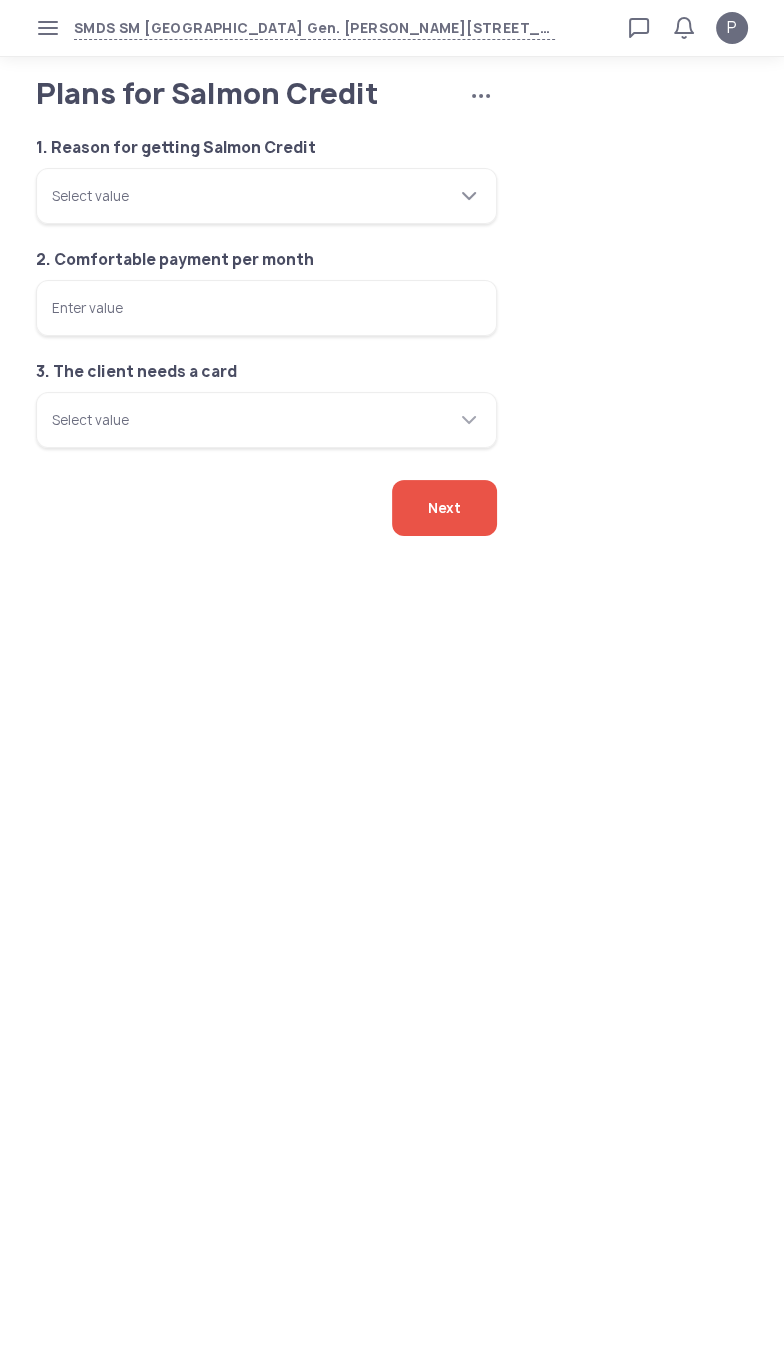 click on "Select value" 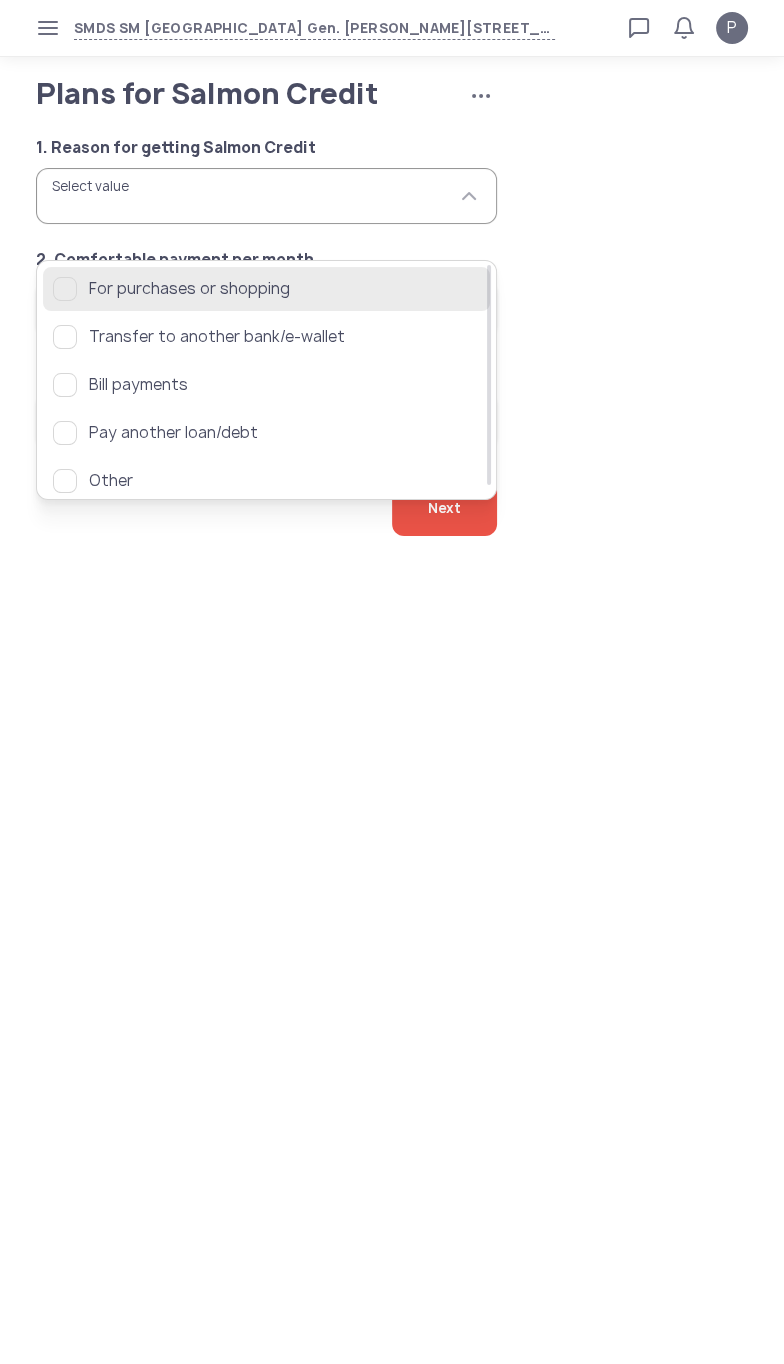 click on "For purchases or shopping" 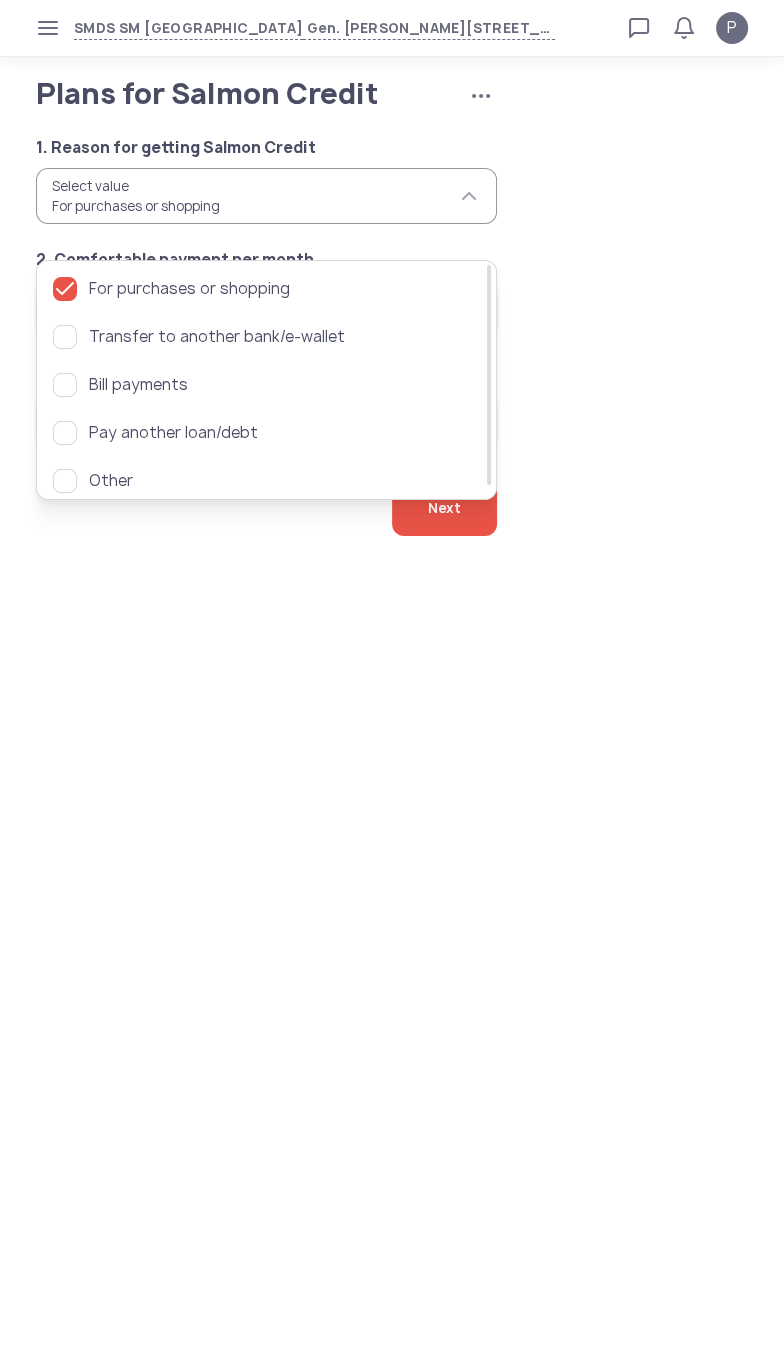 click on "Plans for Salmon Credit   Cancel application  1. Reason for getting Salmon Credit  Select value  For purchases or shopping 2. Comfortable payment per month  Enter value  3. The client needs a card  Select value   Next" 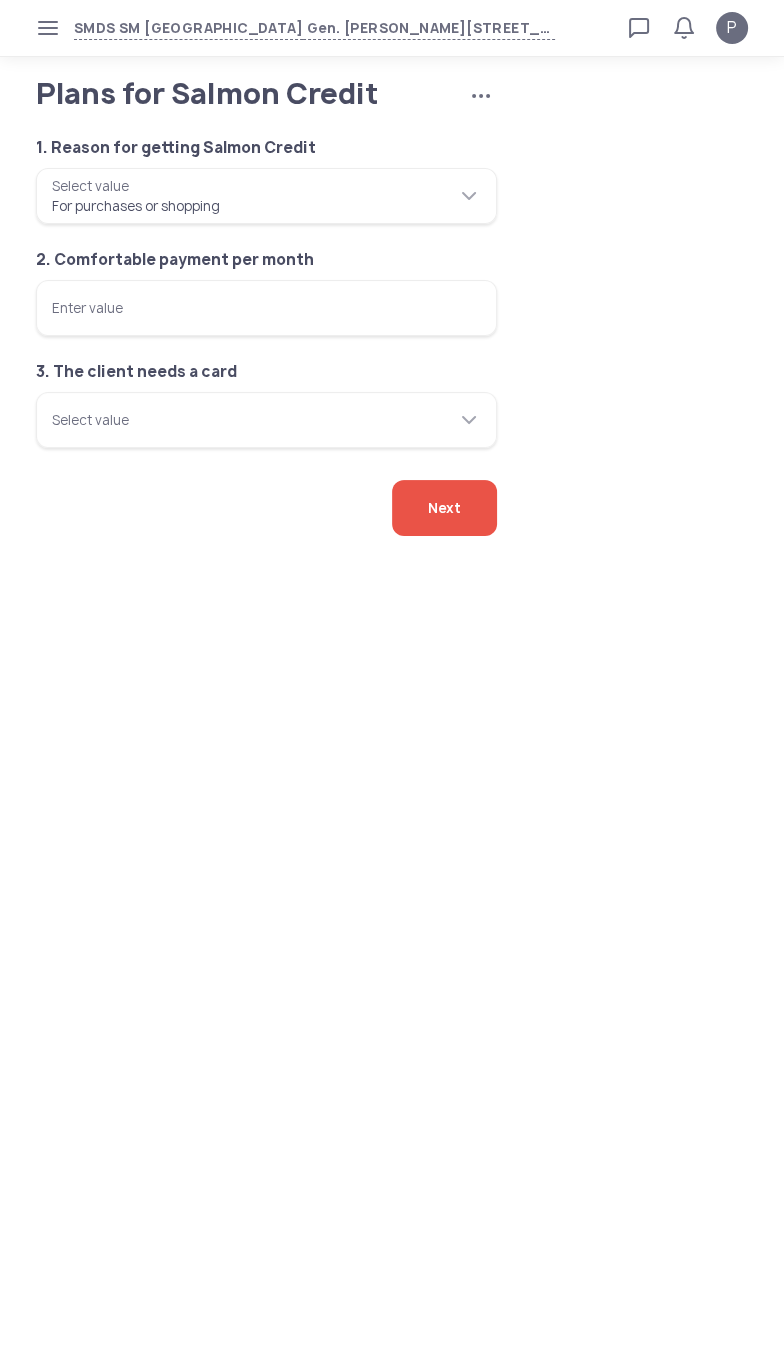 click on "Enter value" at bounding box center [266, 308] 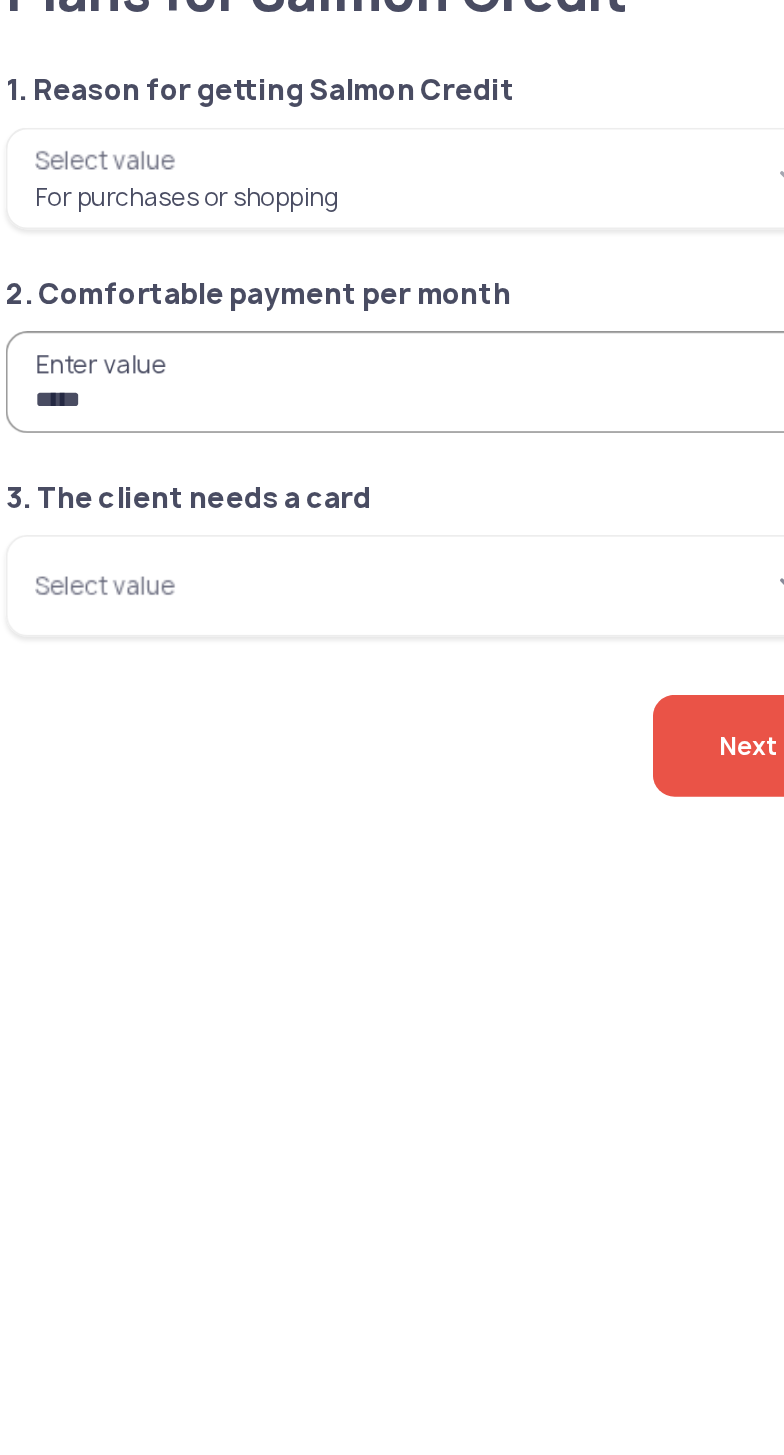 type on "*****" 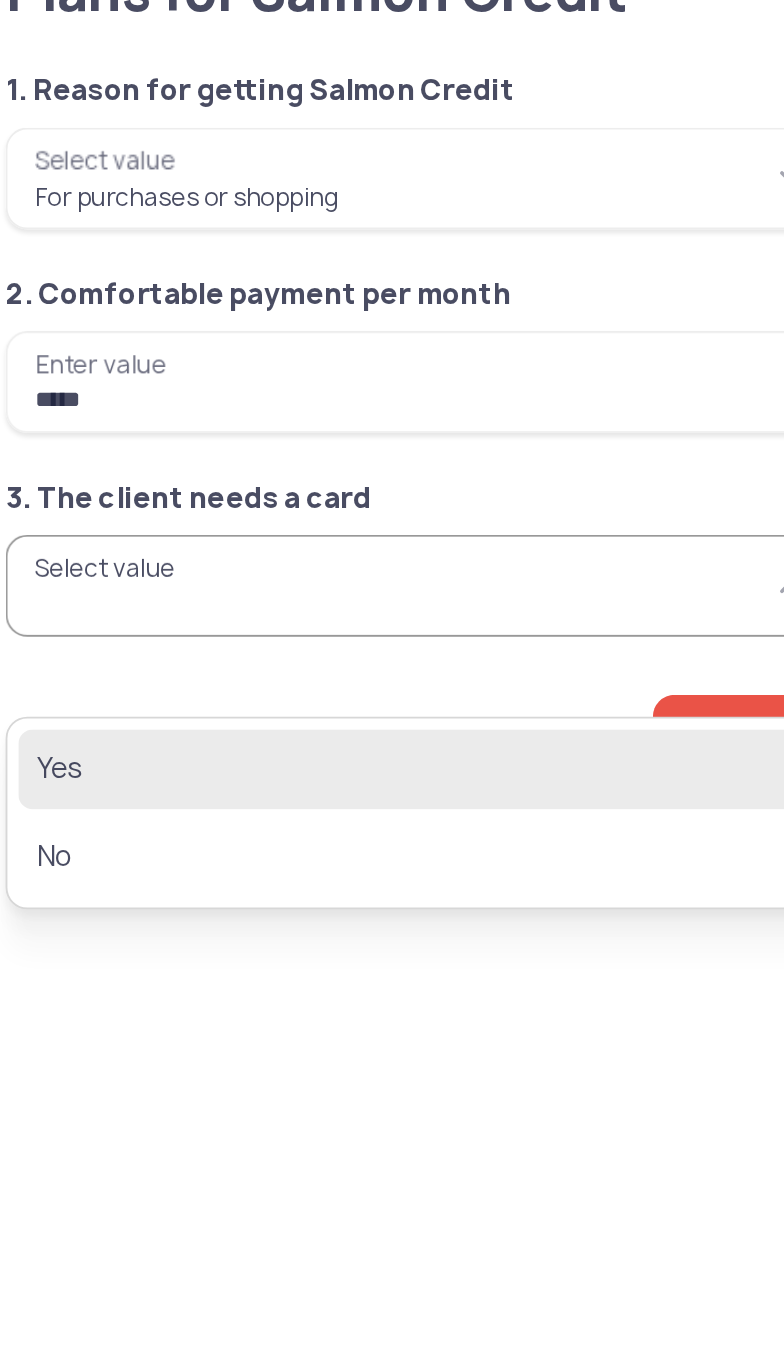 click on "Yes" 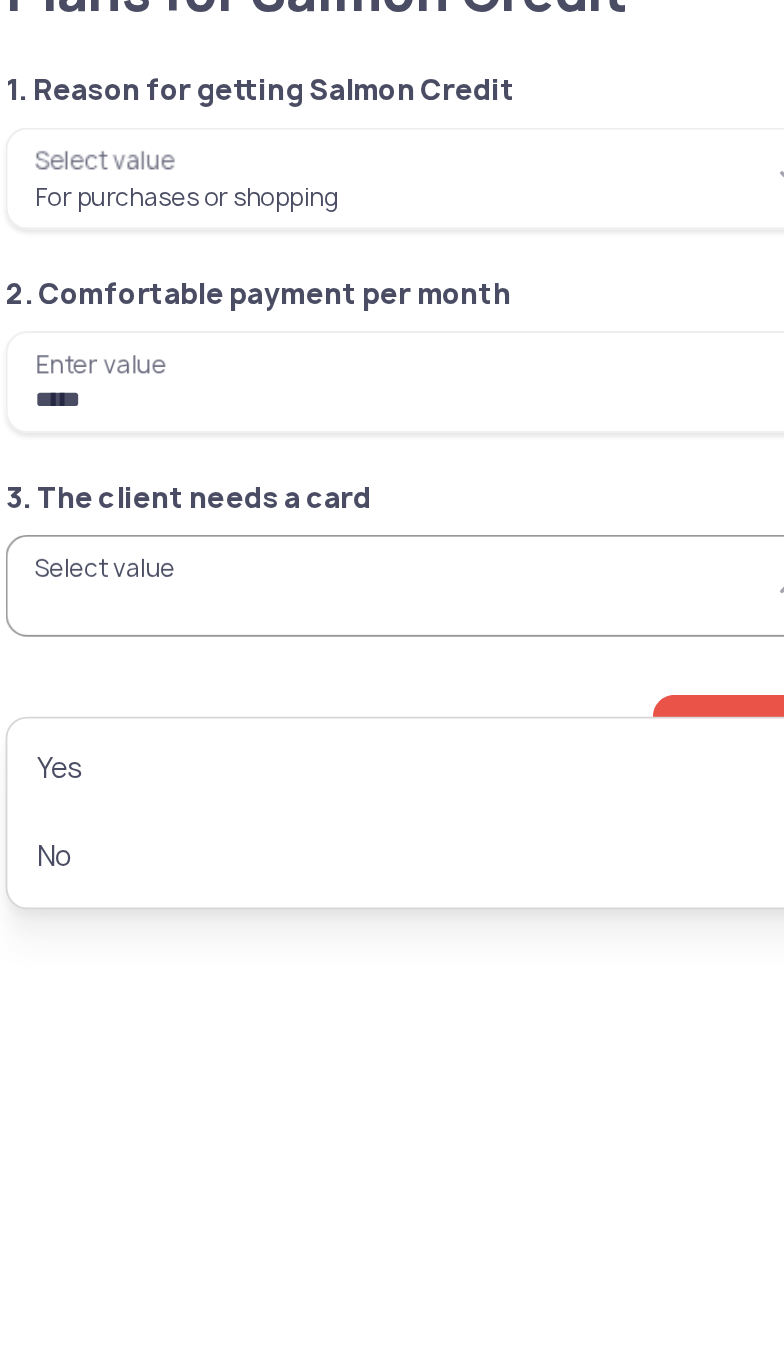 type on "***" 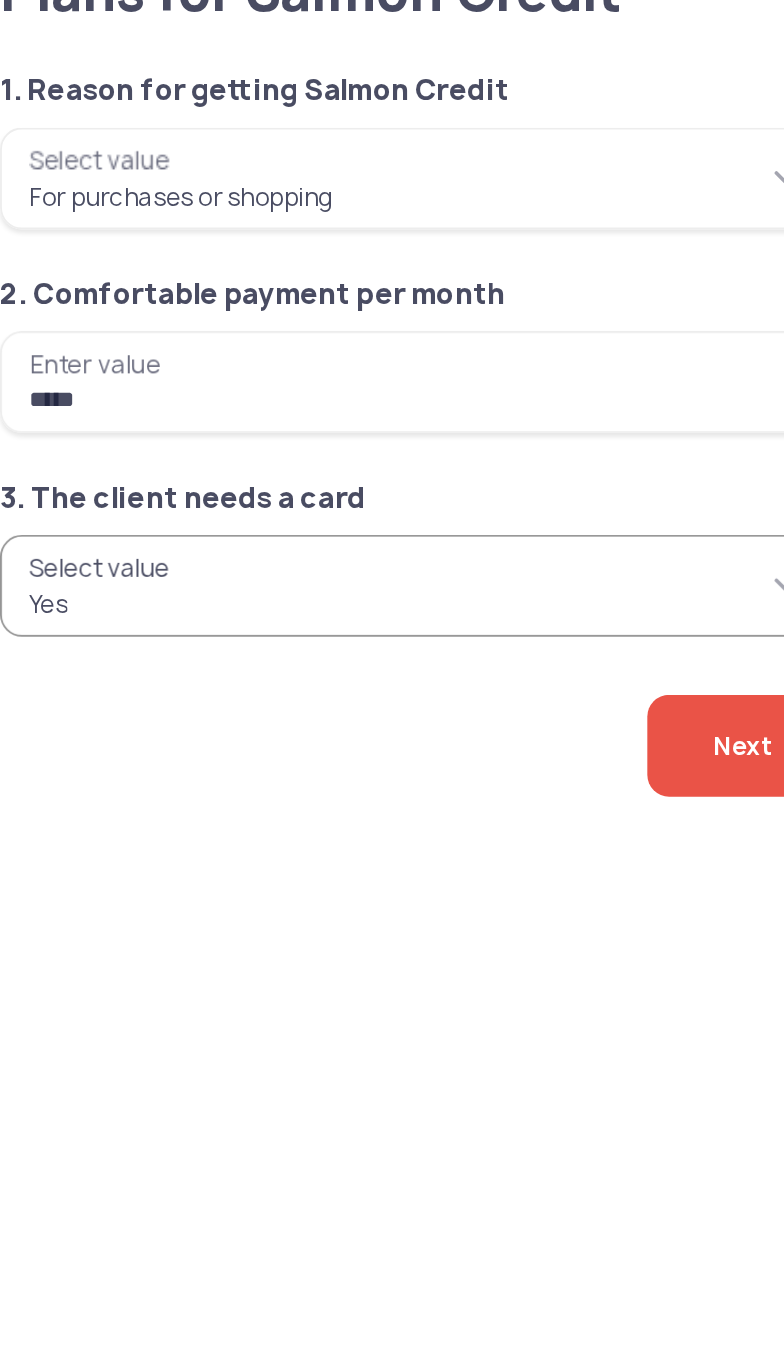 click on "Next" 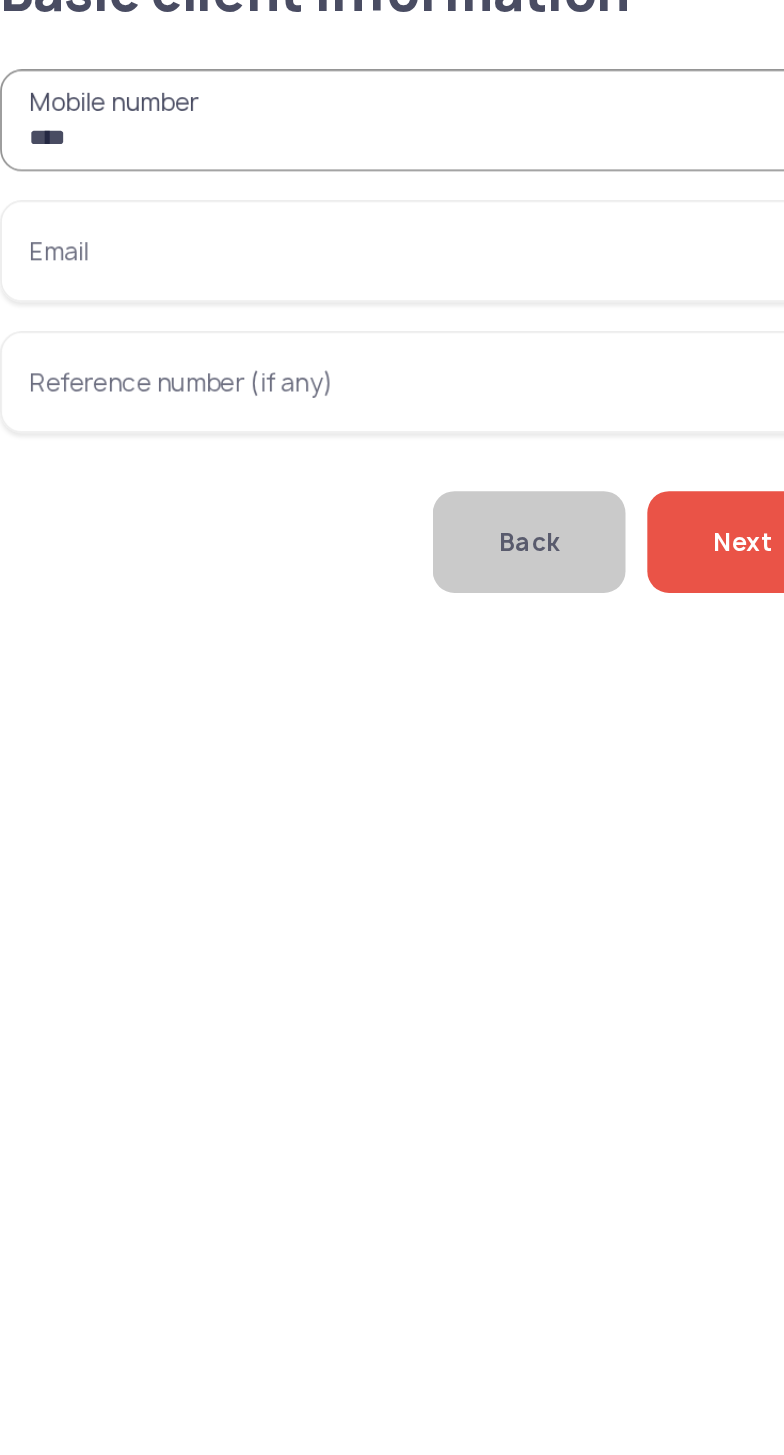 click on "***" at bounding box center [266, 164] 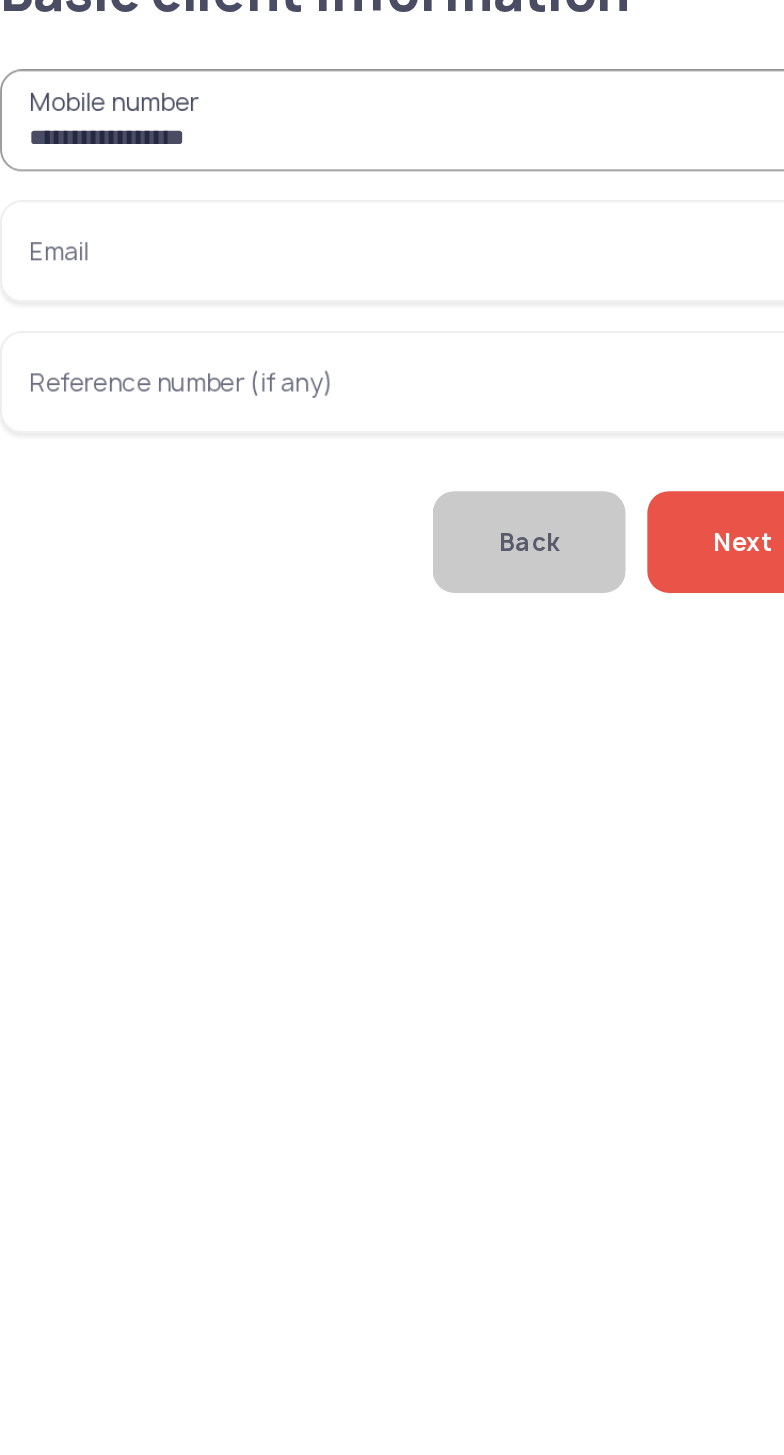 type on "**********" 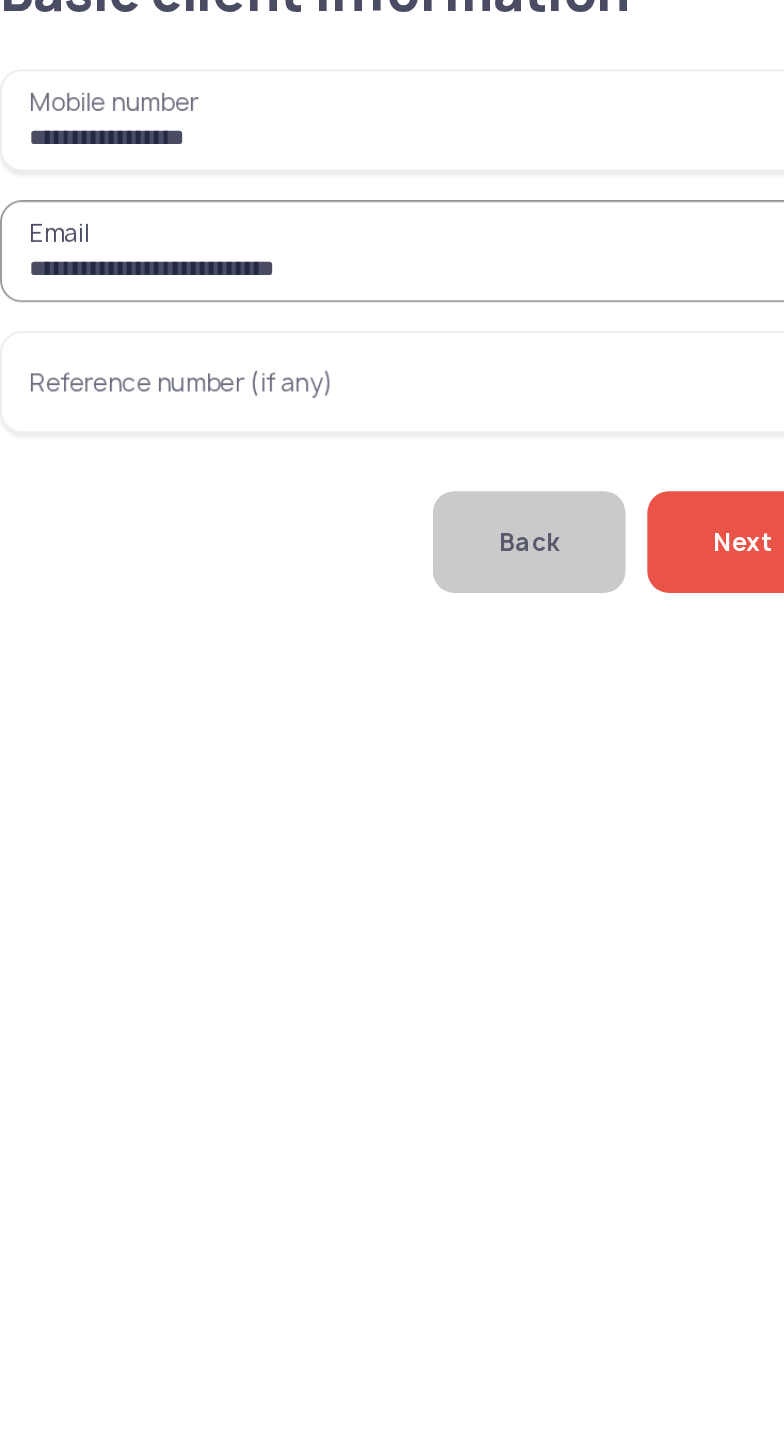 type on "**********" 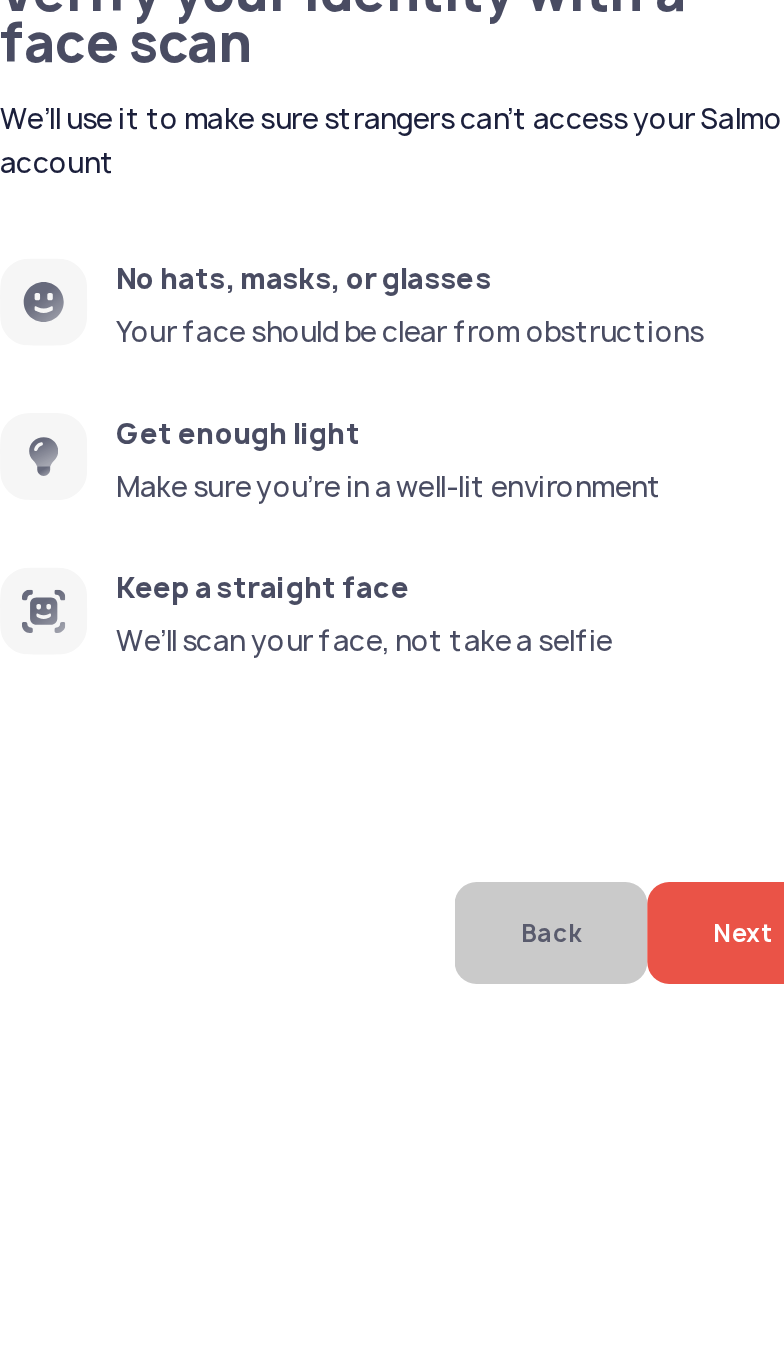 click on "Next" 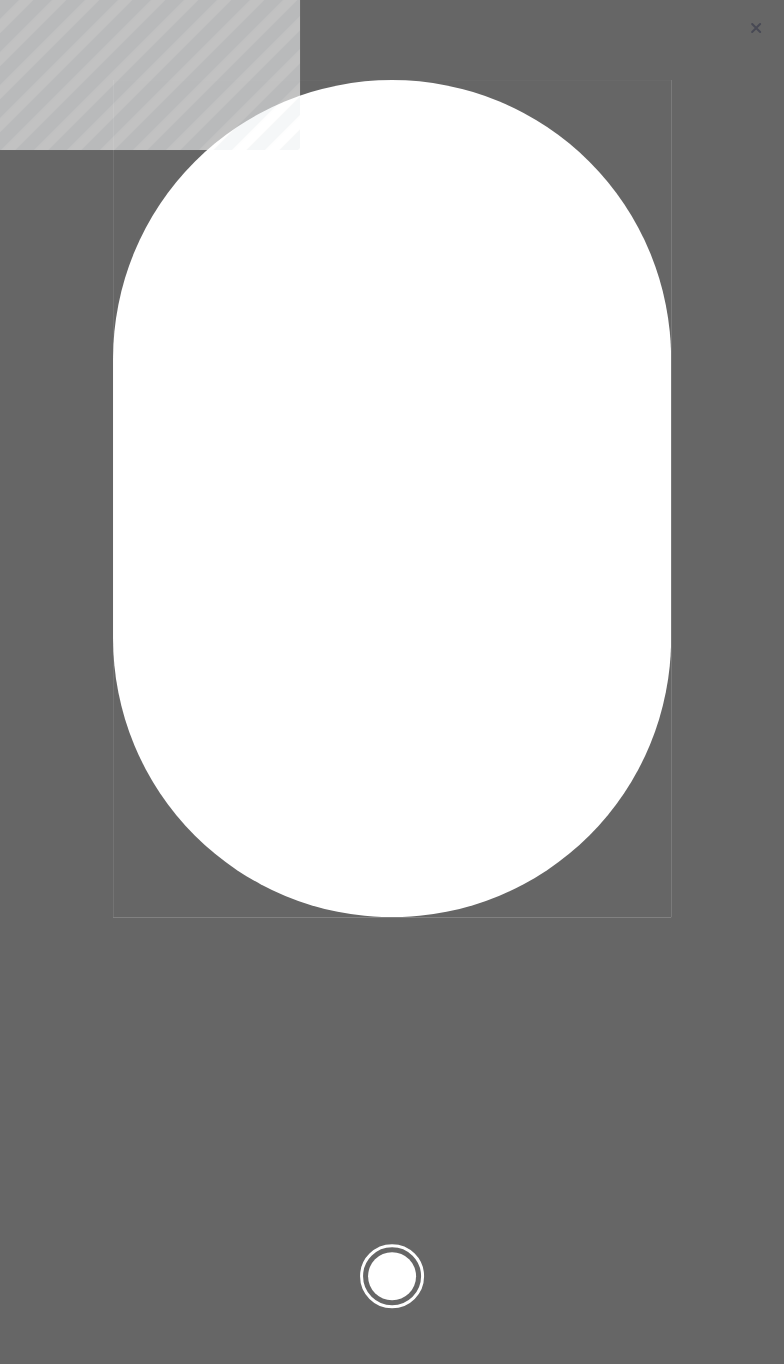 click 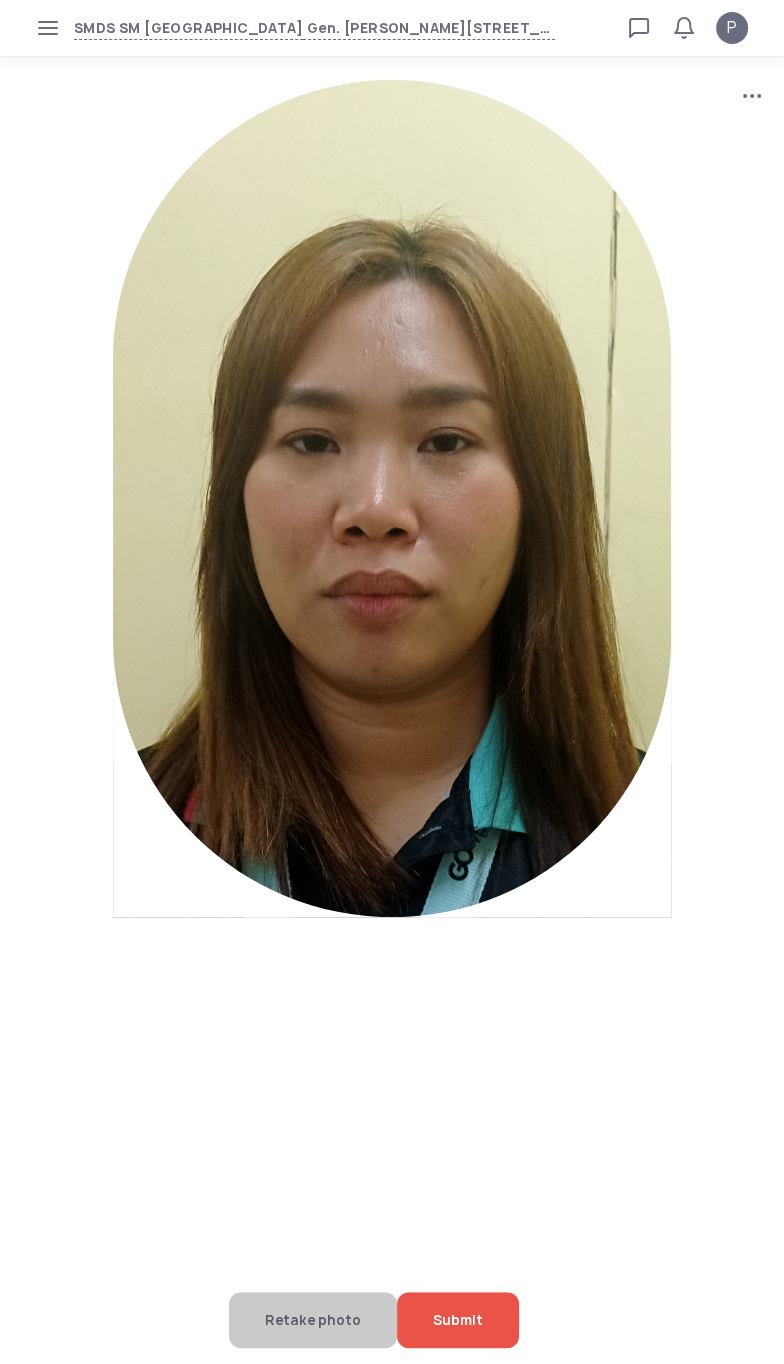 click on "Submit" 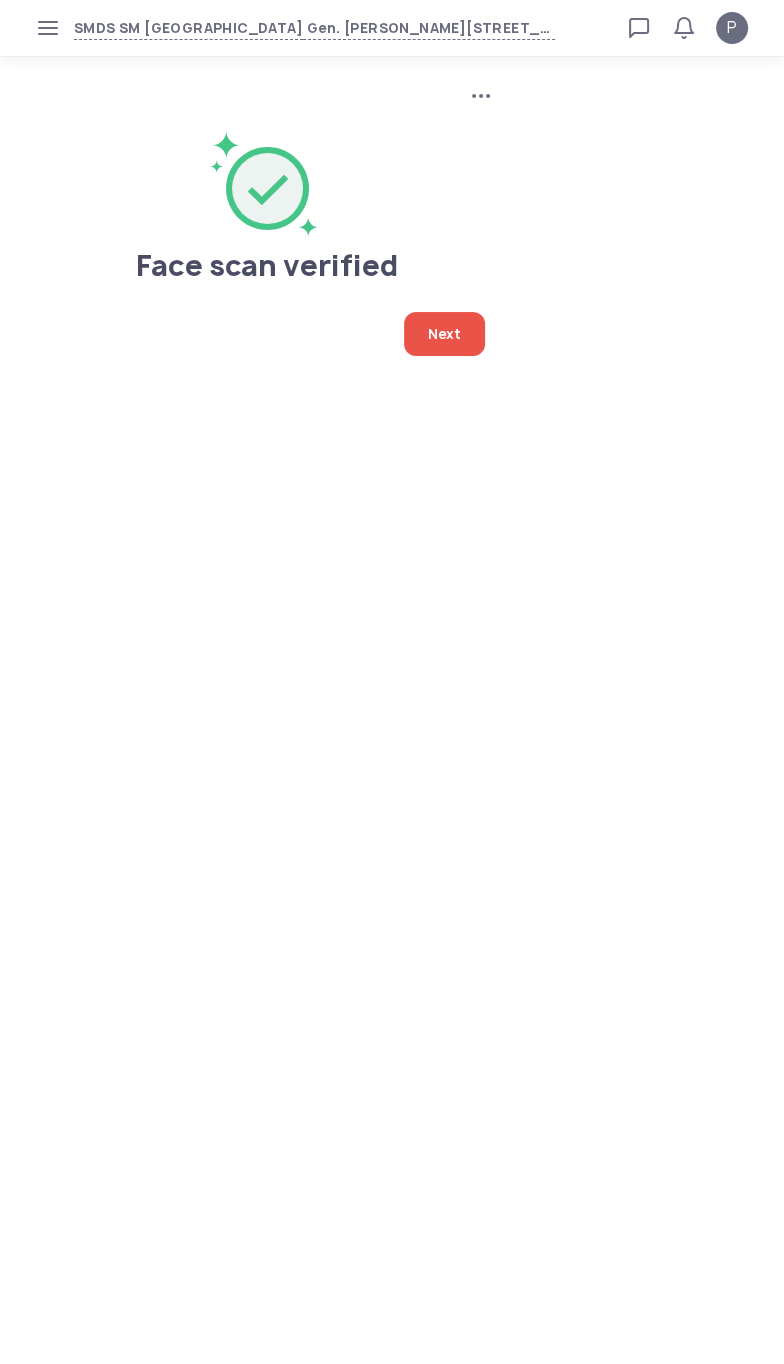 click on "Next" 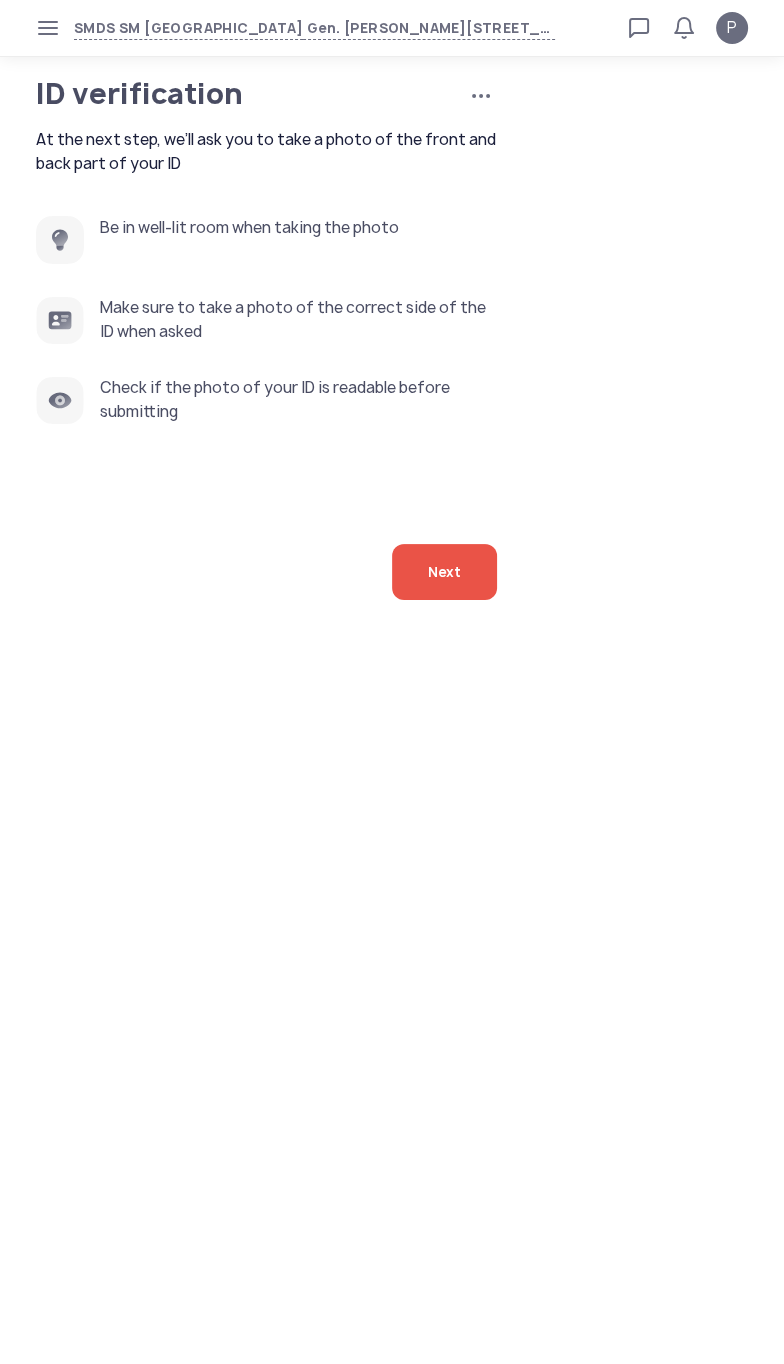 click on "Next" 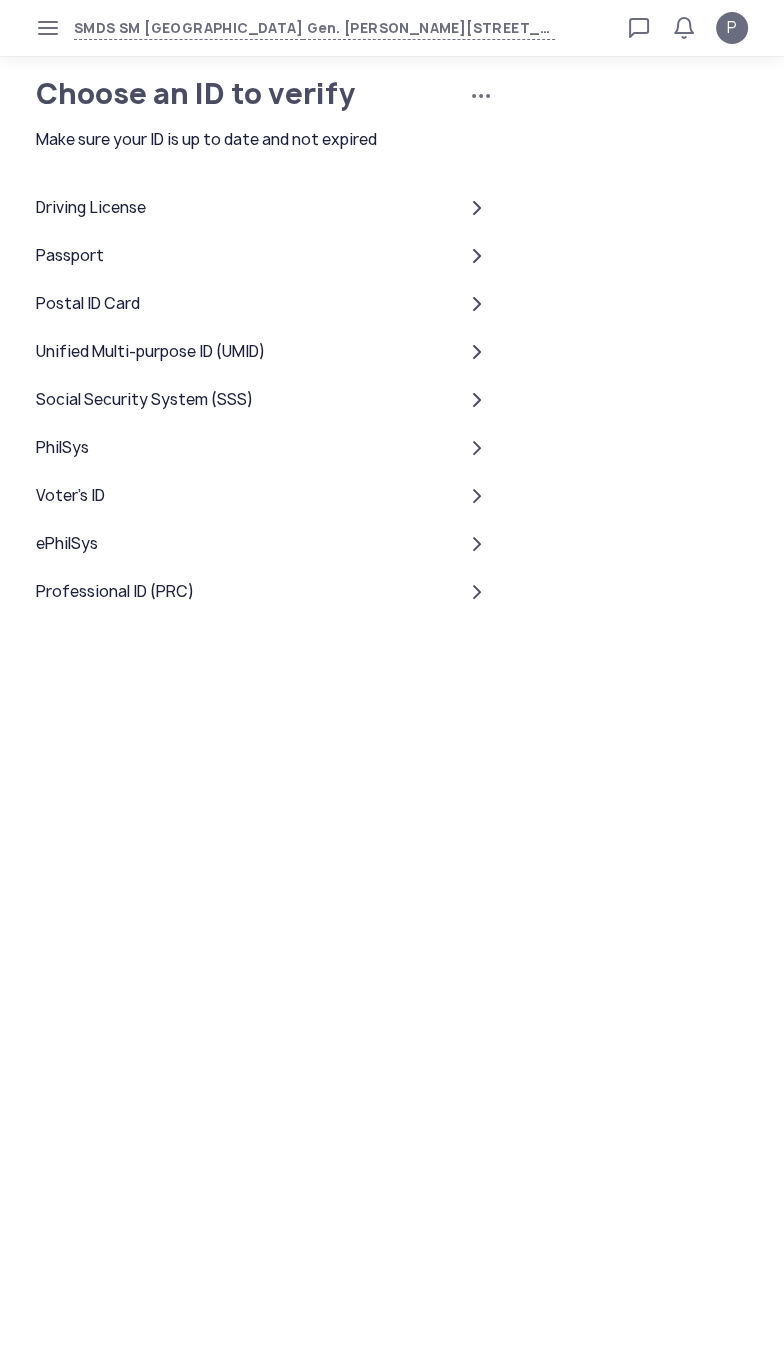 click on "Unified Multi-purpose ID (UMID)" 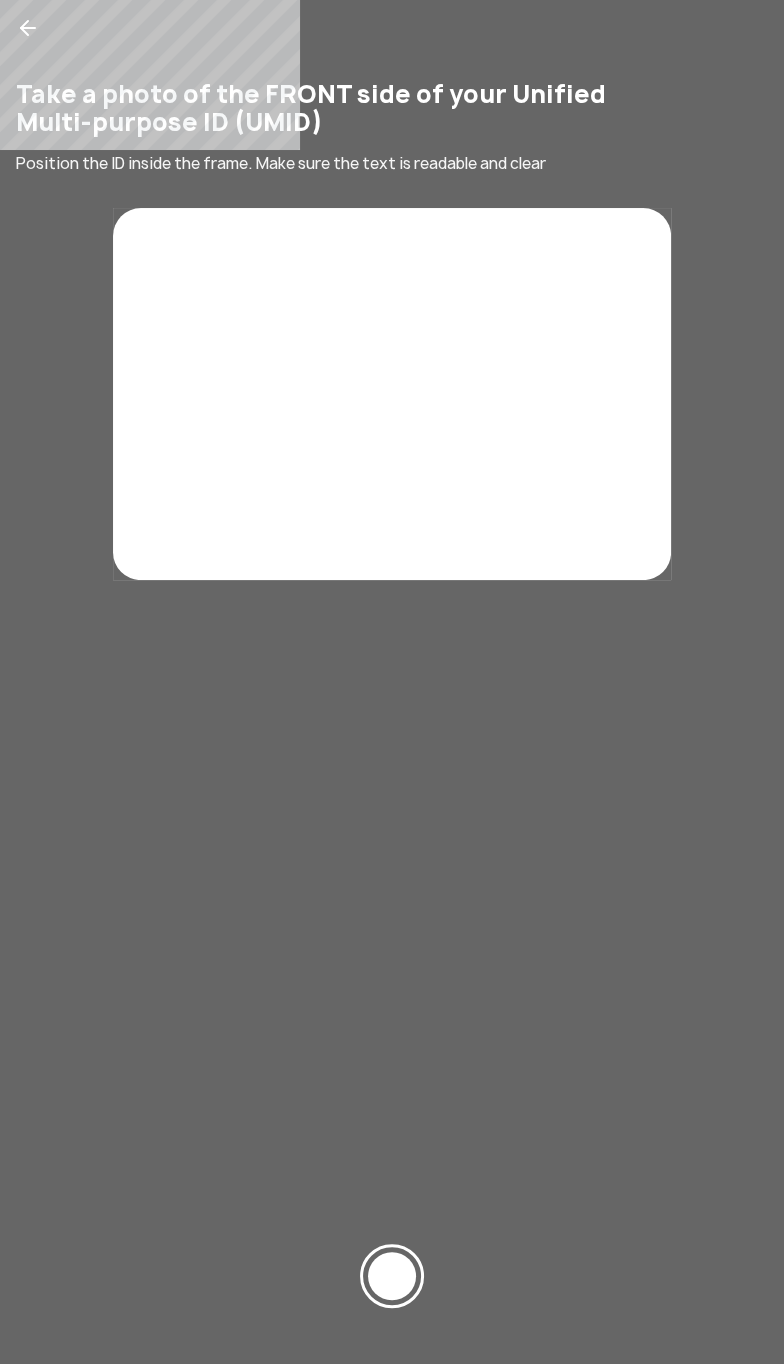 click 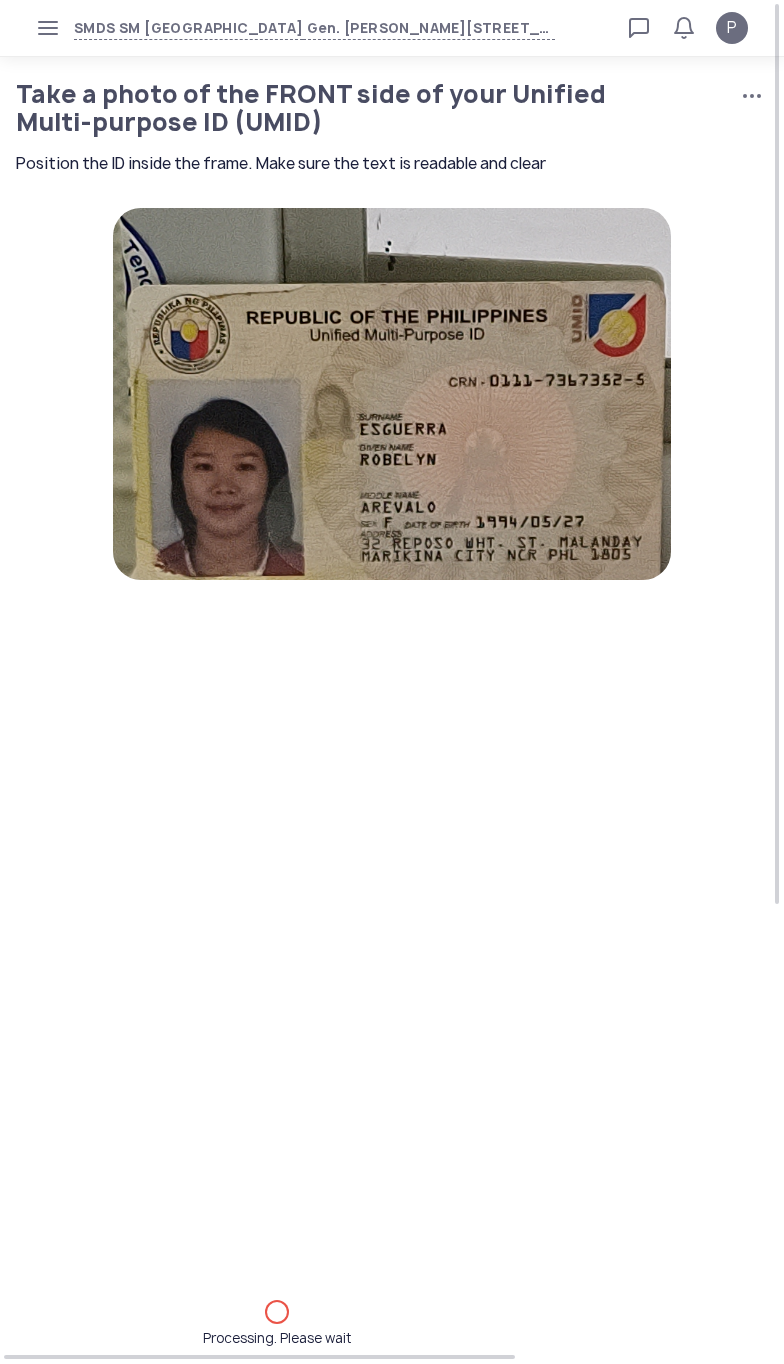 scroll, scrollTop: 0, scrollLeft: 0, axis: both 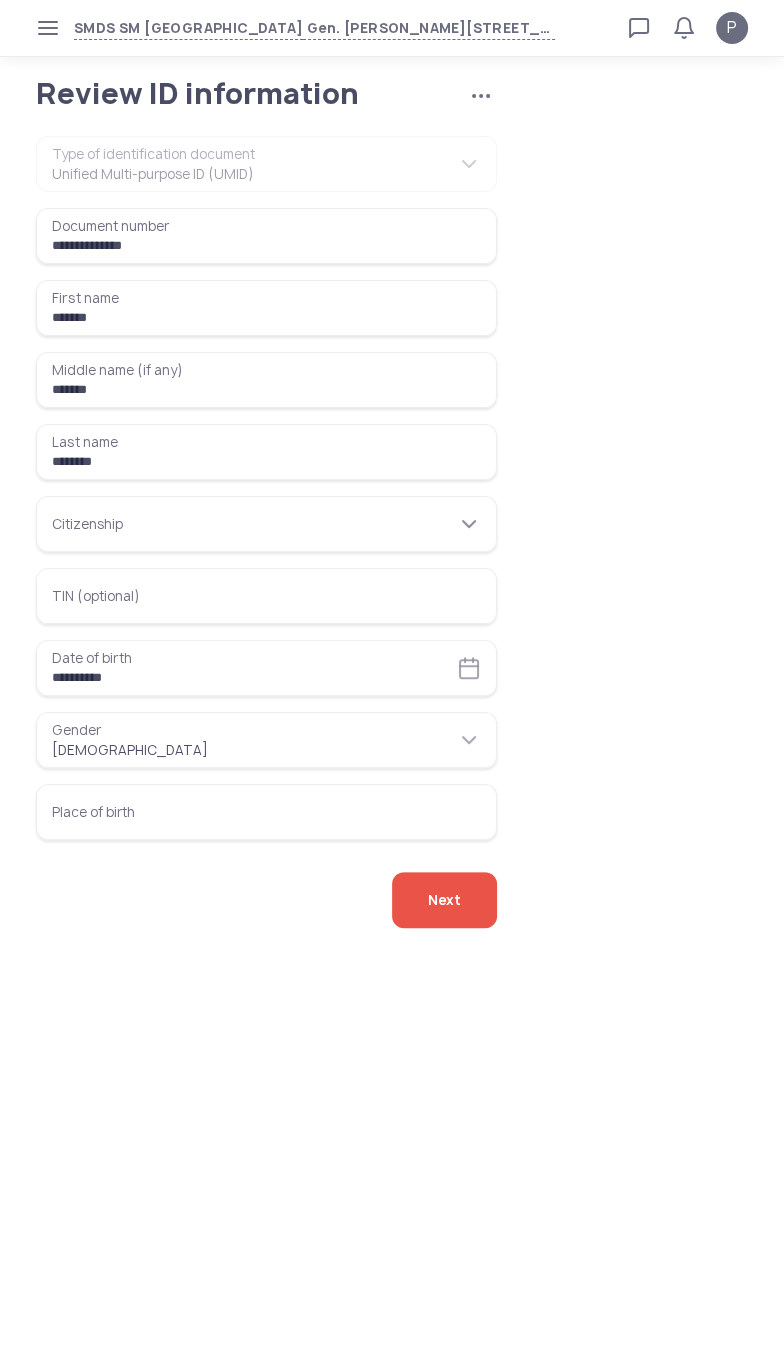 click on "Citizenship" at bounding box center [266, 524] 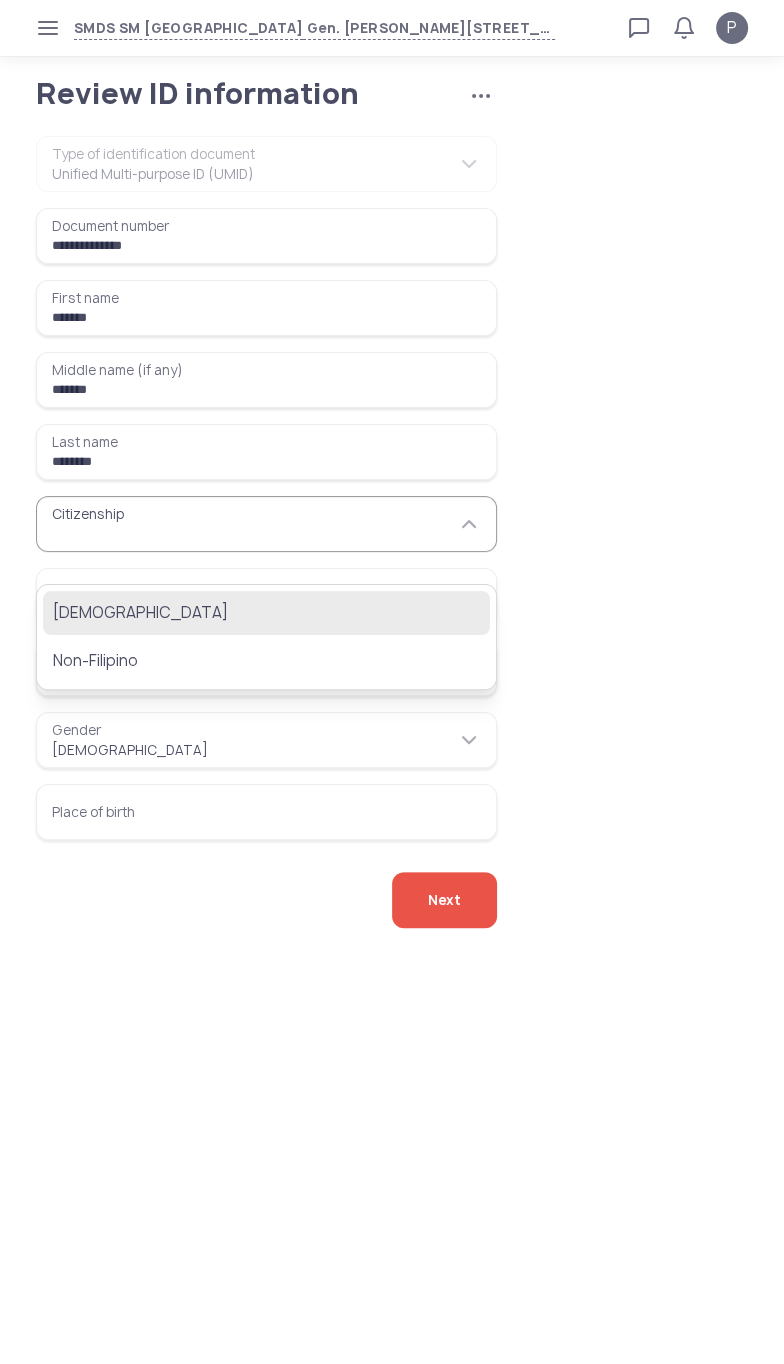 click on "Filipino" 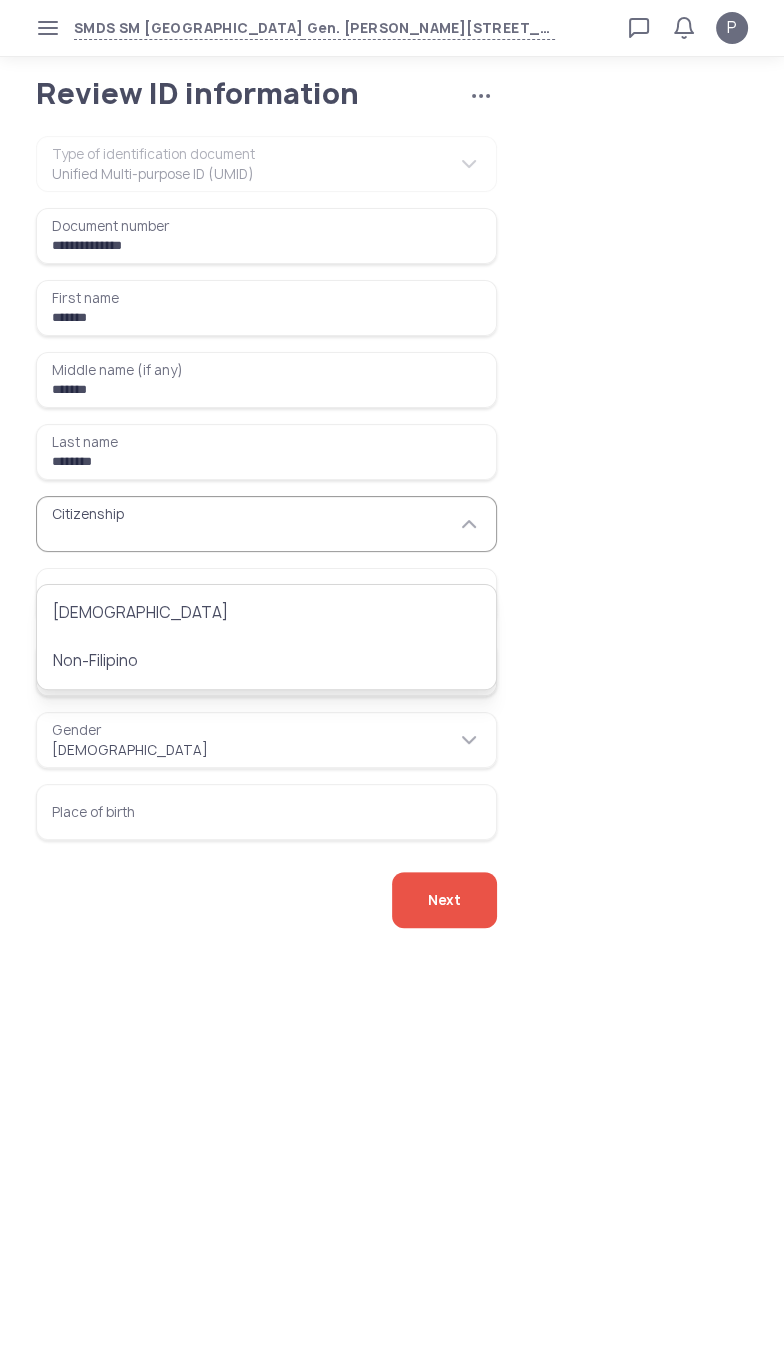 type on "********" 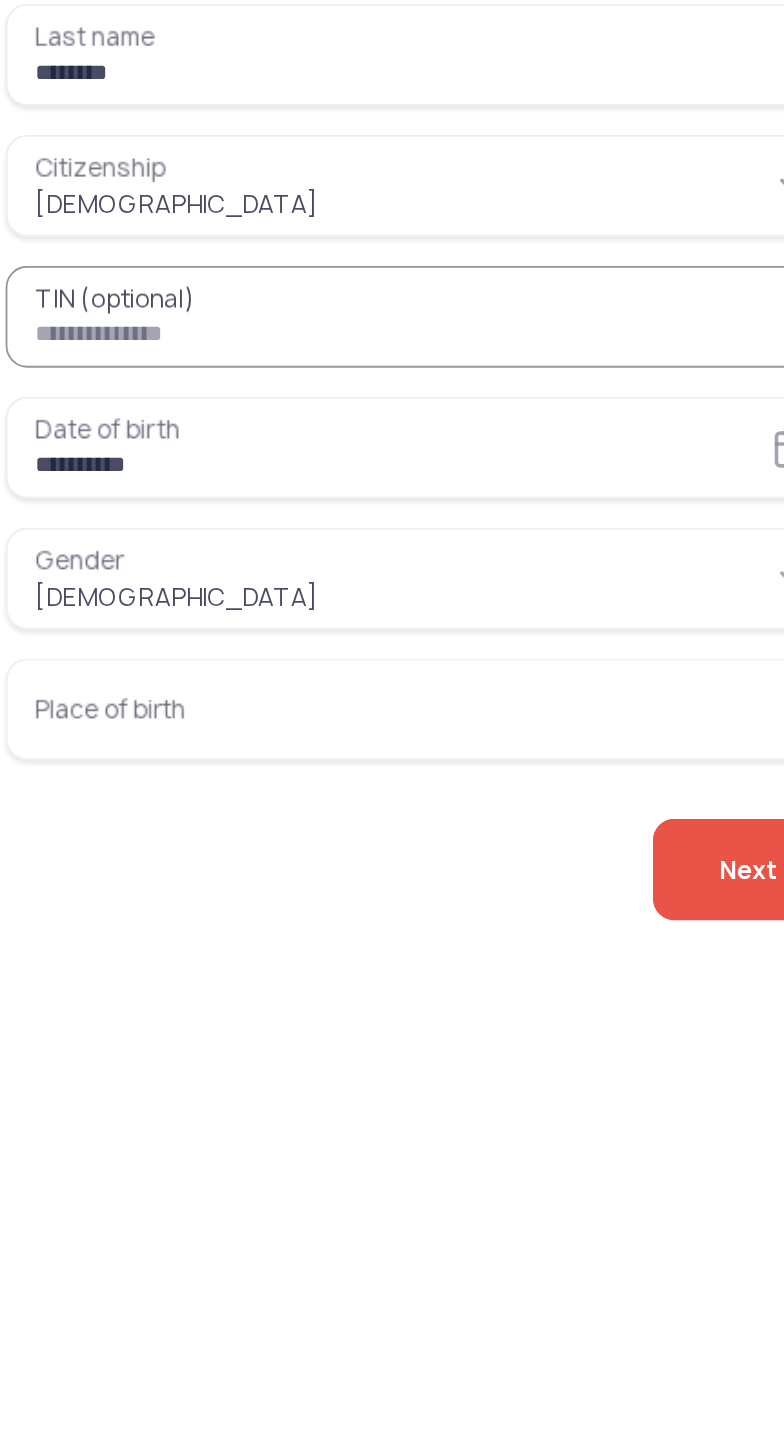click on "Place of birth" at bounding box center (266, 812) 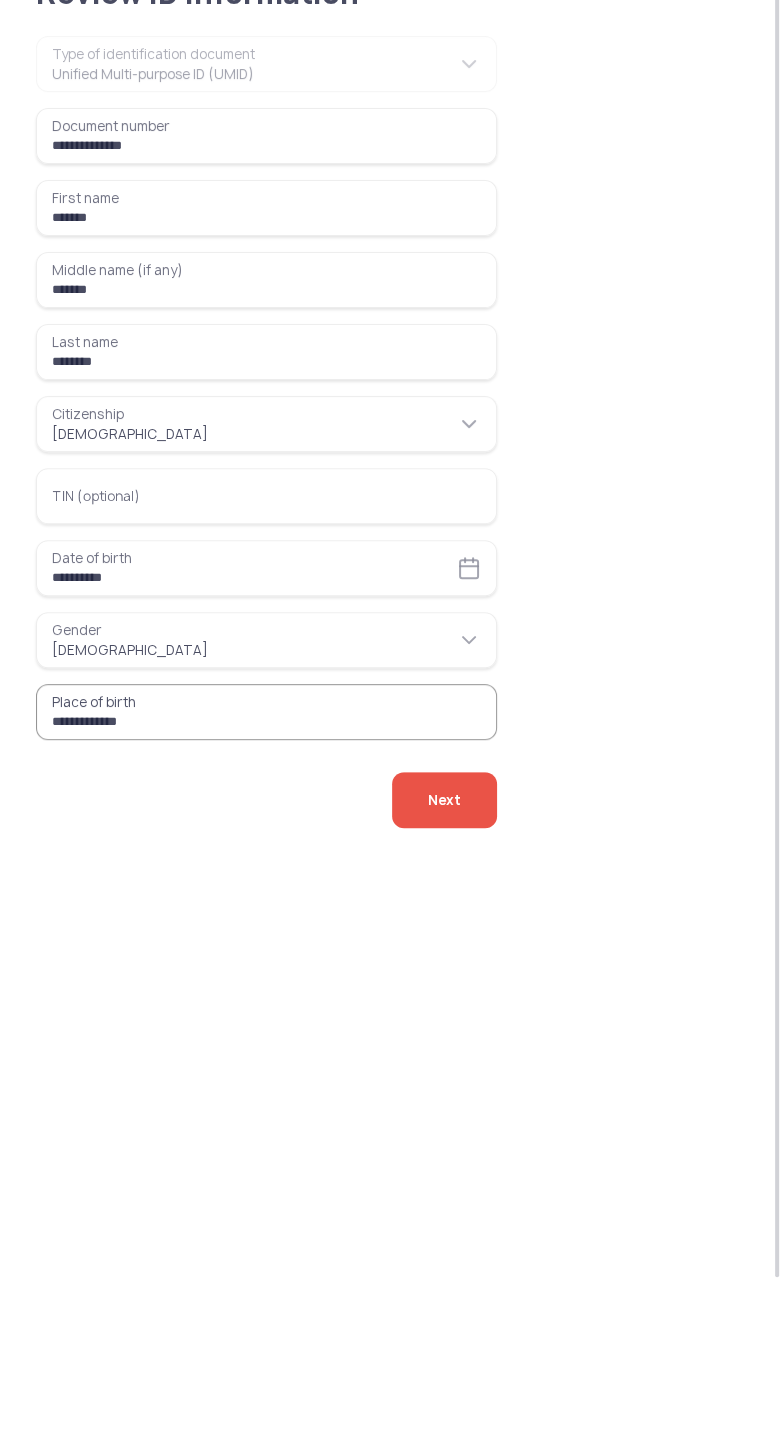 type on "**********" 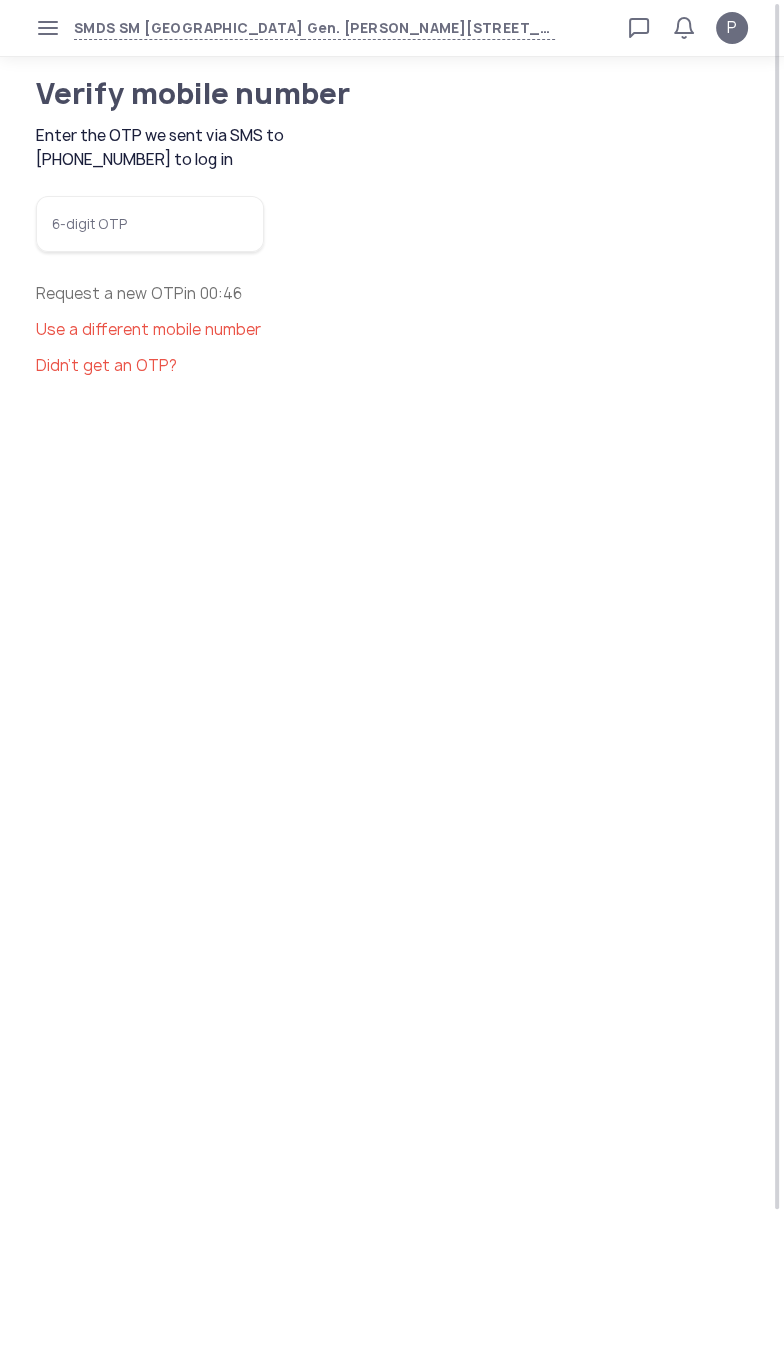 click on "6-digit OTP" at bounding box center (150, 224) 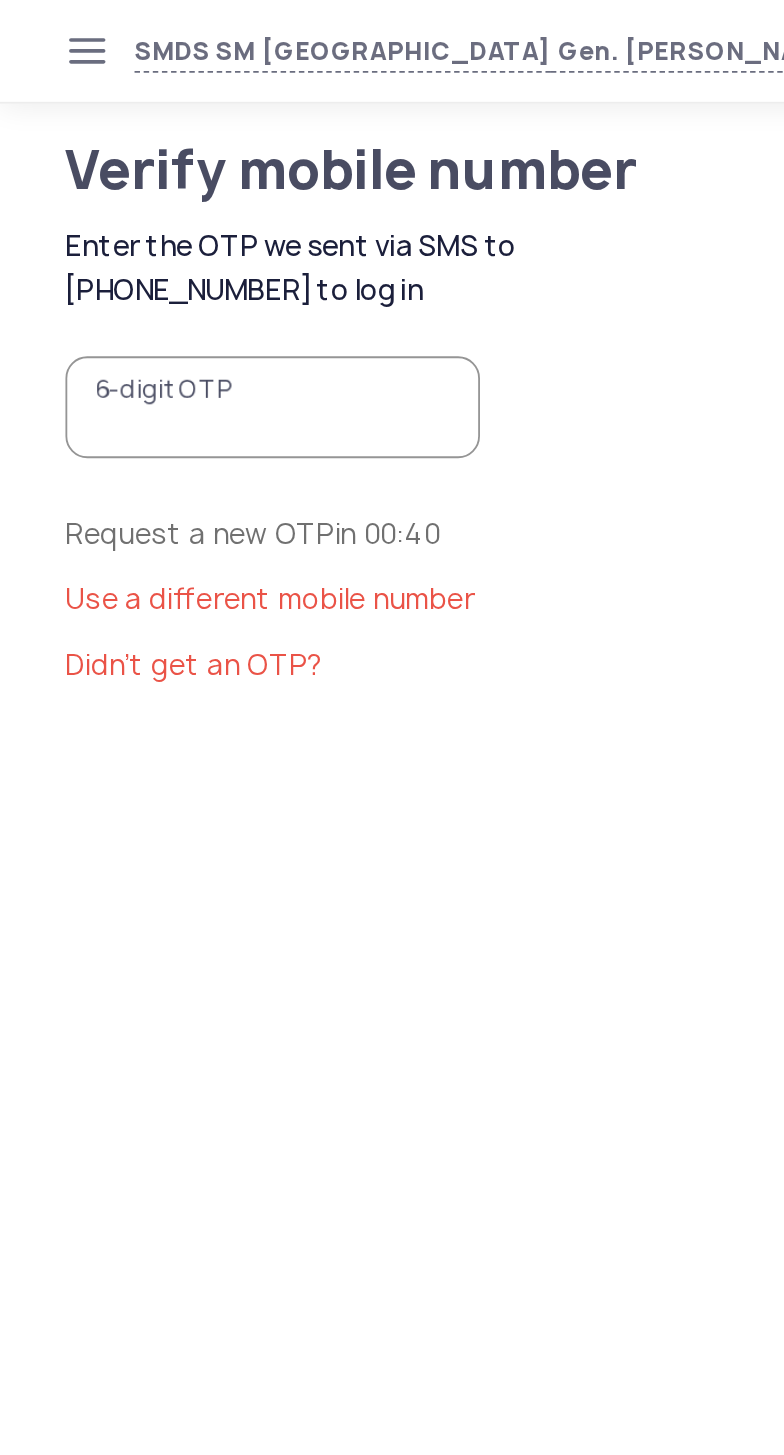 type on "*" 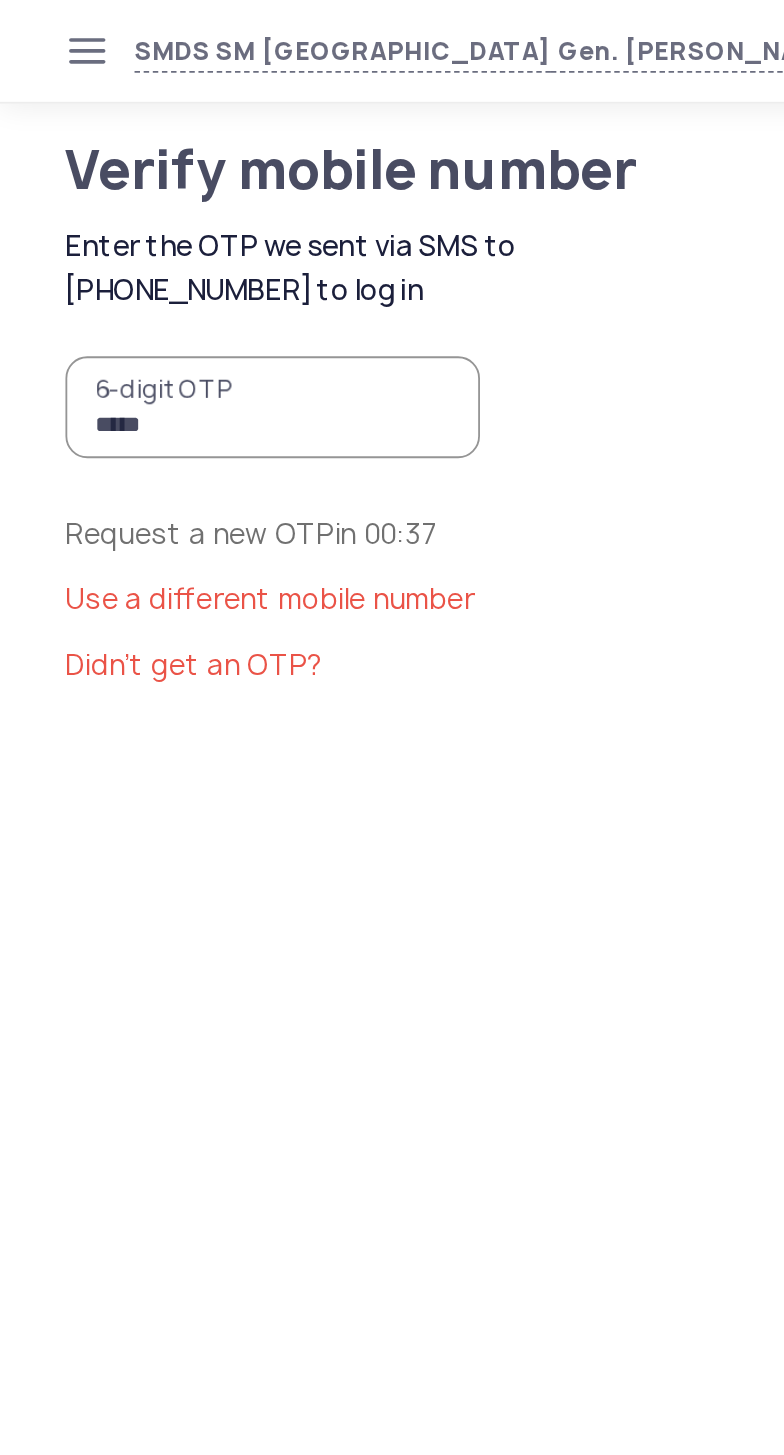 type on "******" 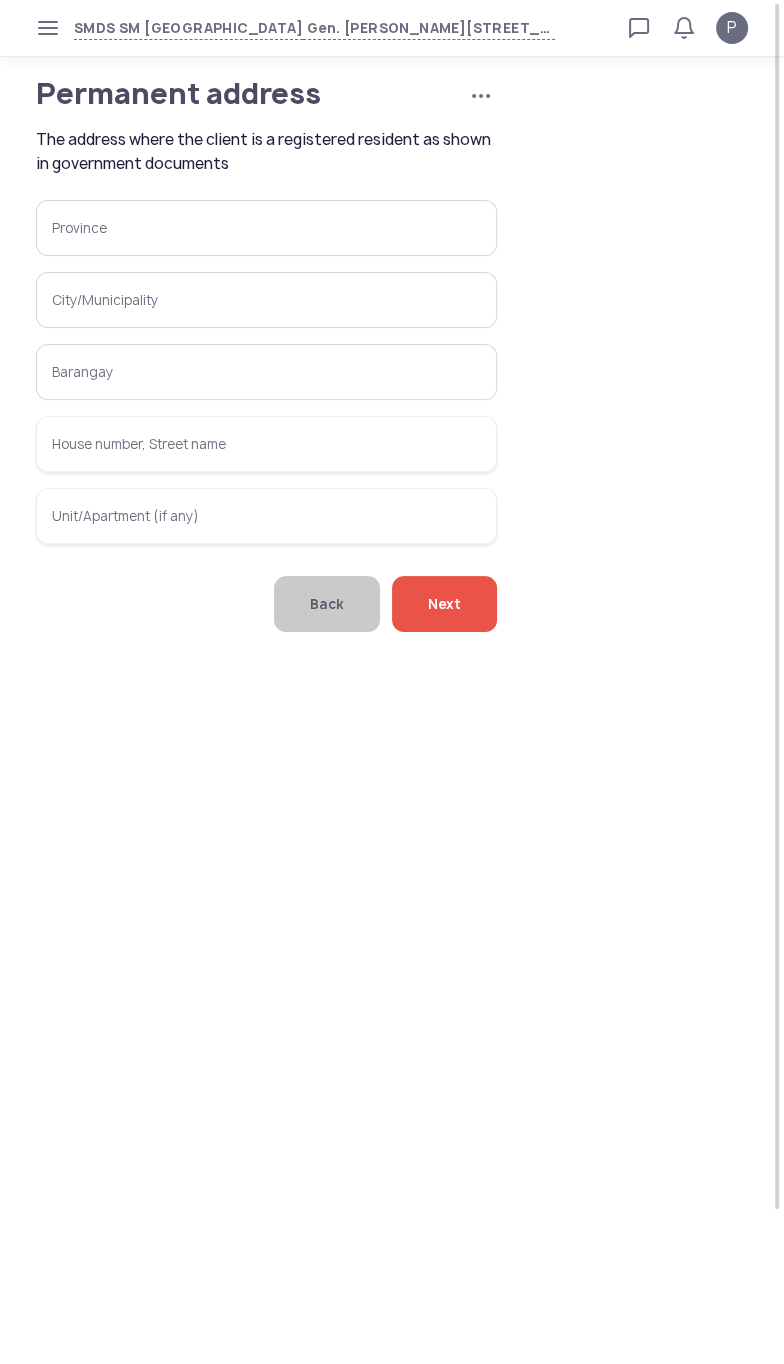 click on "Province" at bounding box center [266, 228] 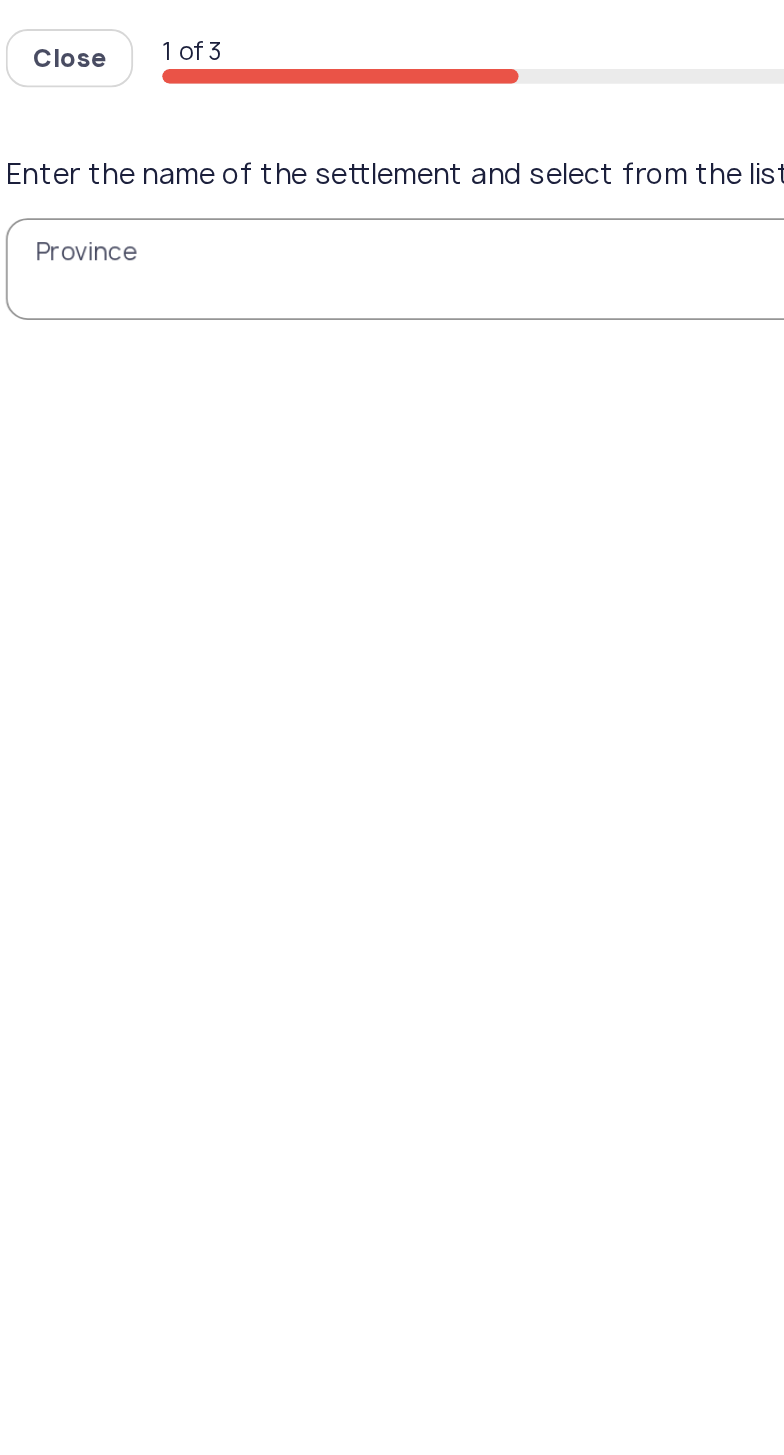 type on "*" 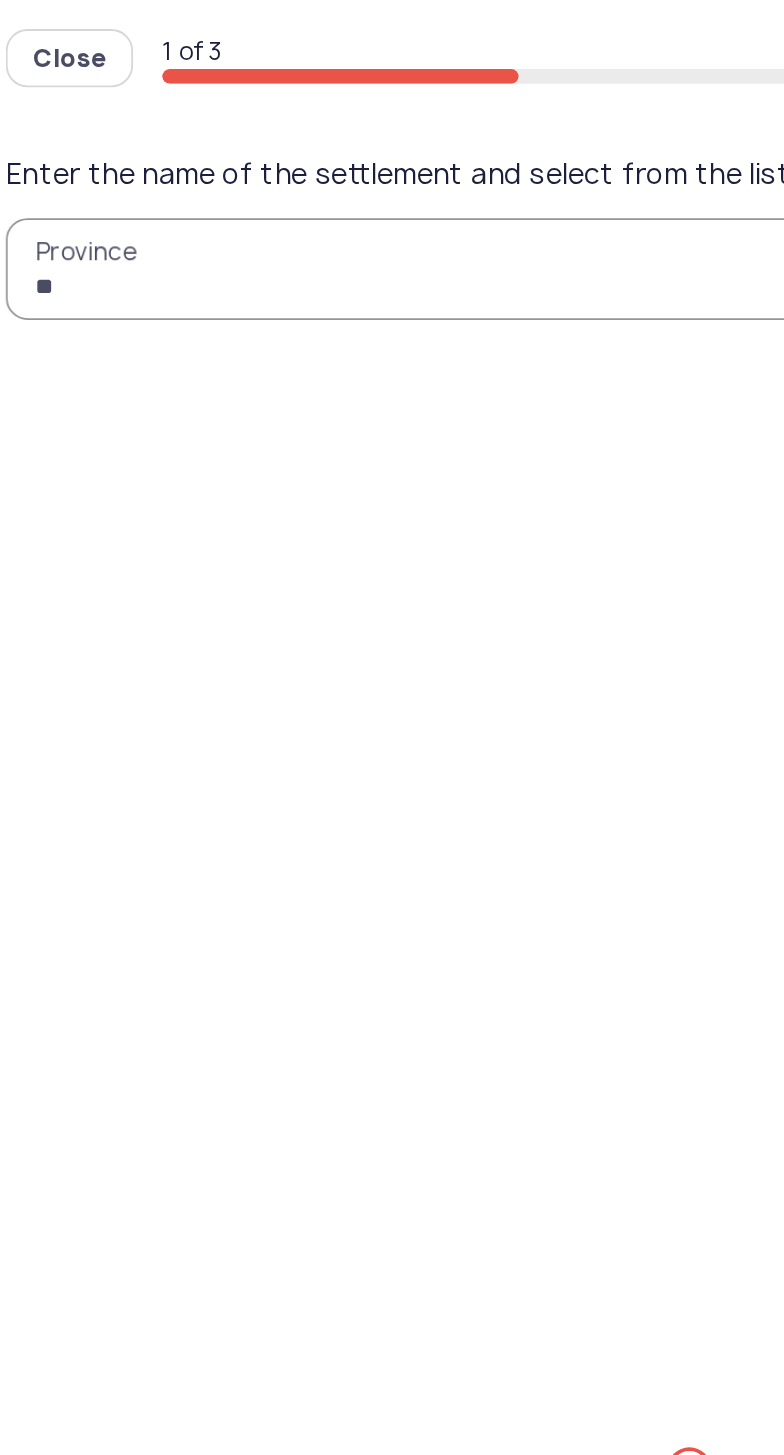 type on "***" 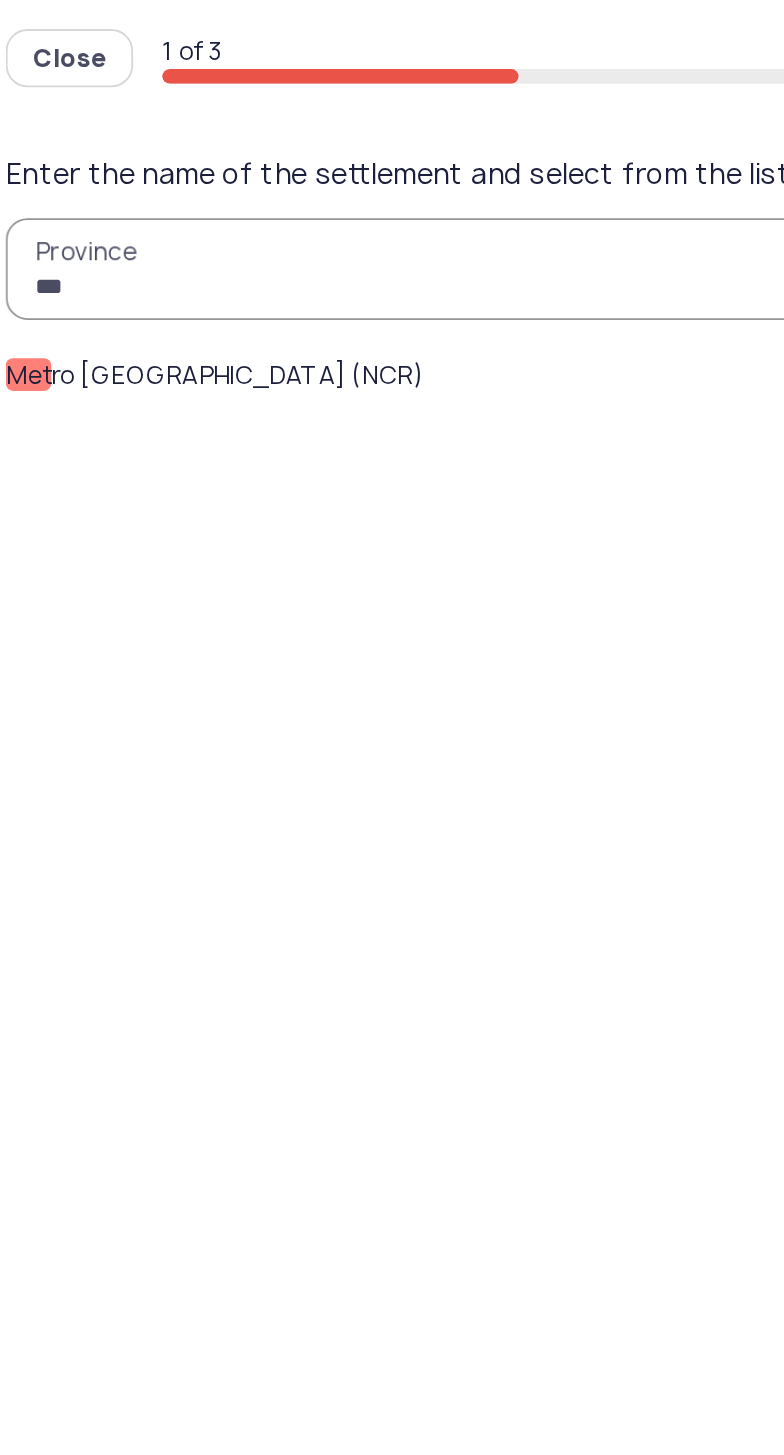 click on "Met ro Manila (NCR)" 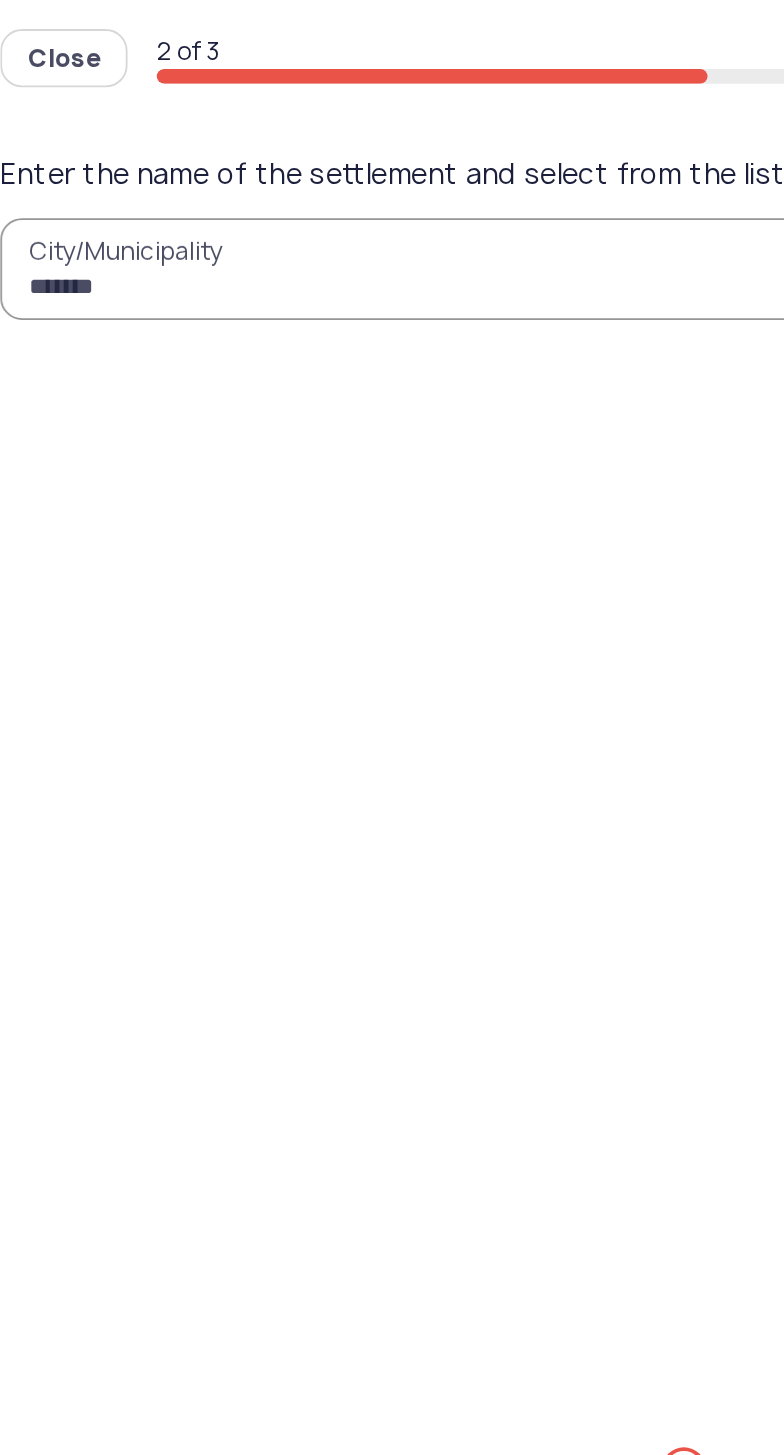 type on "********" 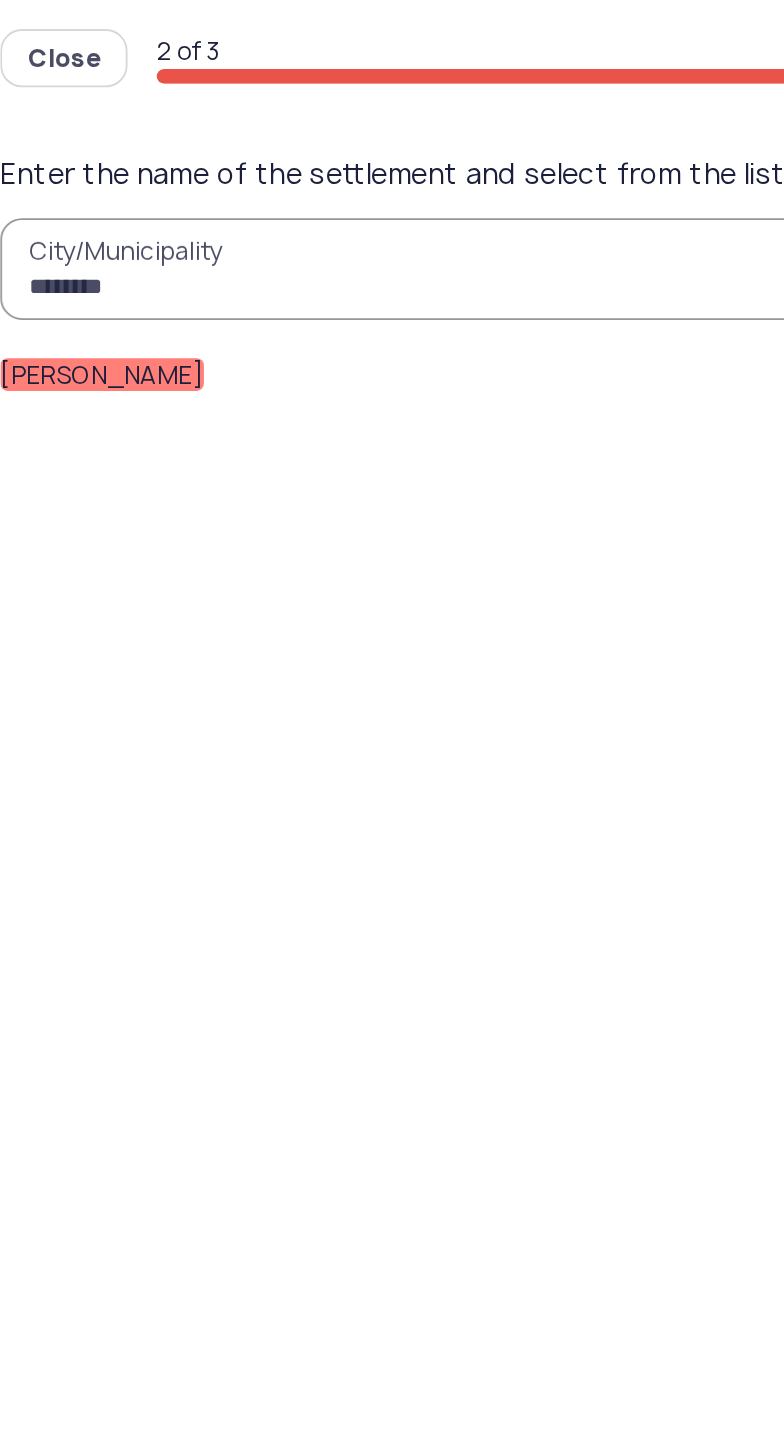 click on "Marikina" 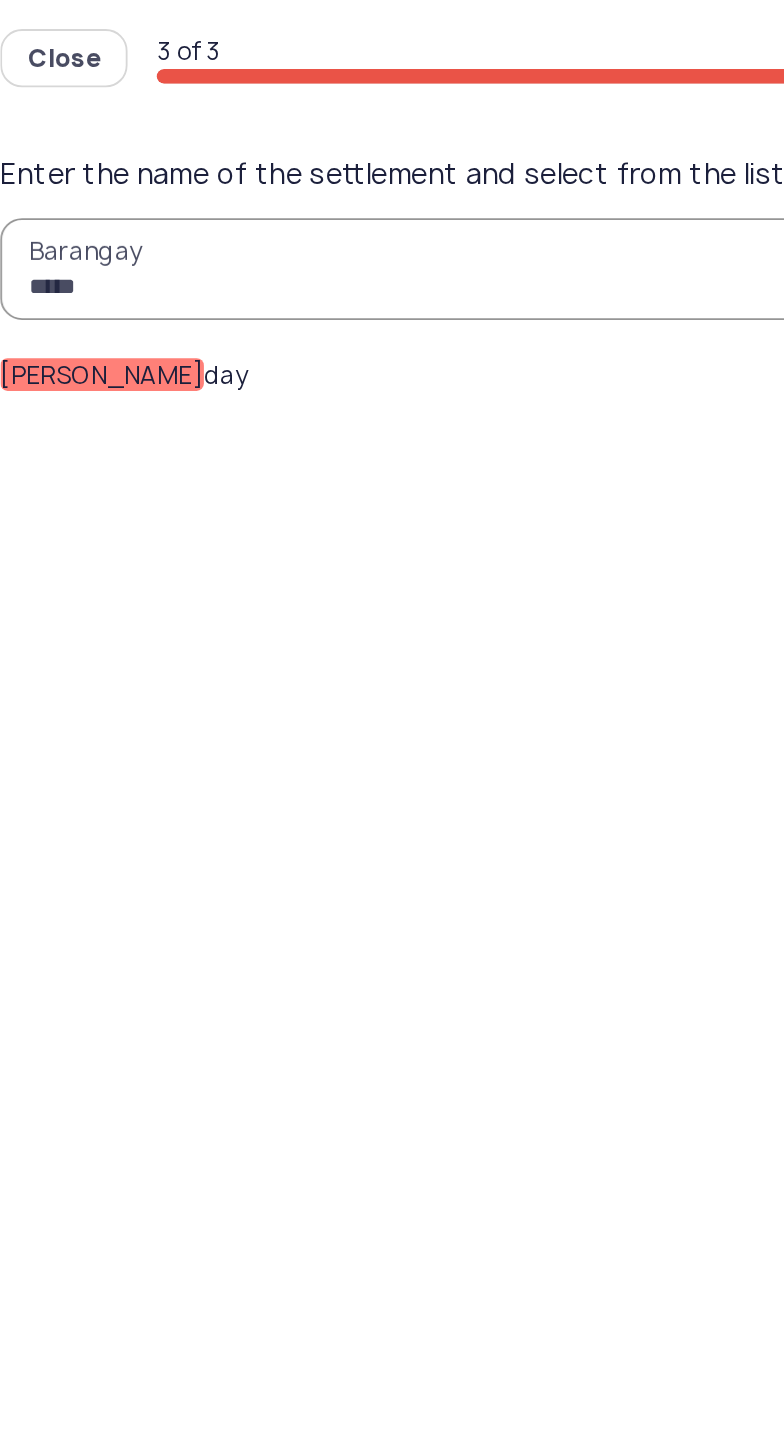 type on "*****" 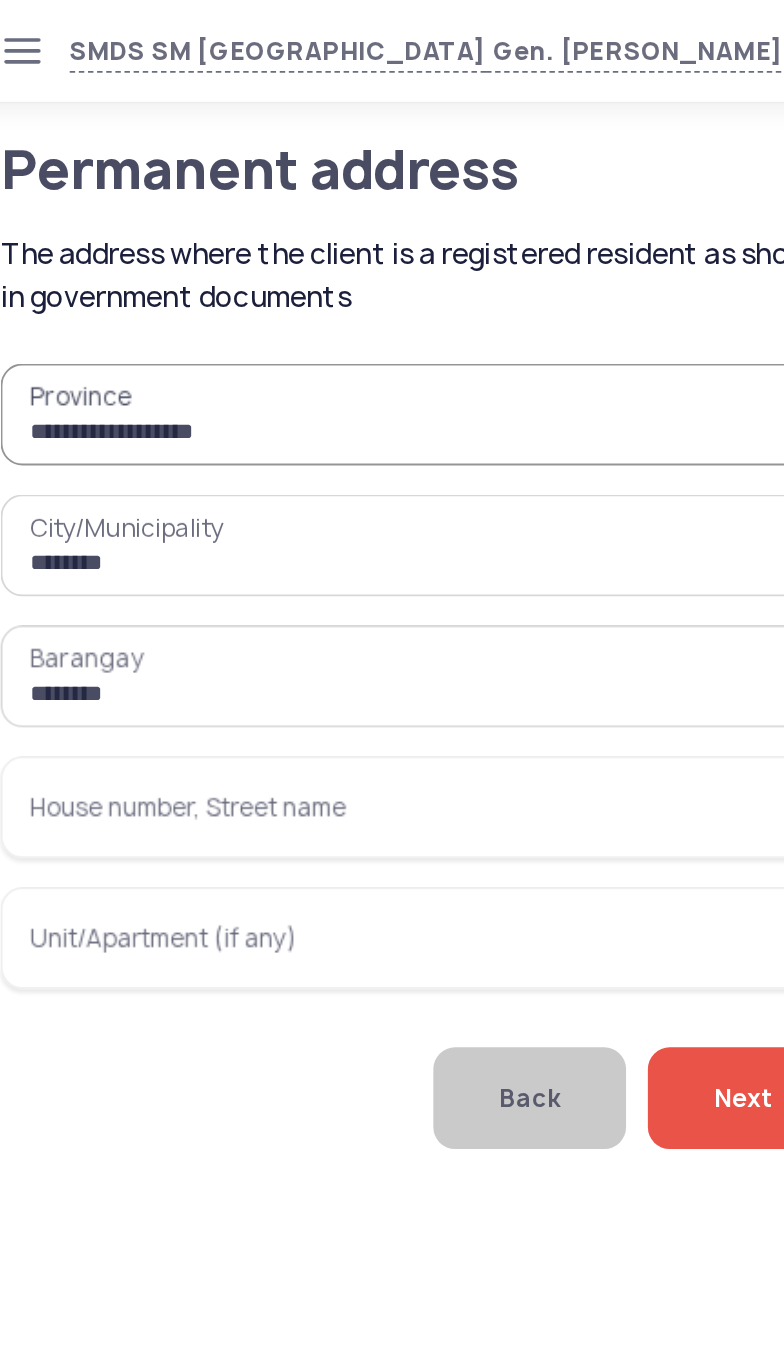 click on "House number, Street name" at bounding box center [266, 444] 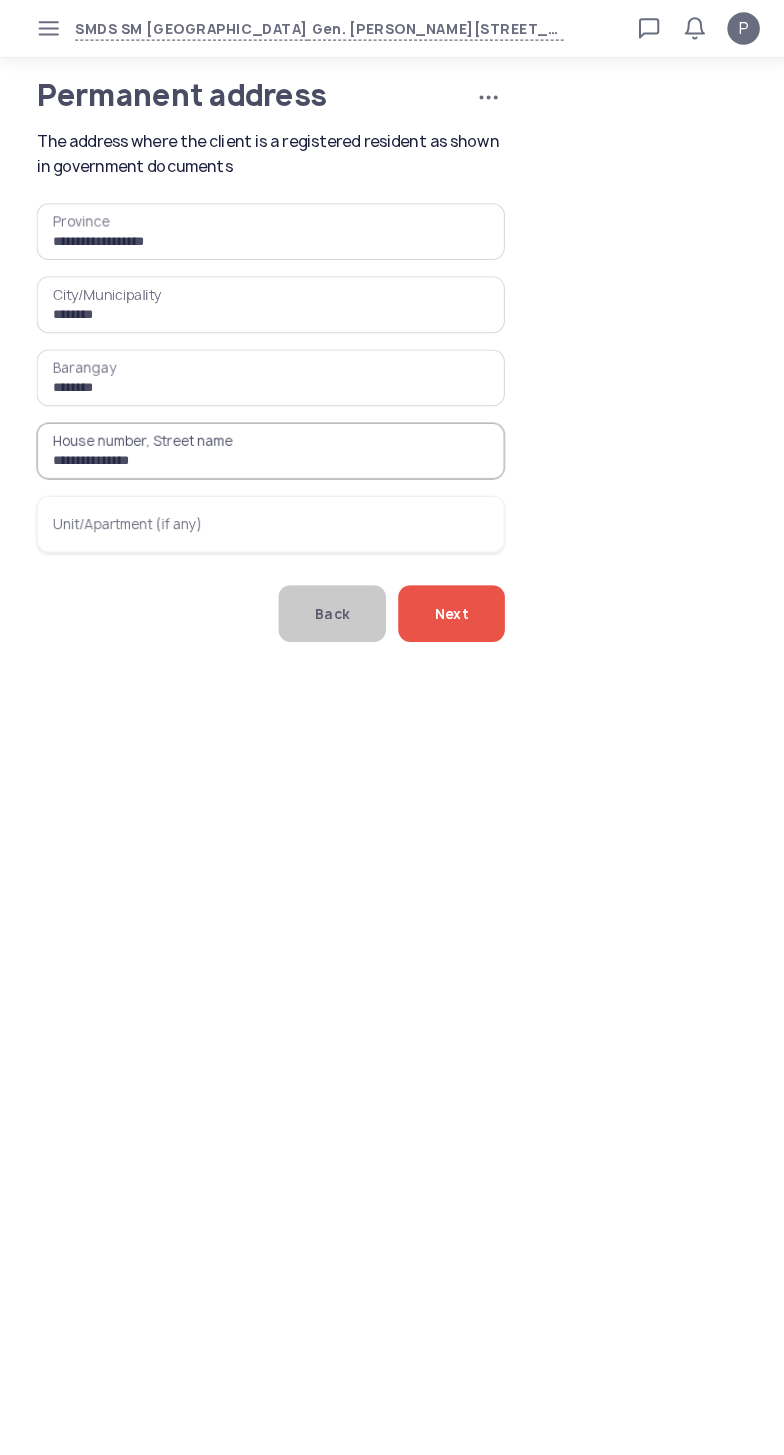 type on "**********" 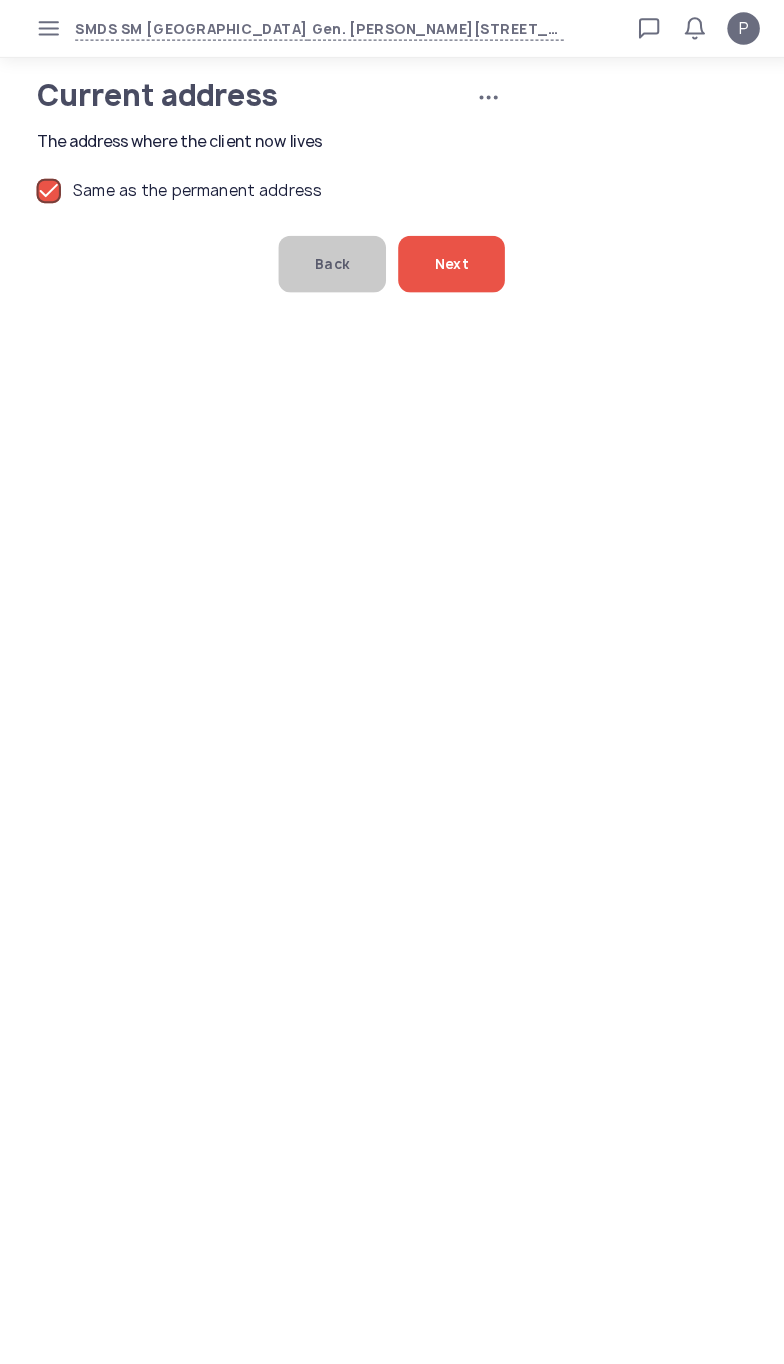 click on "Next" 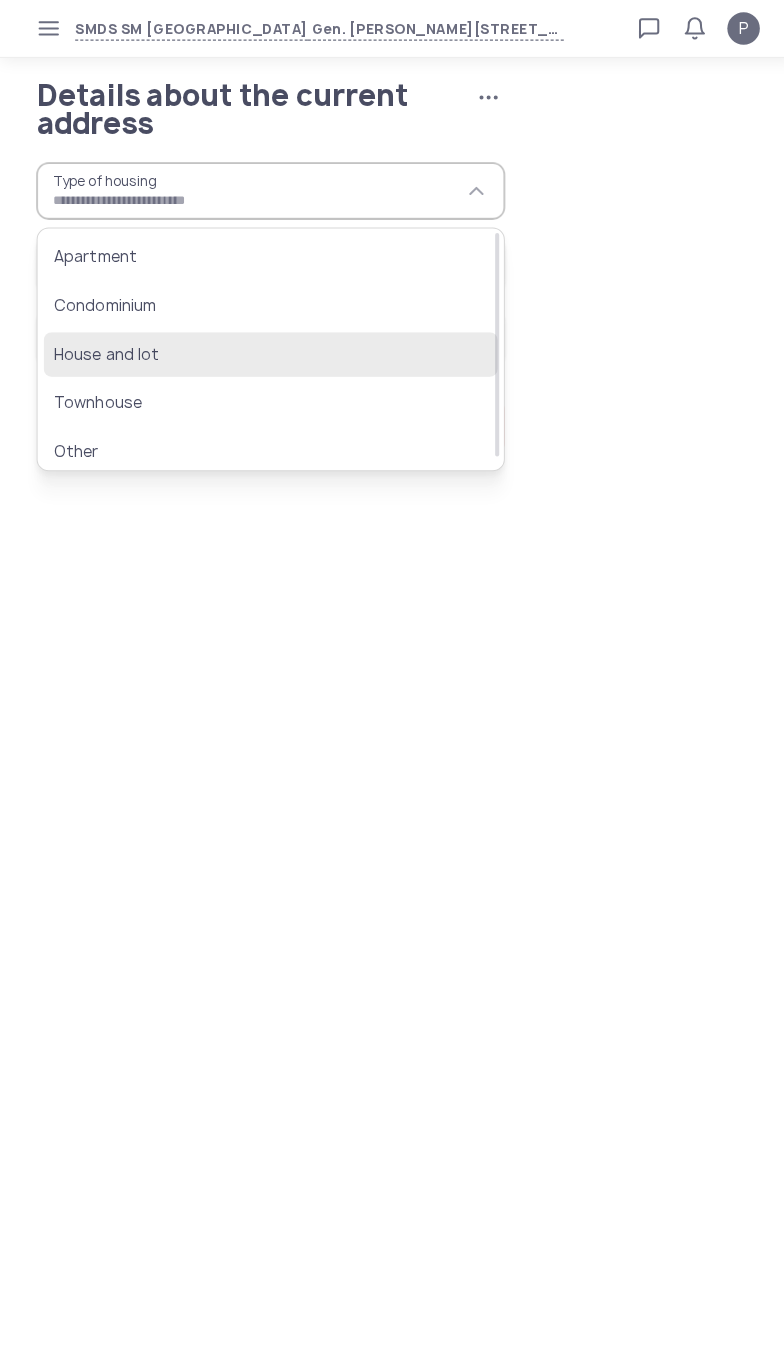 click on "House and lot" 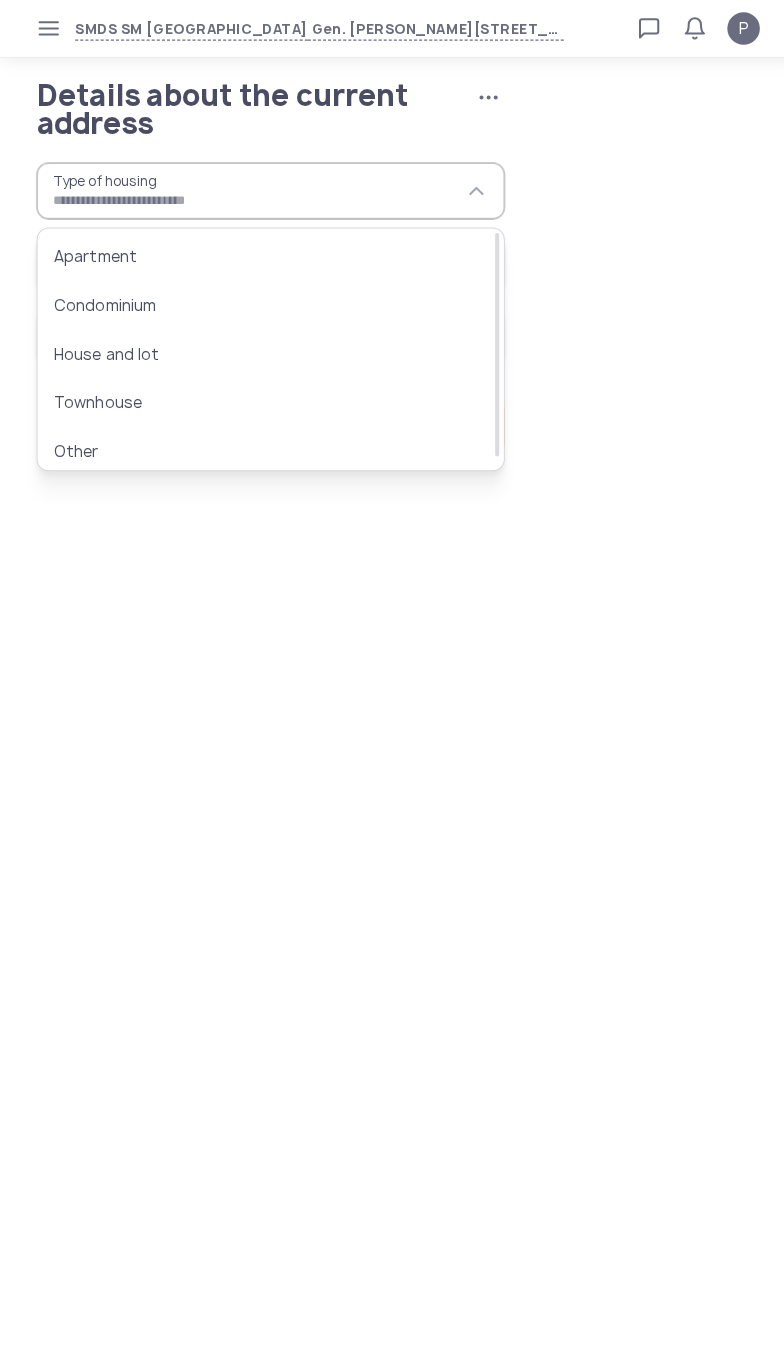 type on "**********" 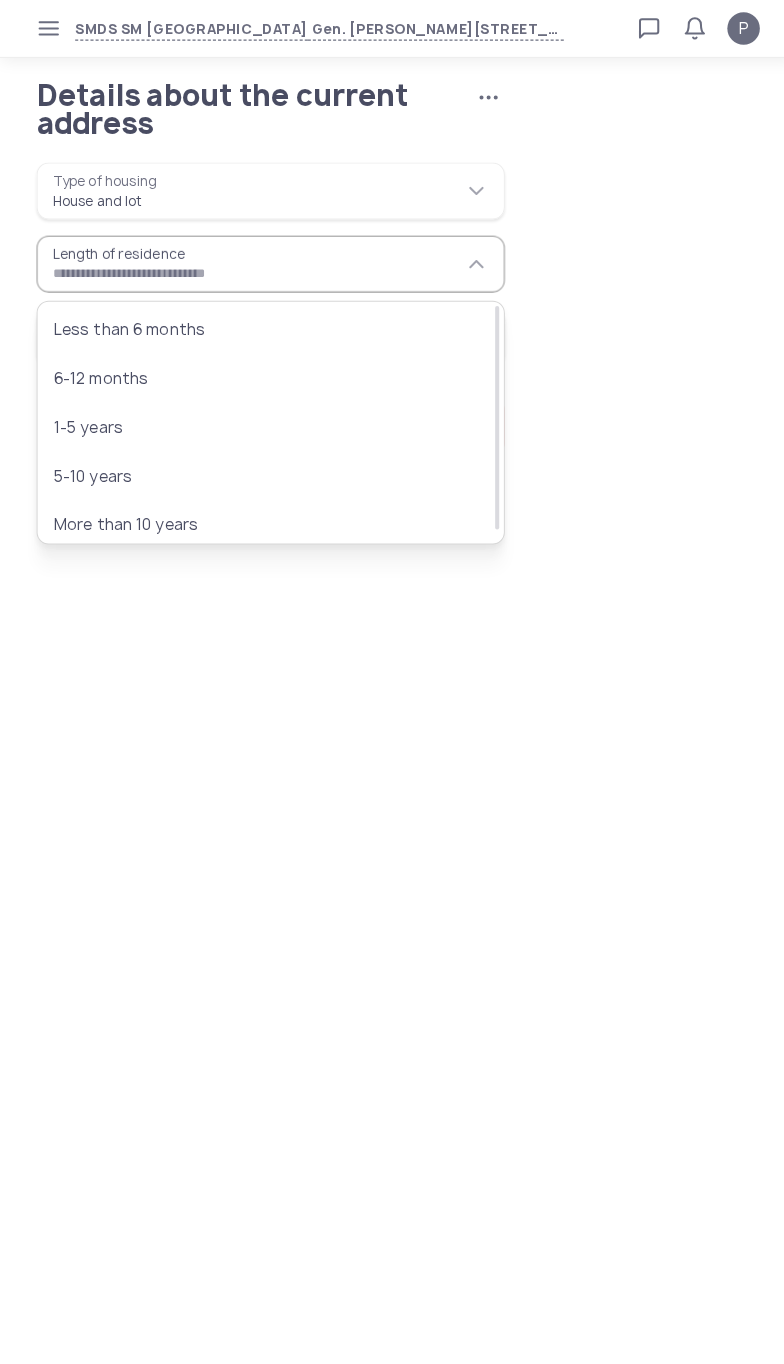 scroll, scrollTop: 9, scrollLeft: 0, axis: vertical 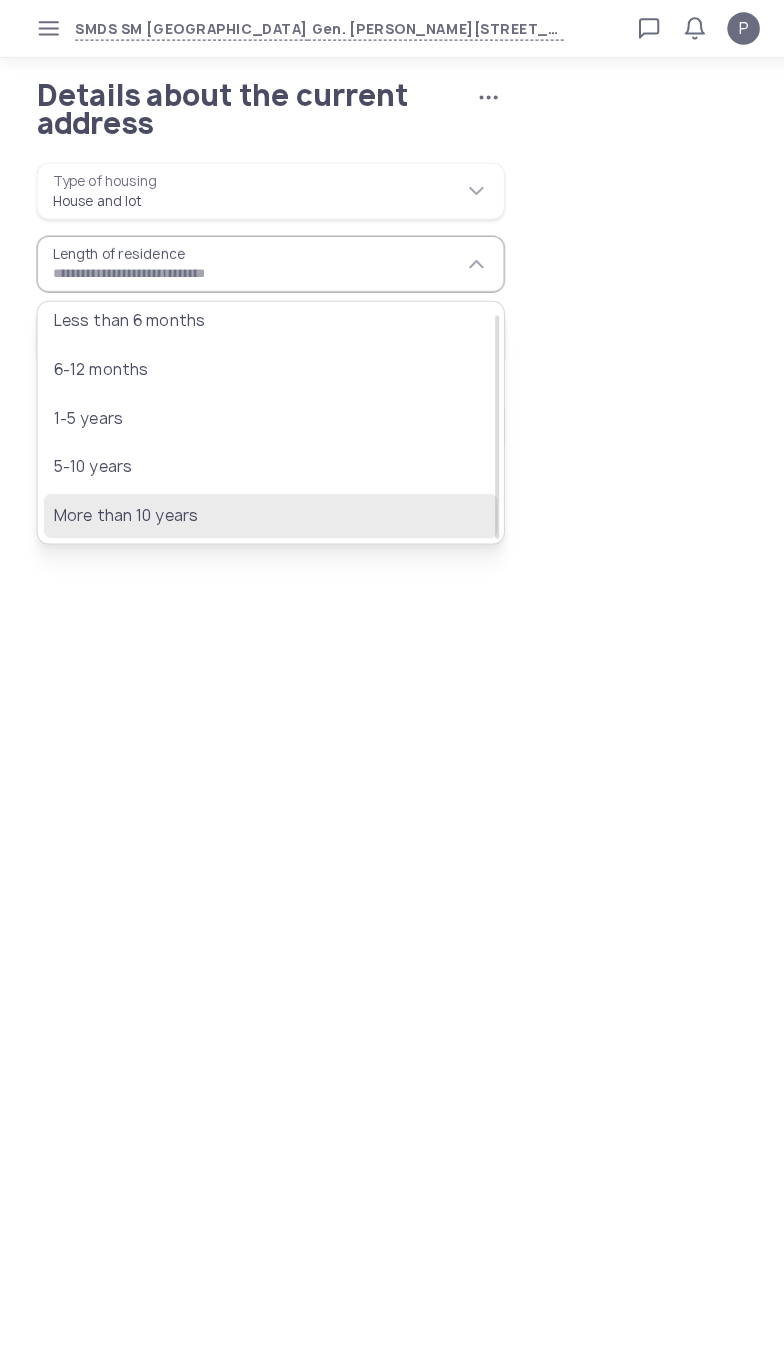 click on "More than 10 years" 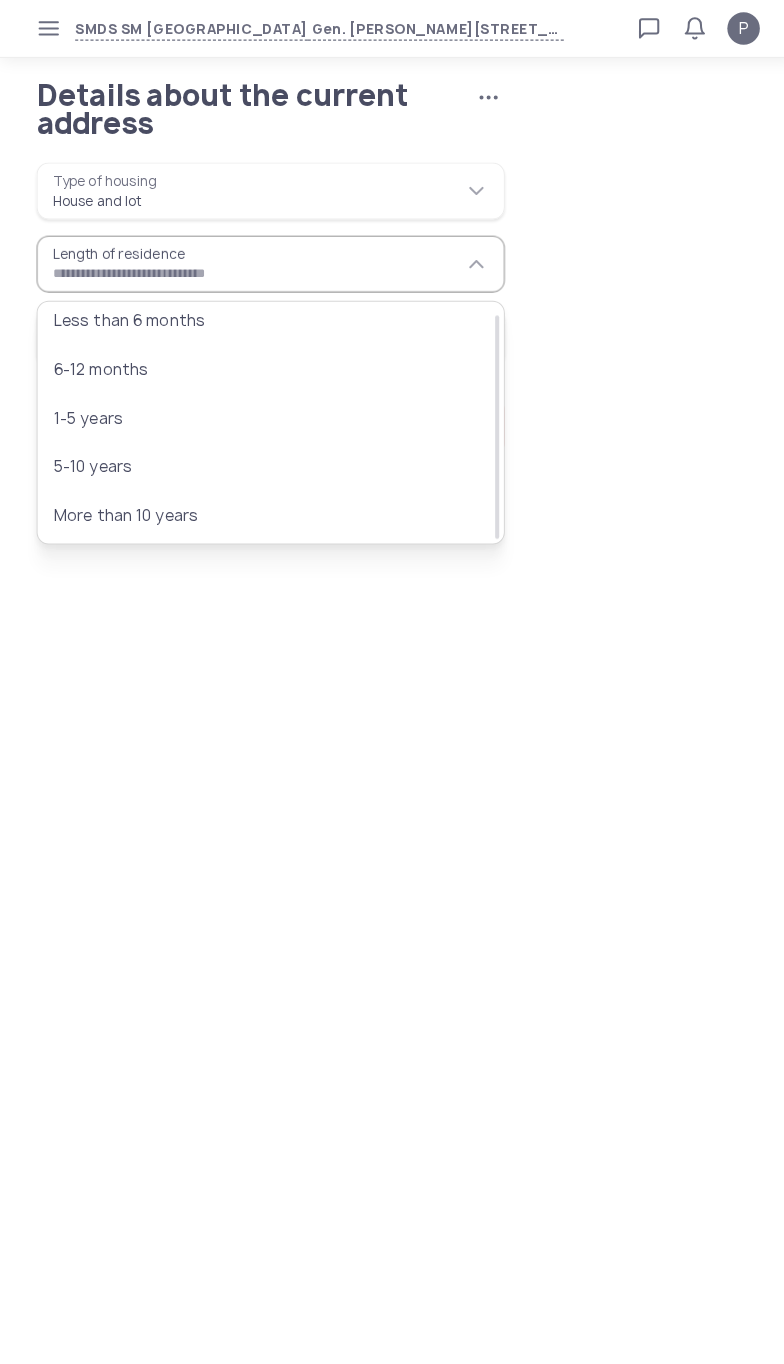 type on "**********" 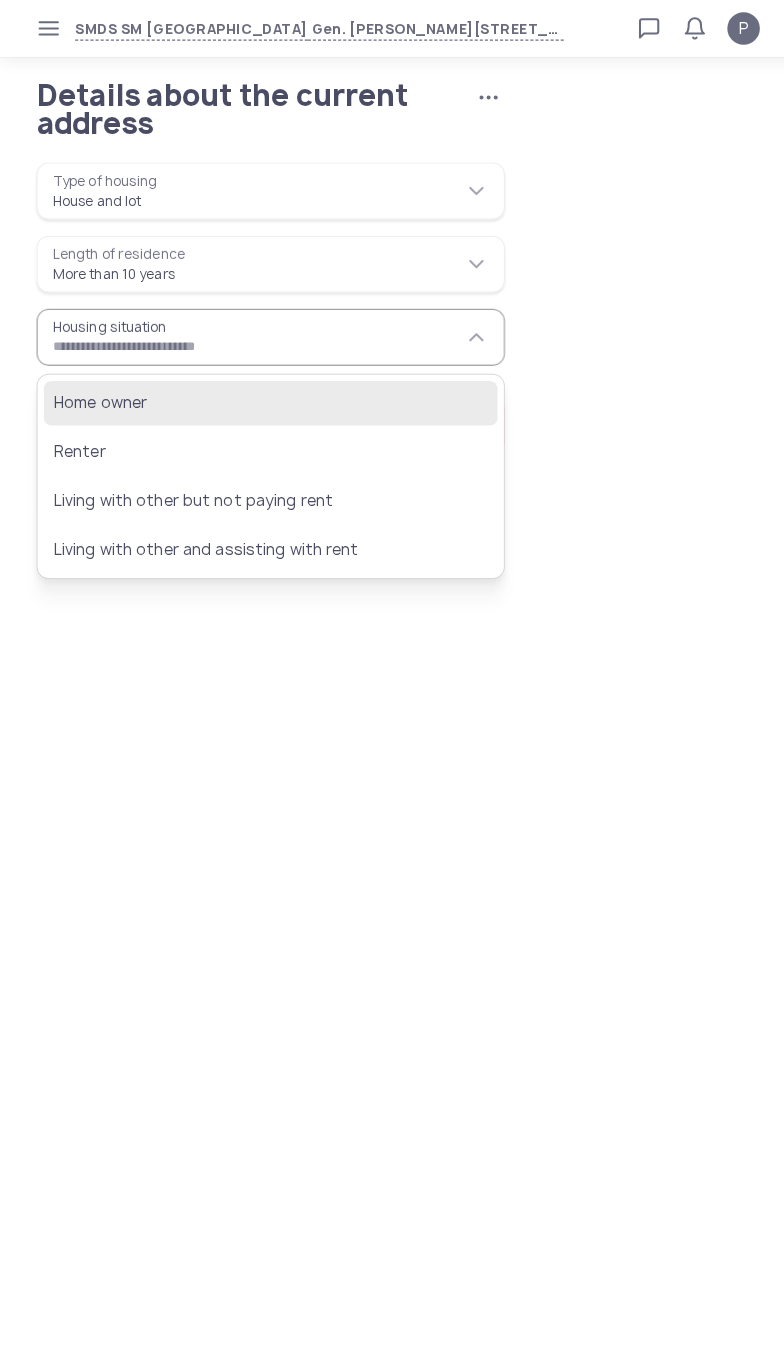 click on "Home owner" 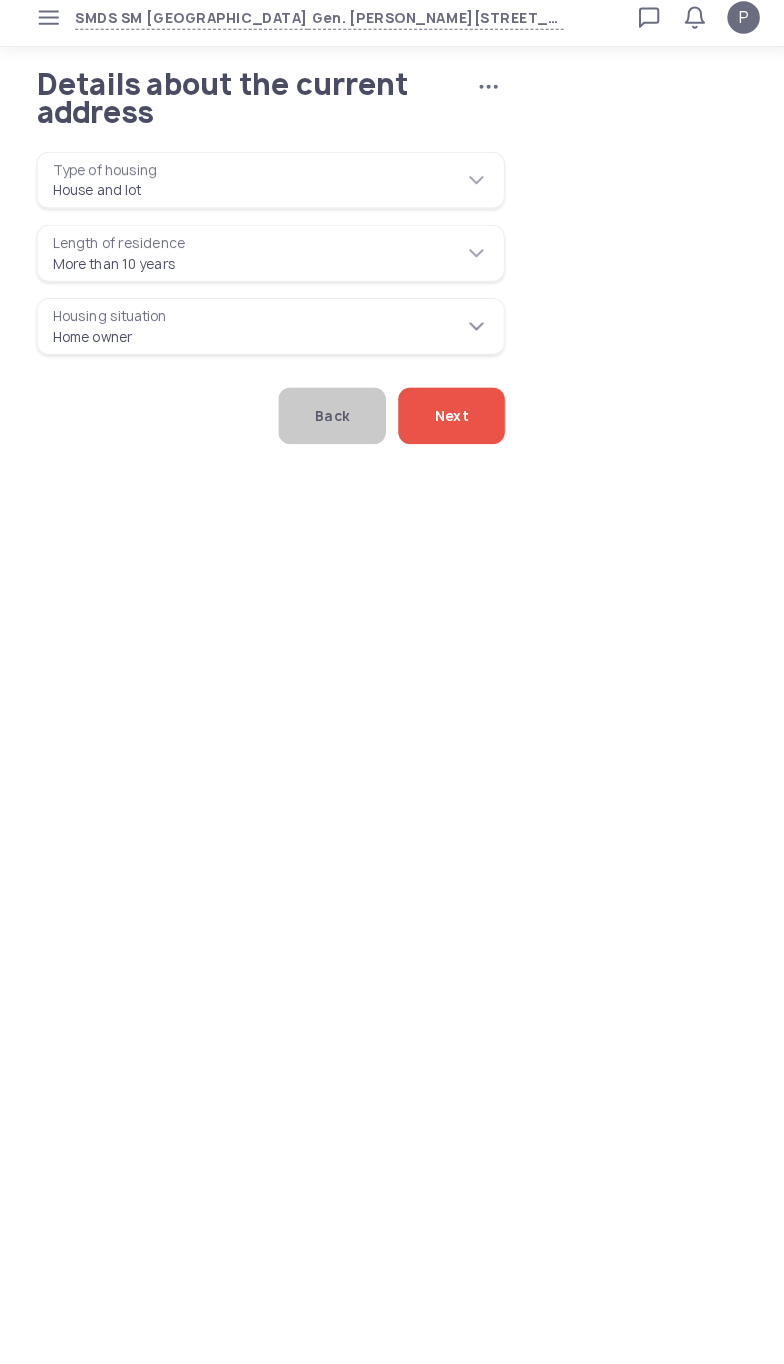 click on "**********" at bounding box center (266, 332) 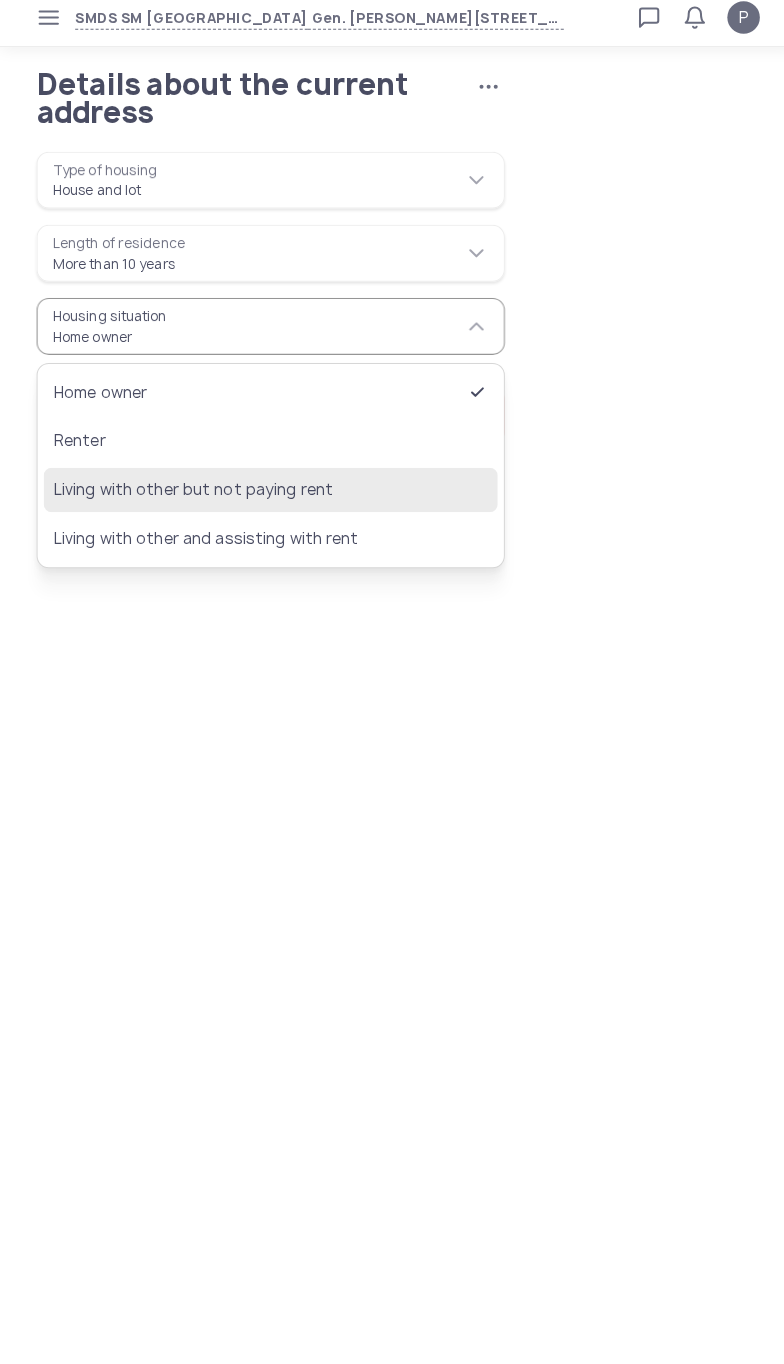 click on "Living with other but not paying rent" 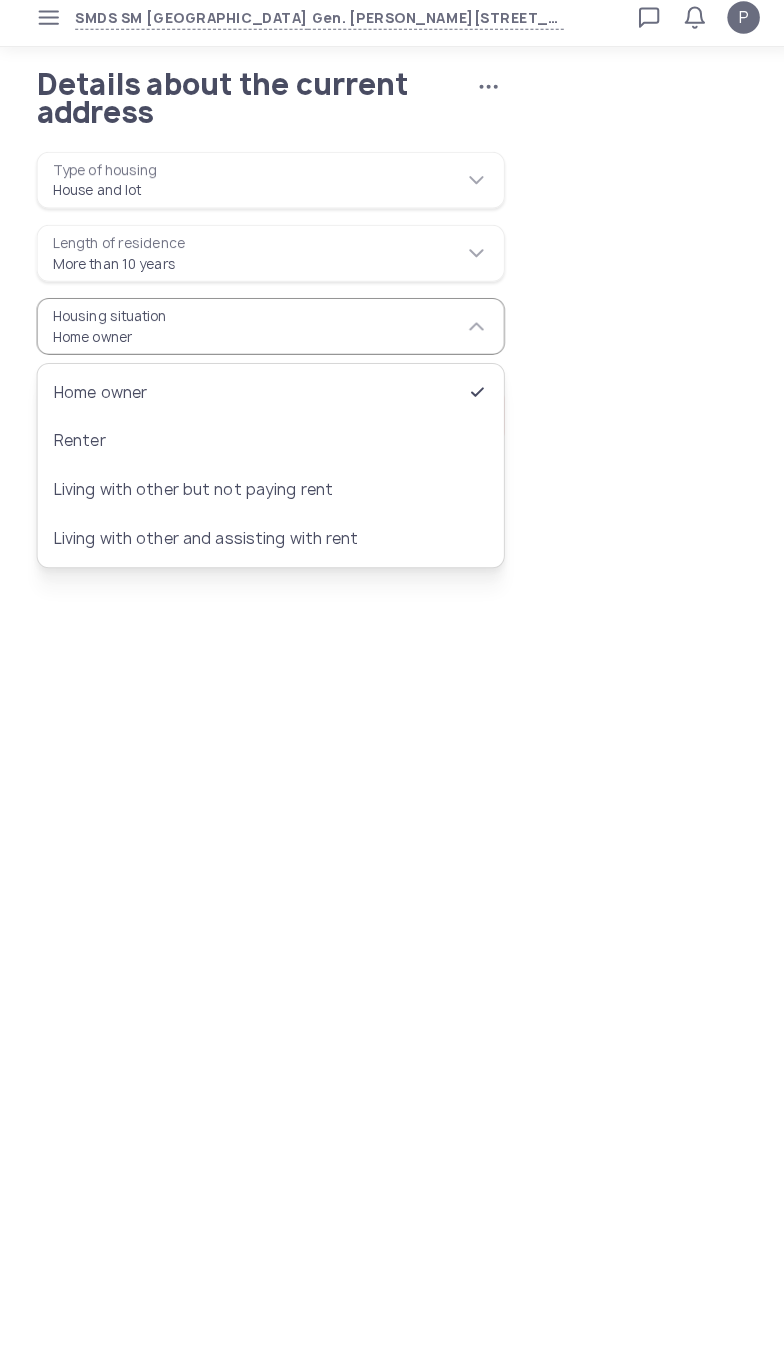 type on "**********" 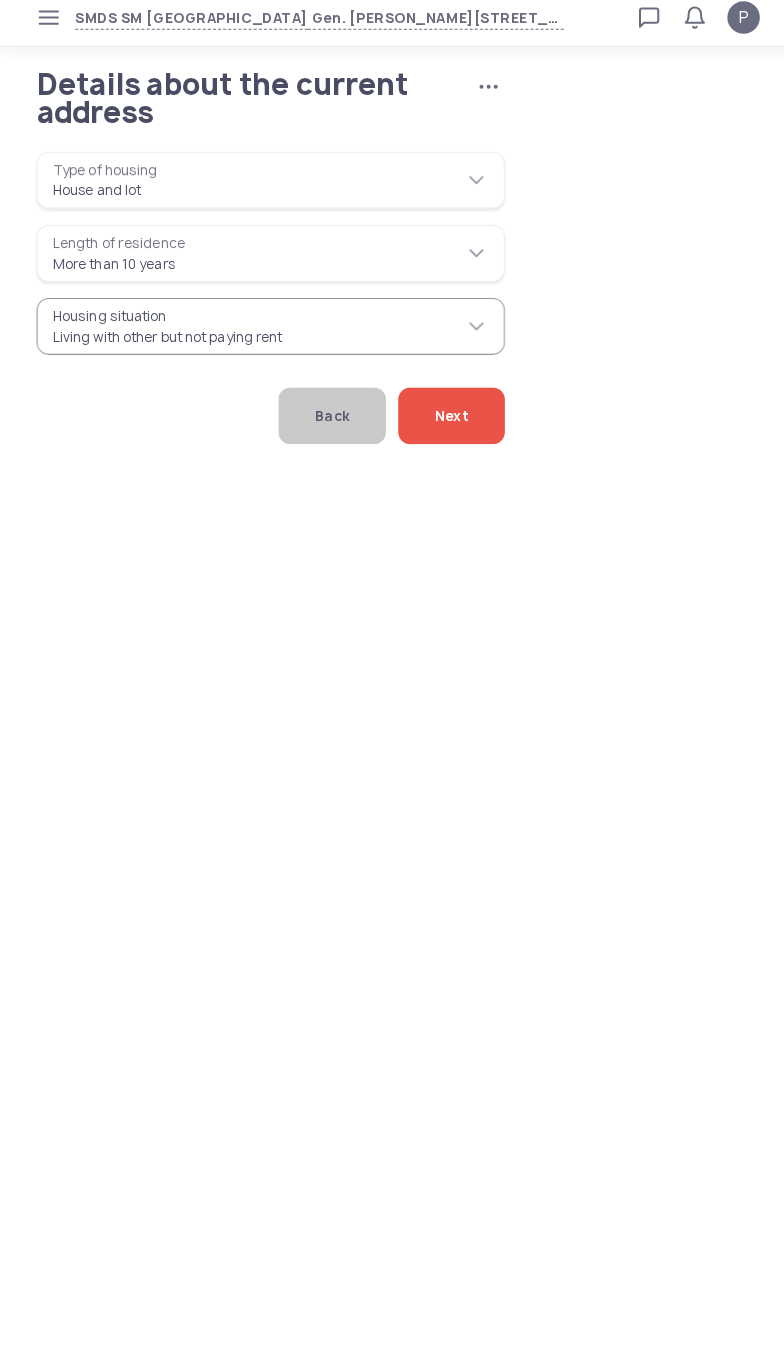 click on "Next" 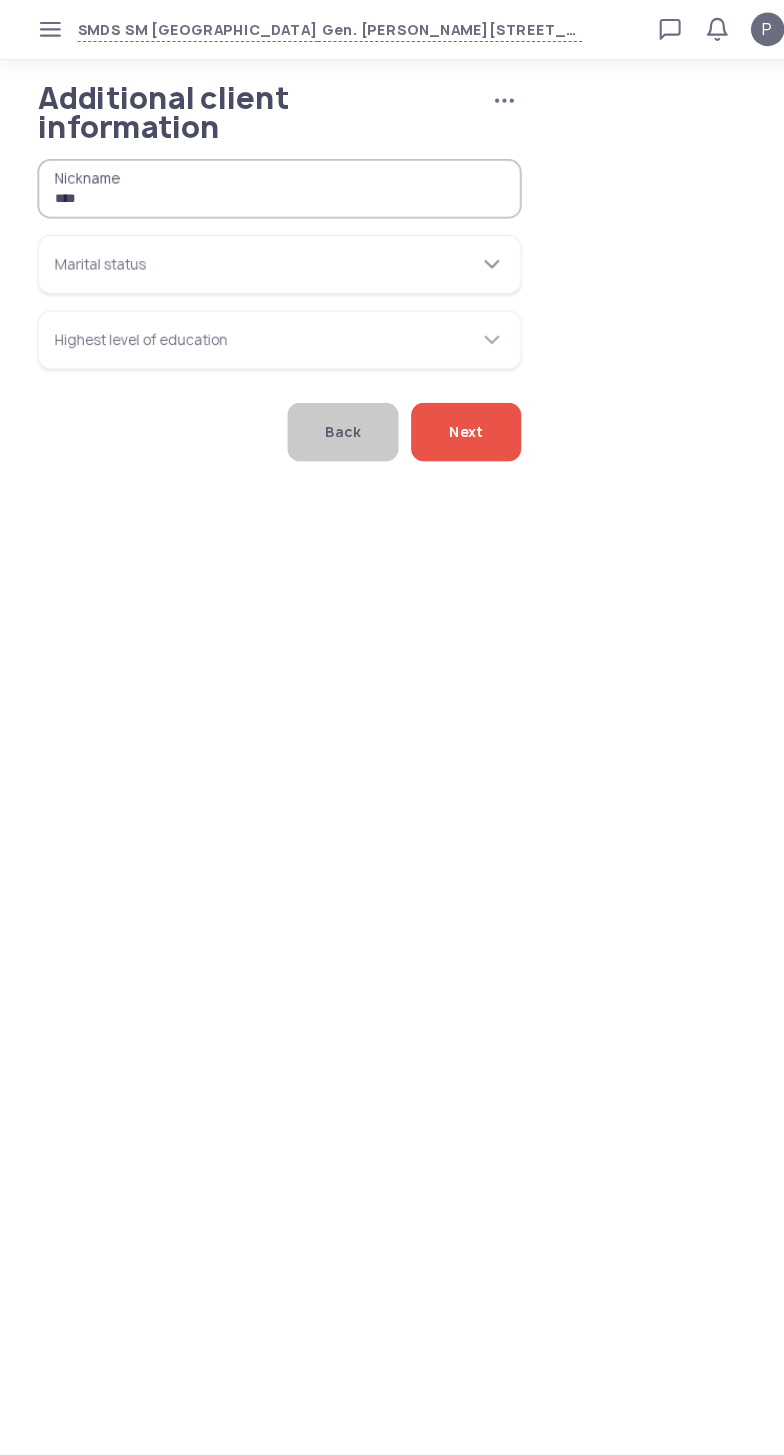 type on "****" 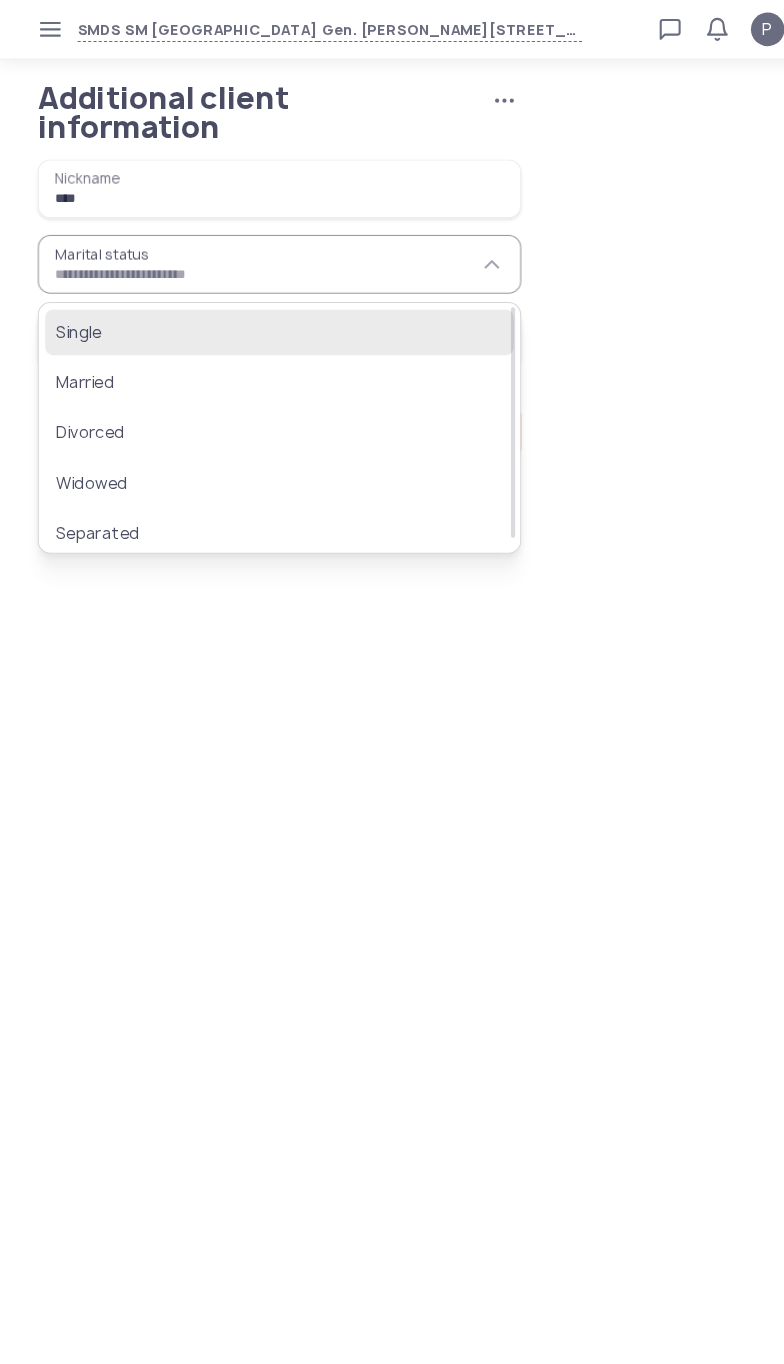 click on "Single" 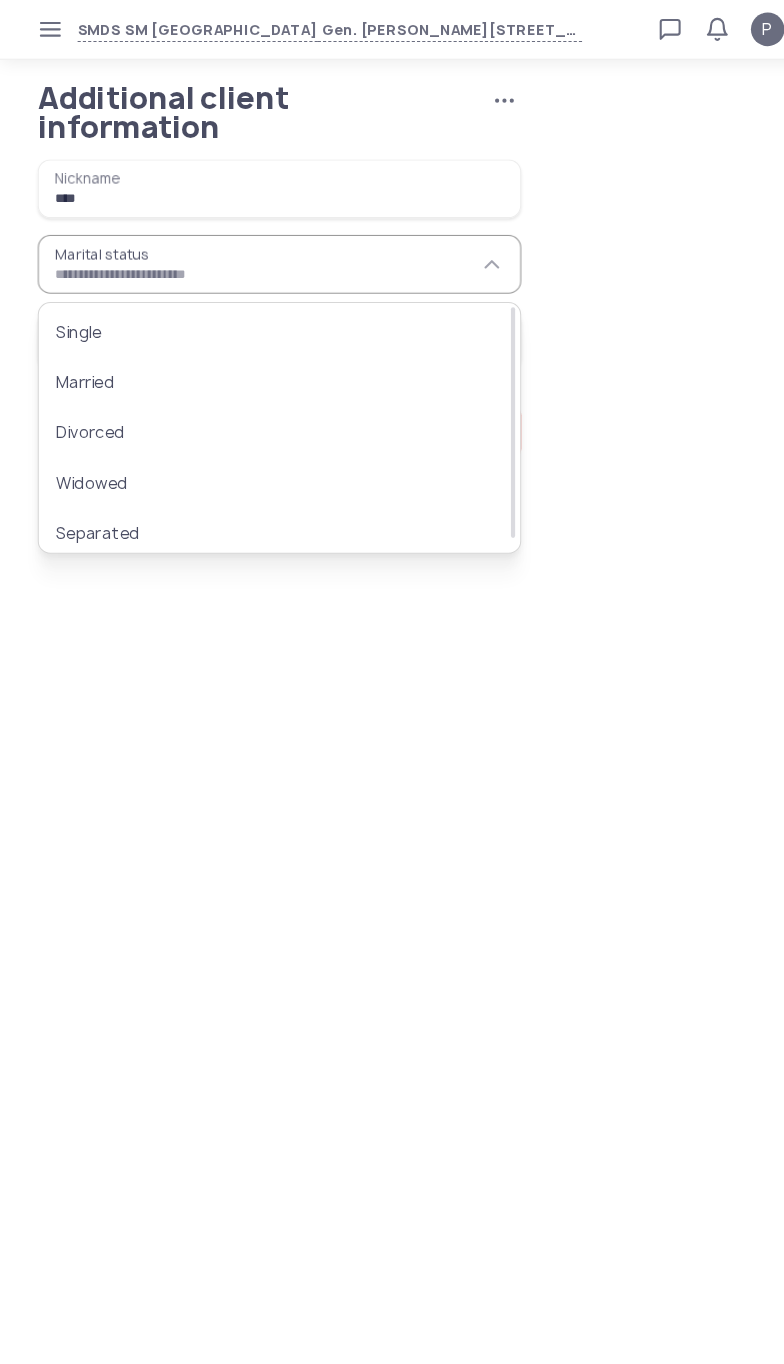 type on "******" 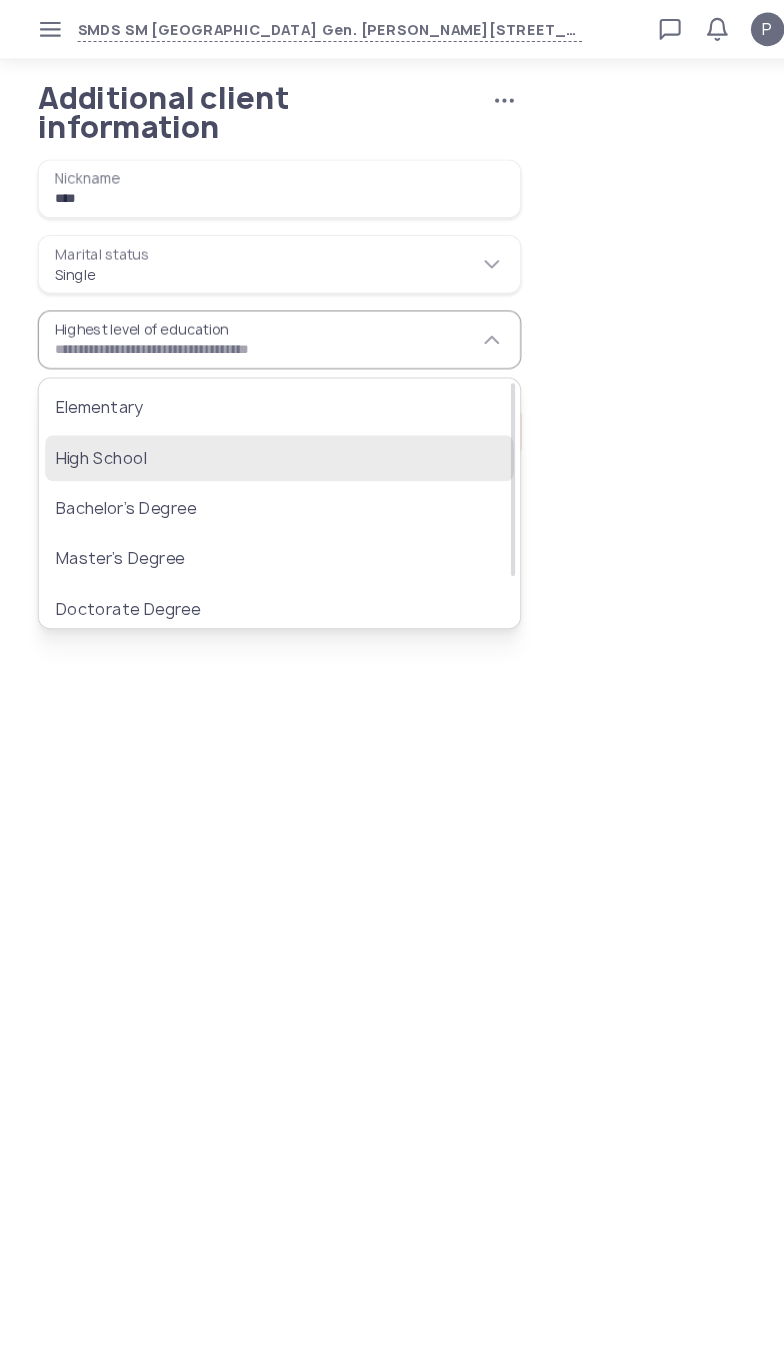 click on "High School" 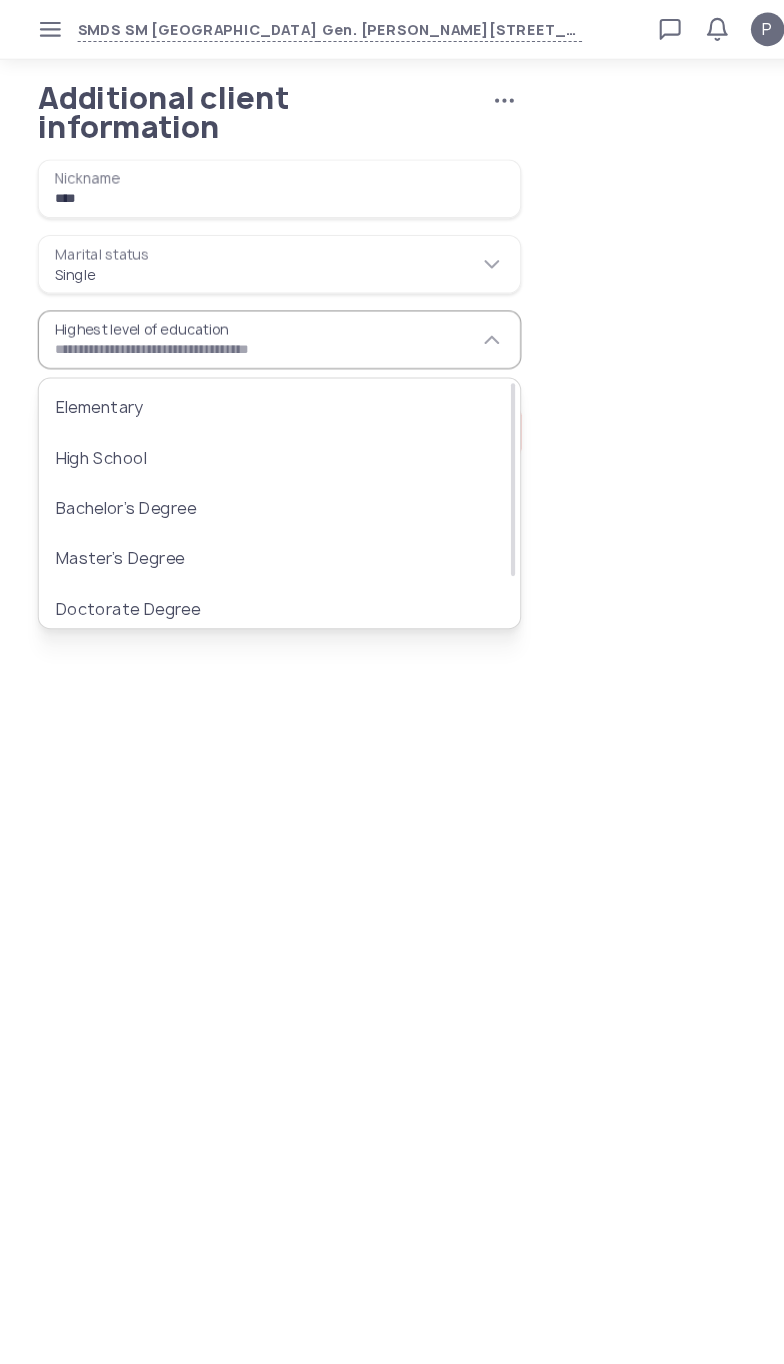 type on "**********" 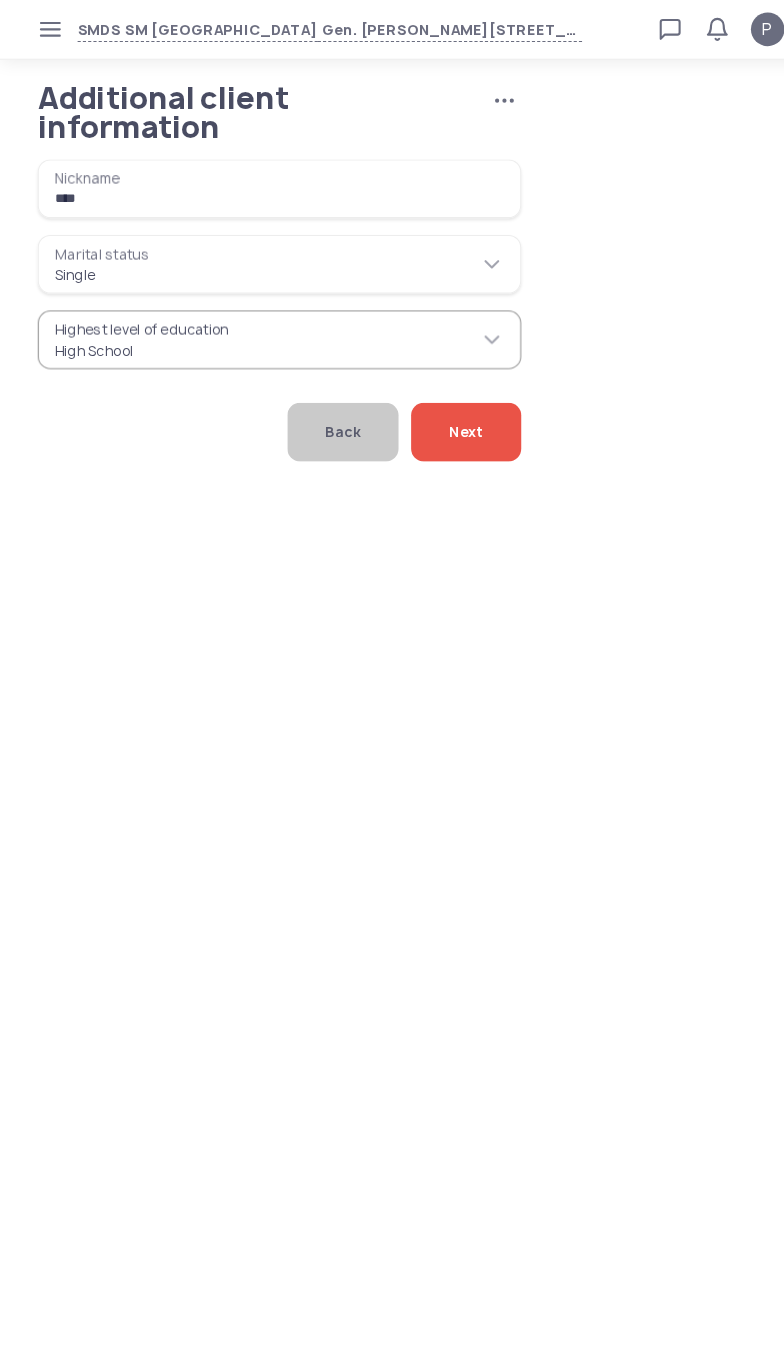 click on "Next" 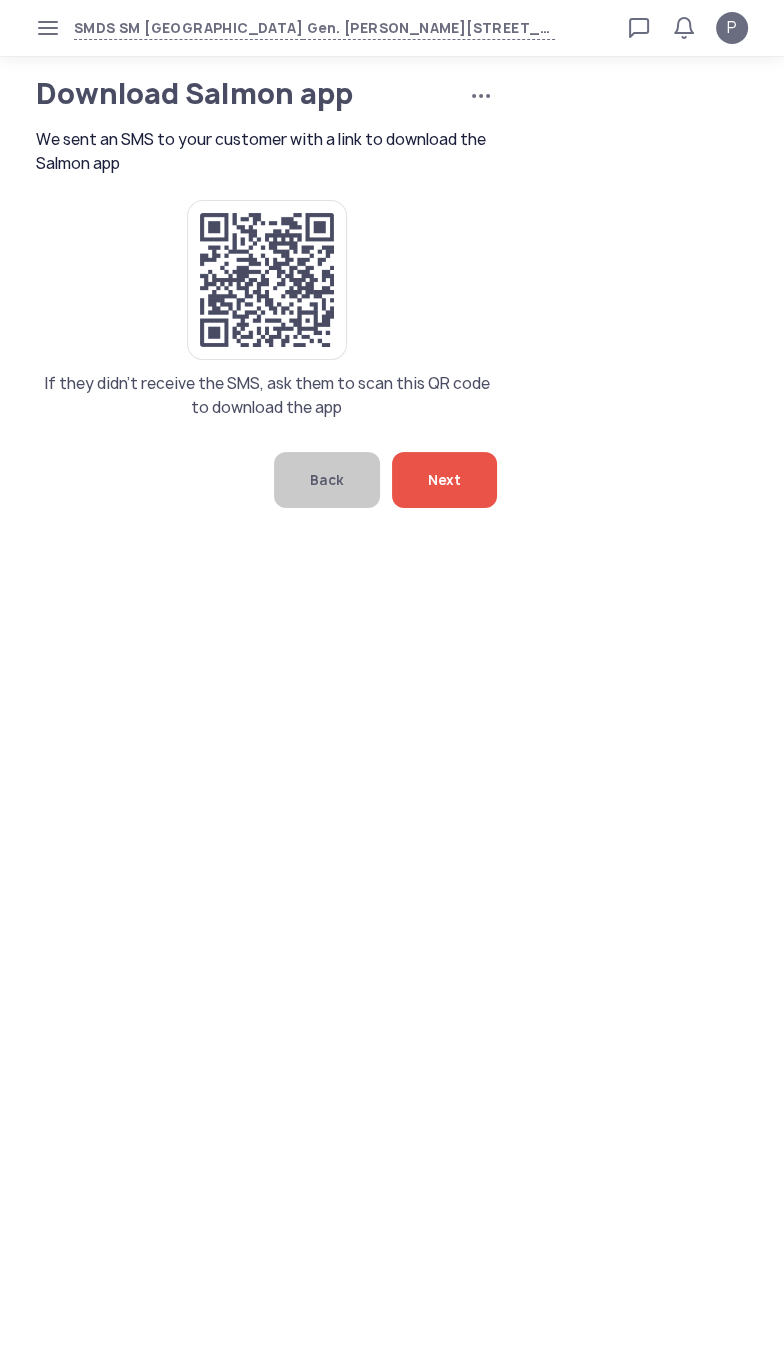 click on "Next" 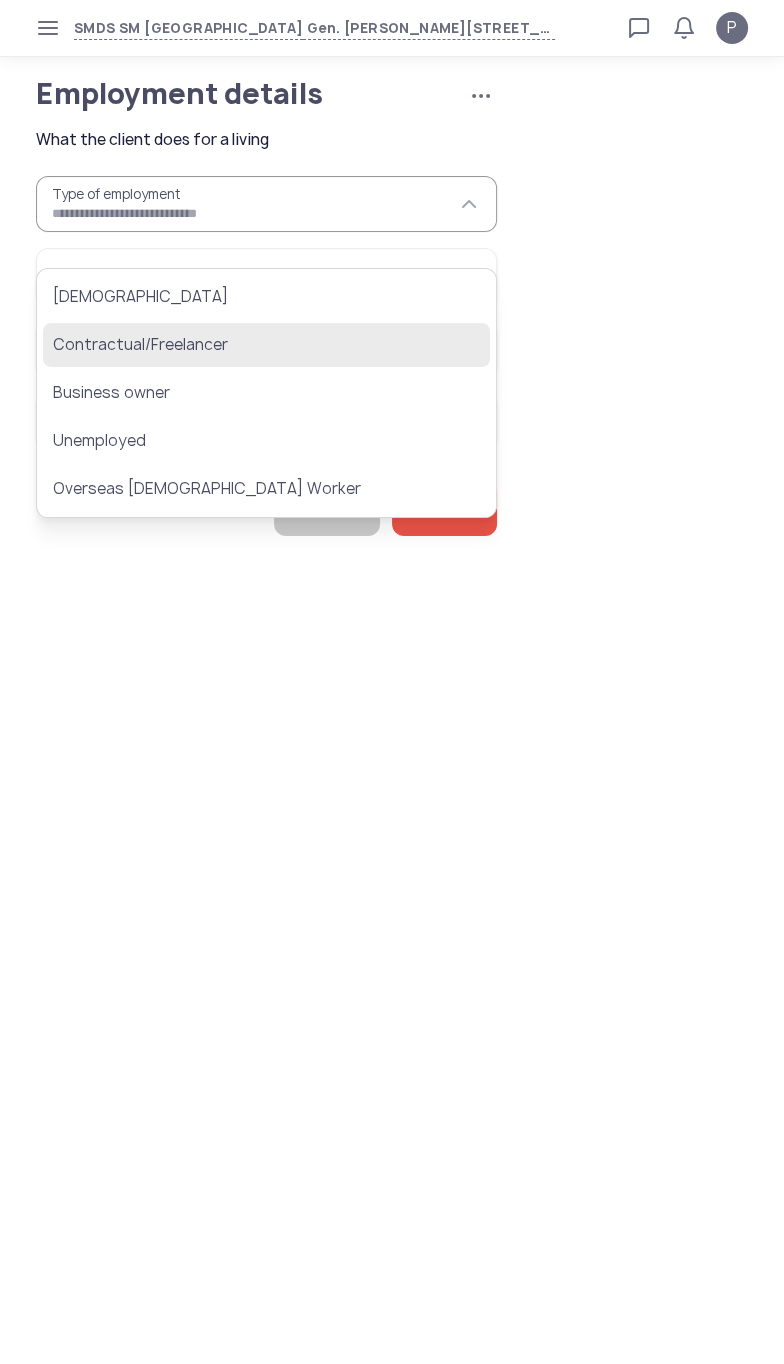 click on "Contractual/Freelancer" 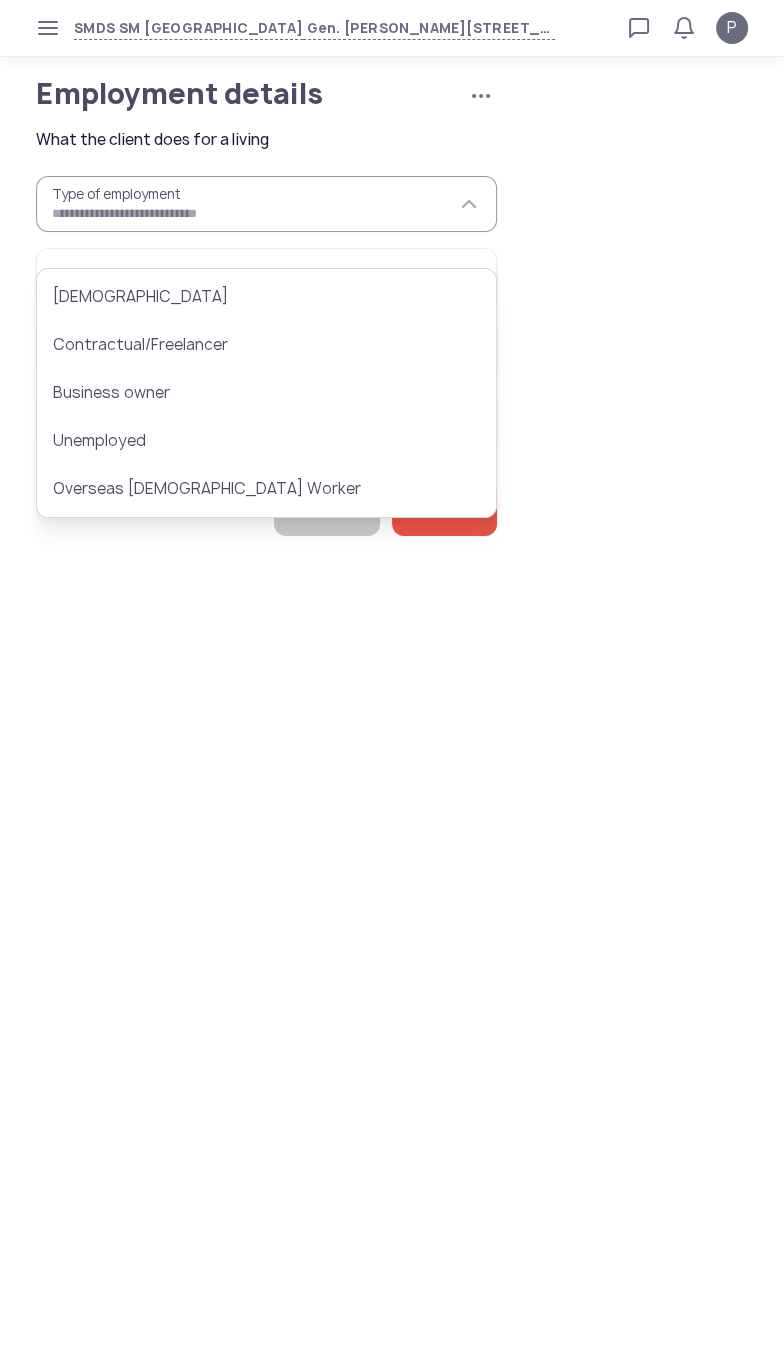 type on "**********" 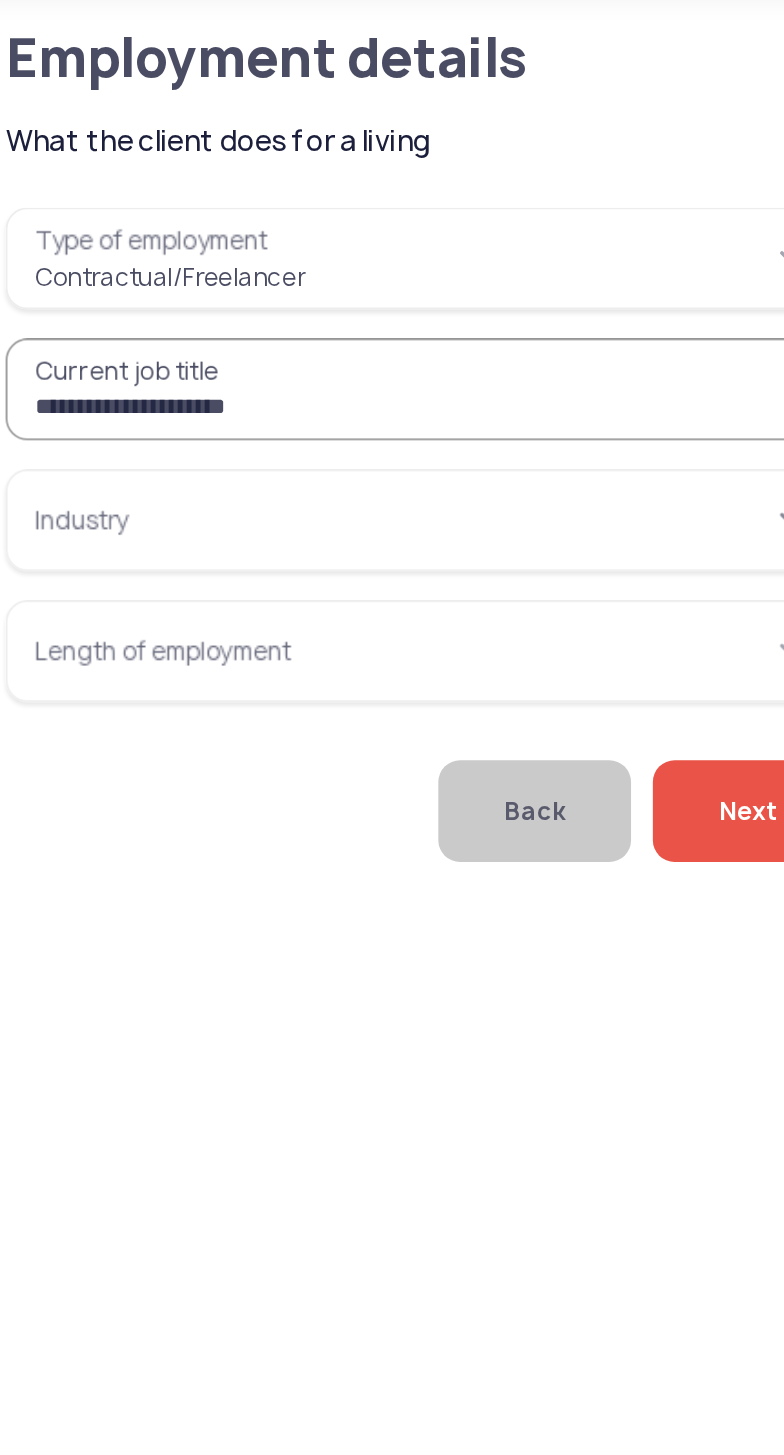 type on "**********" 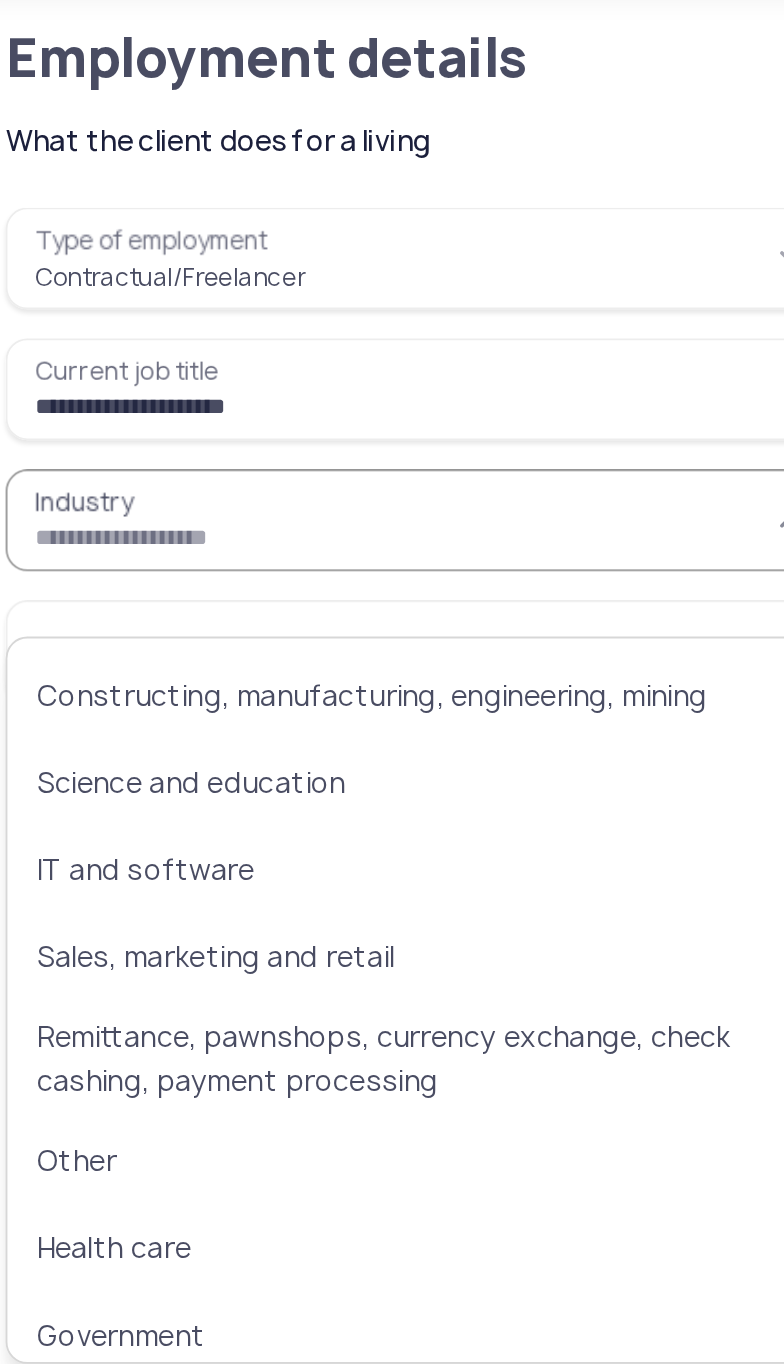 scroll, scrollTop: 405, scrollLeft: 0, axis: vertical 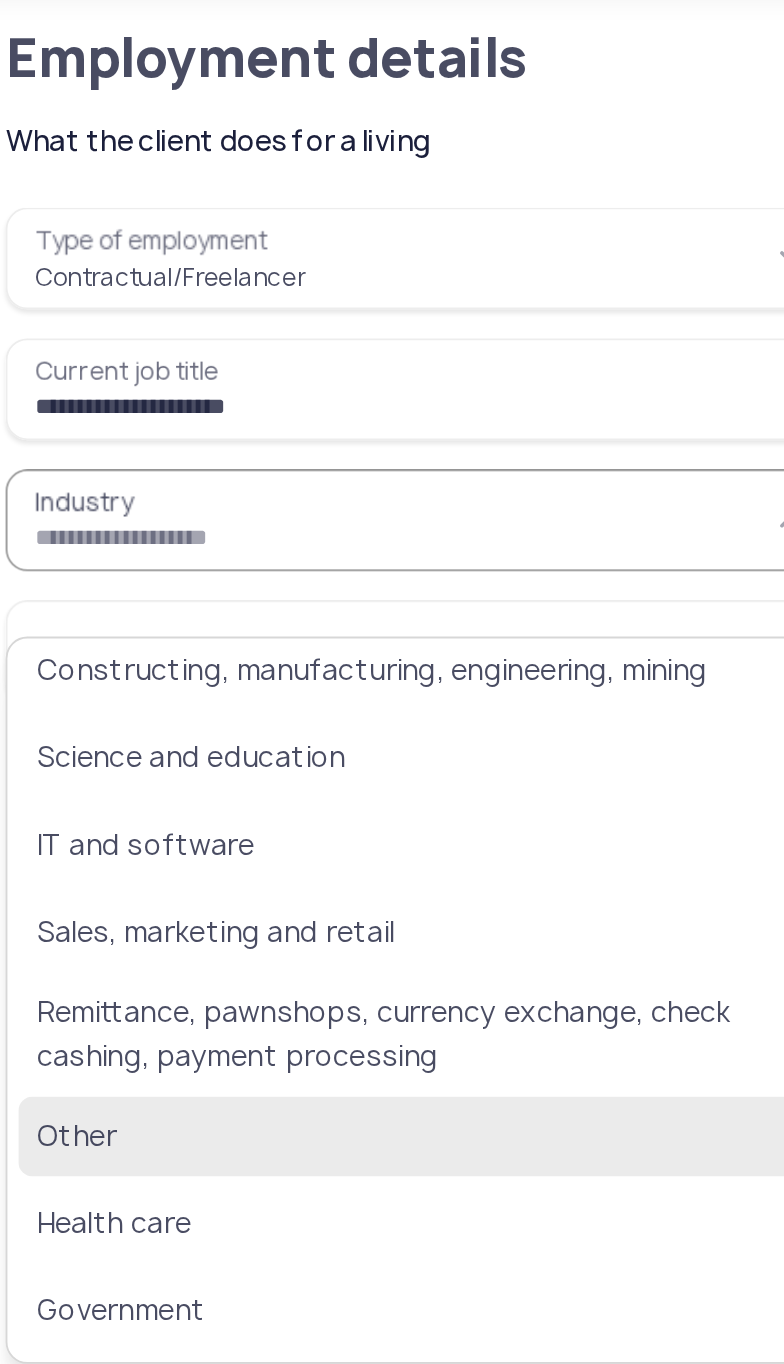click on "Other" 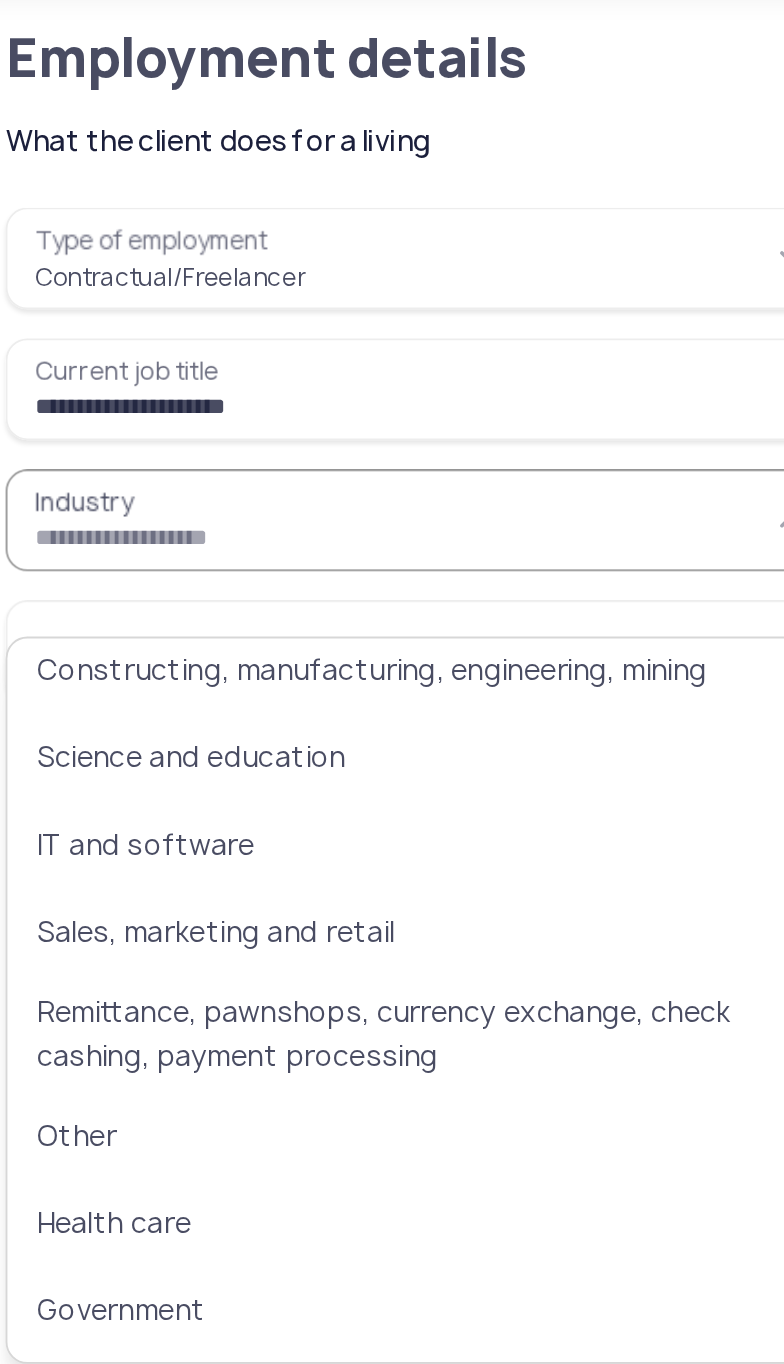 type on "*****" 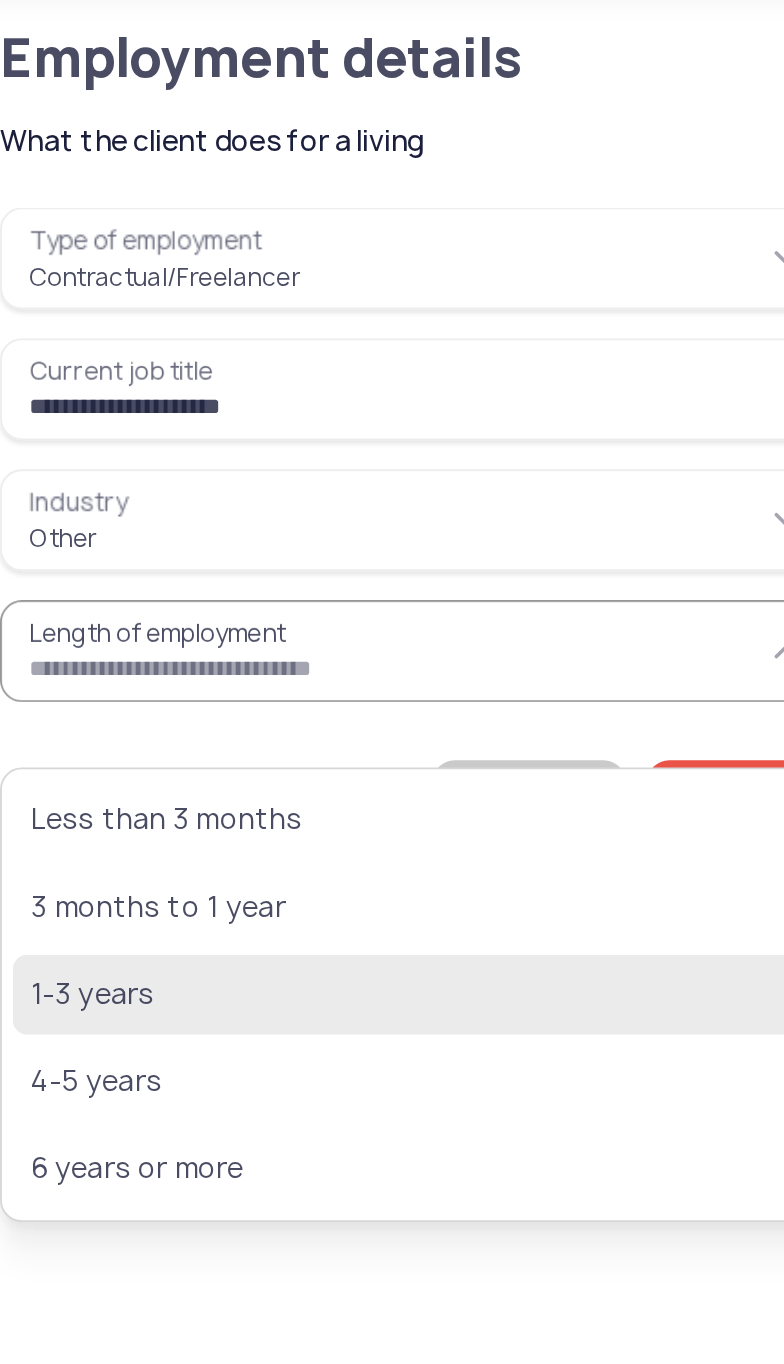 click on "1-3 years" 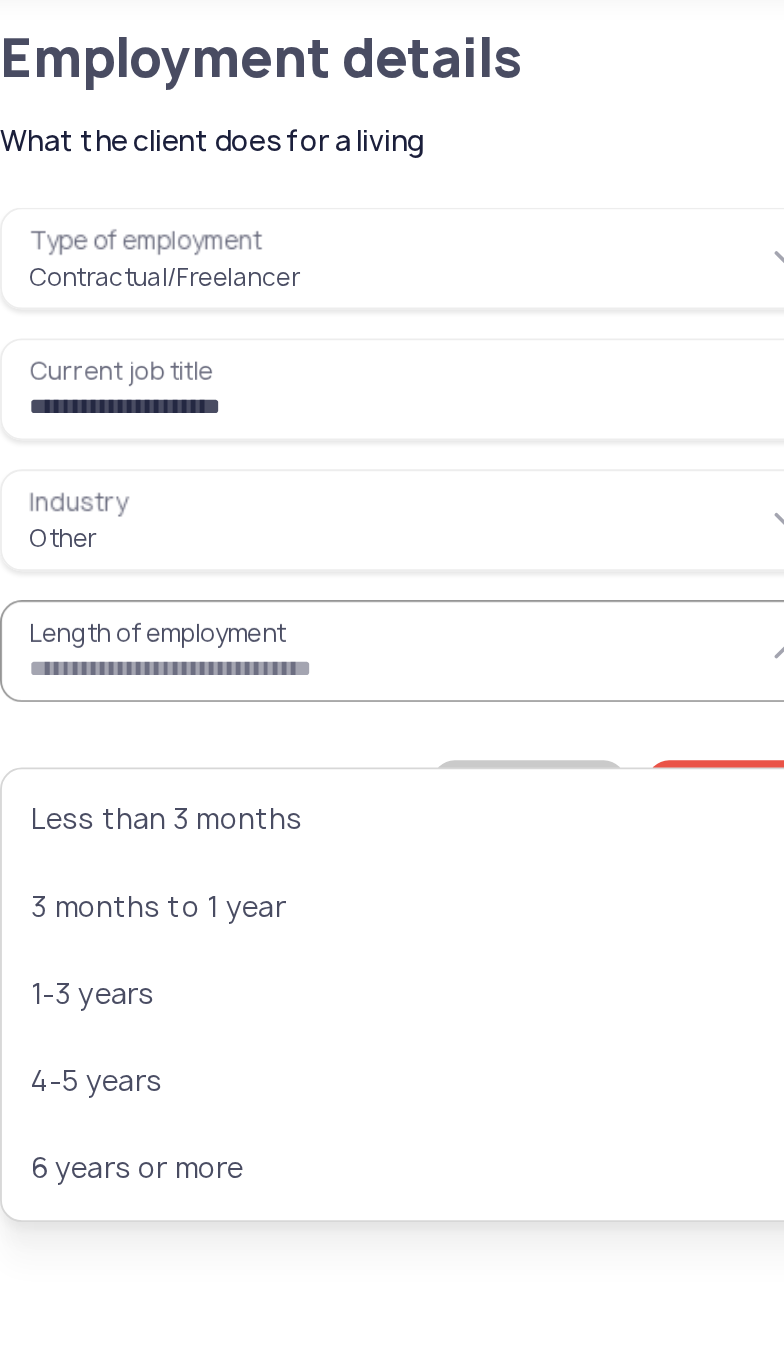 type on "*********" 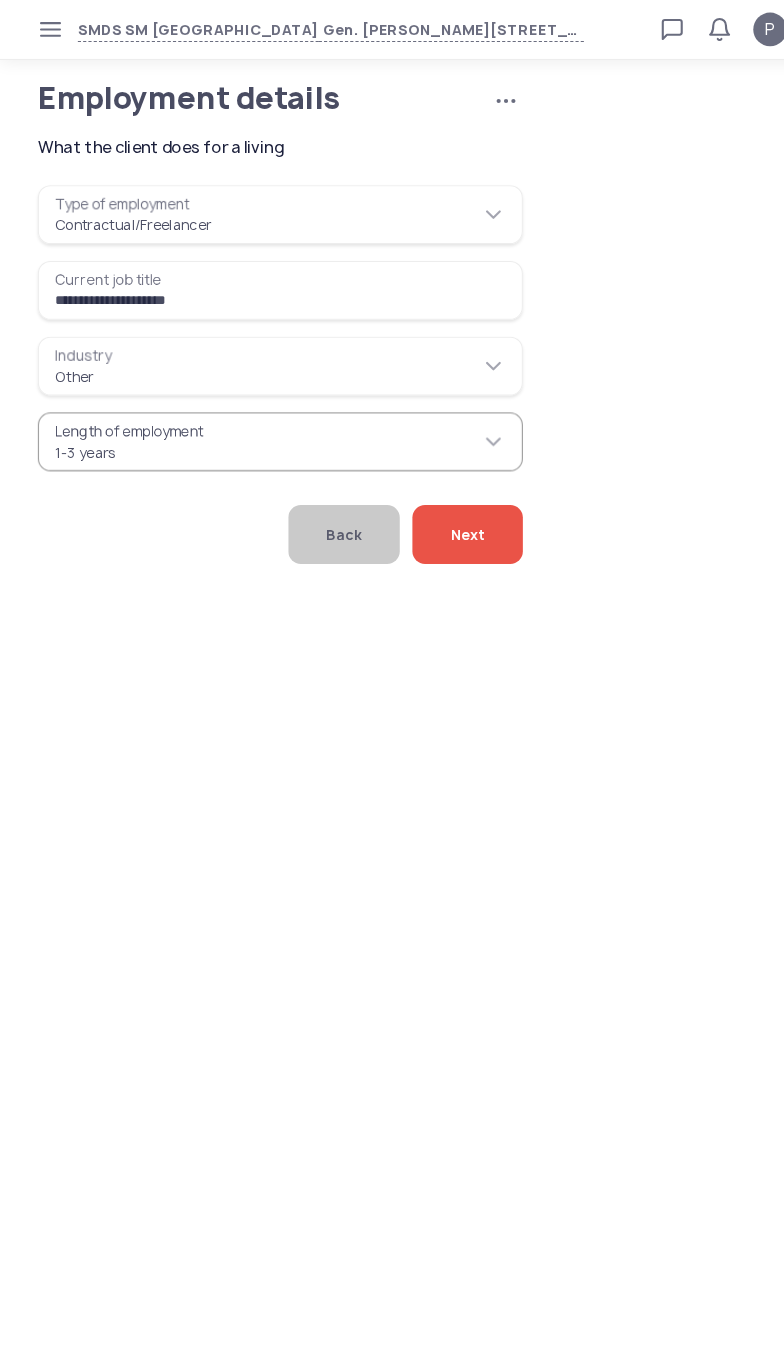 click on "Next" 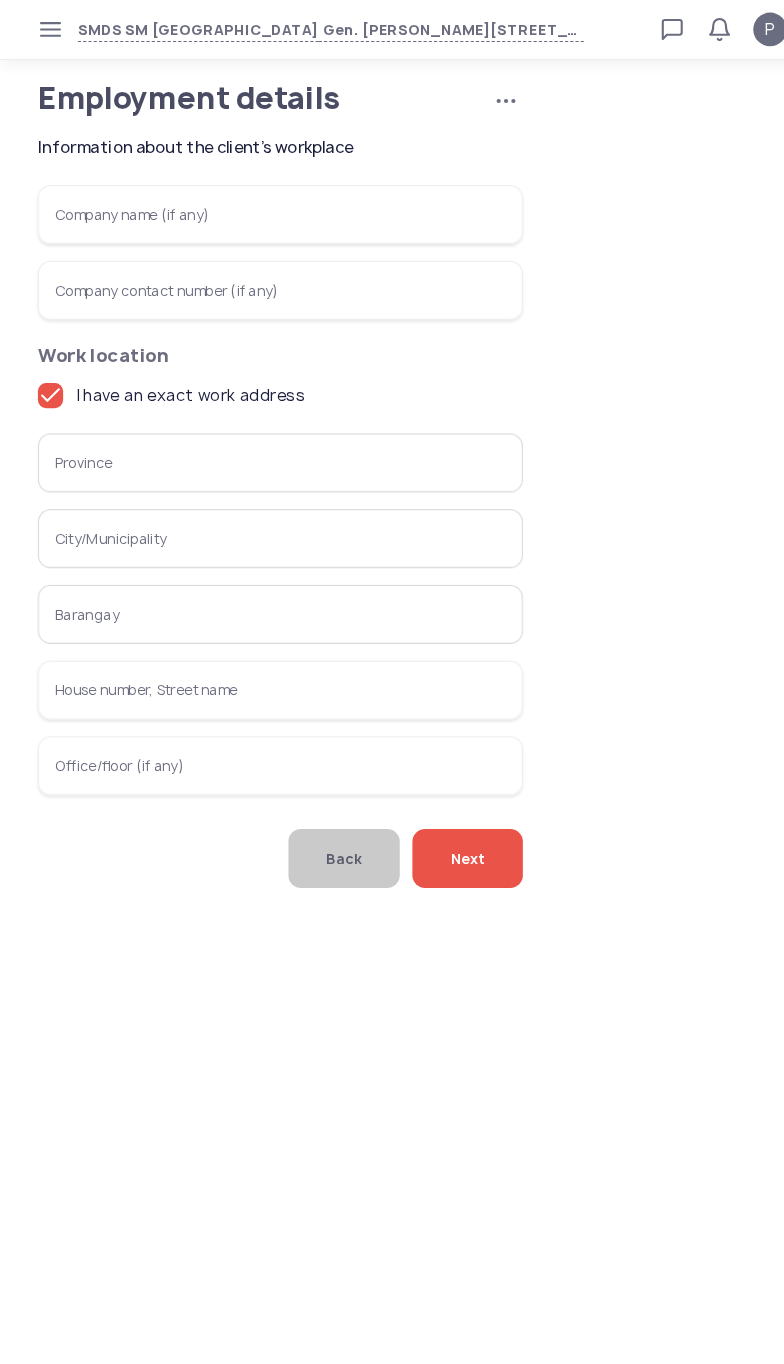 click on "I have an exact work address" 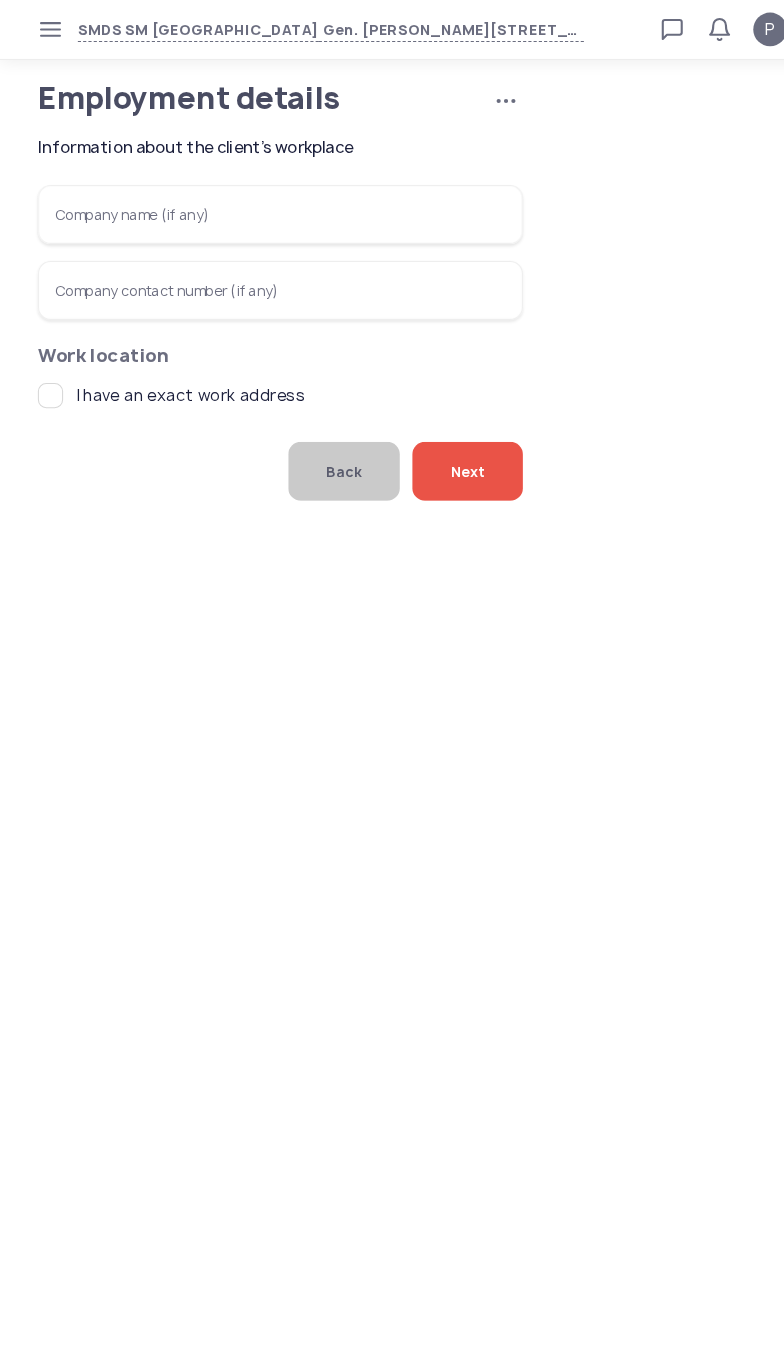 click on "Company name (if any)   Company contact number (if any)  Work location  I have an exact work address   Back   Next" 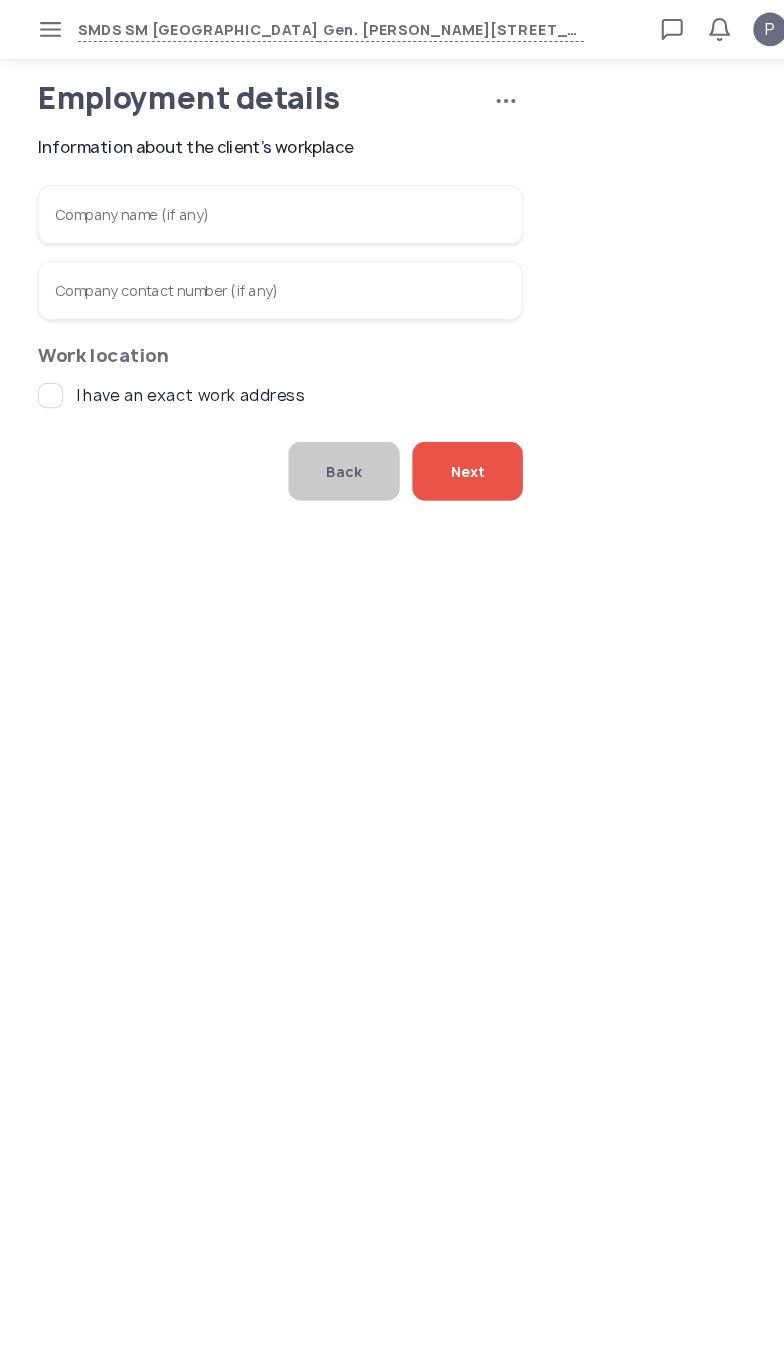 click on "Next" 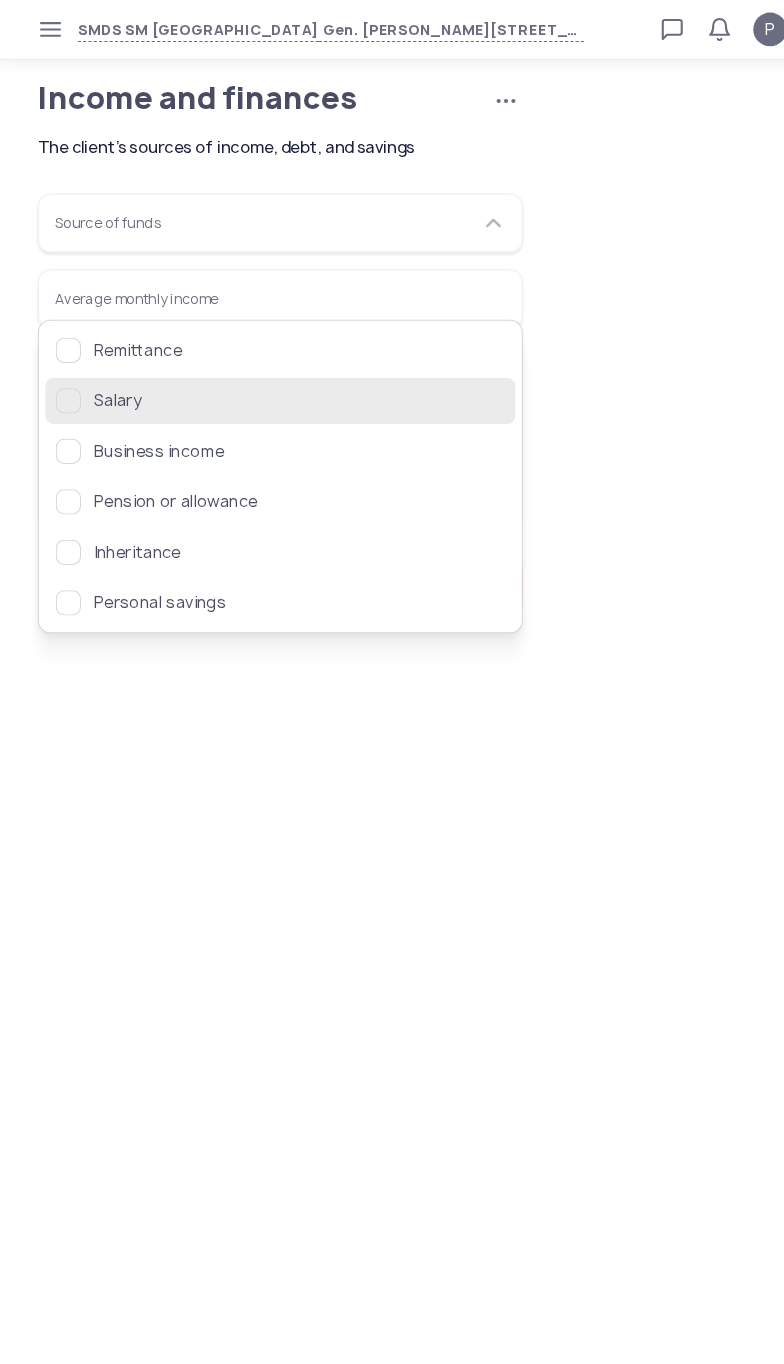 click on "Salary" 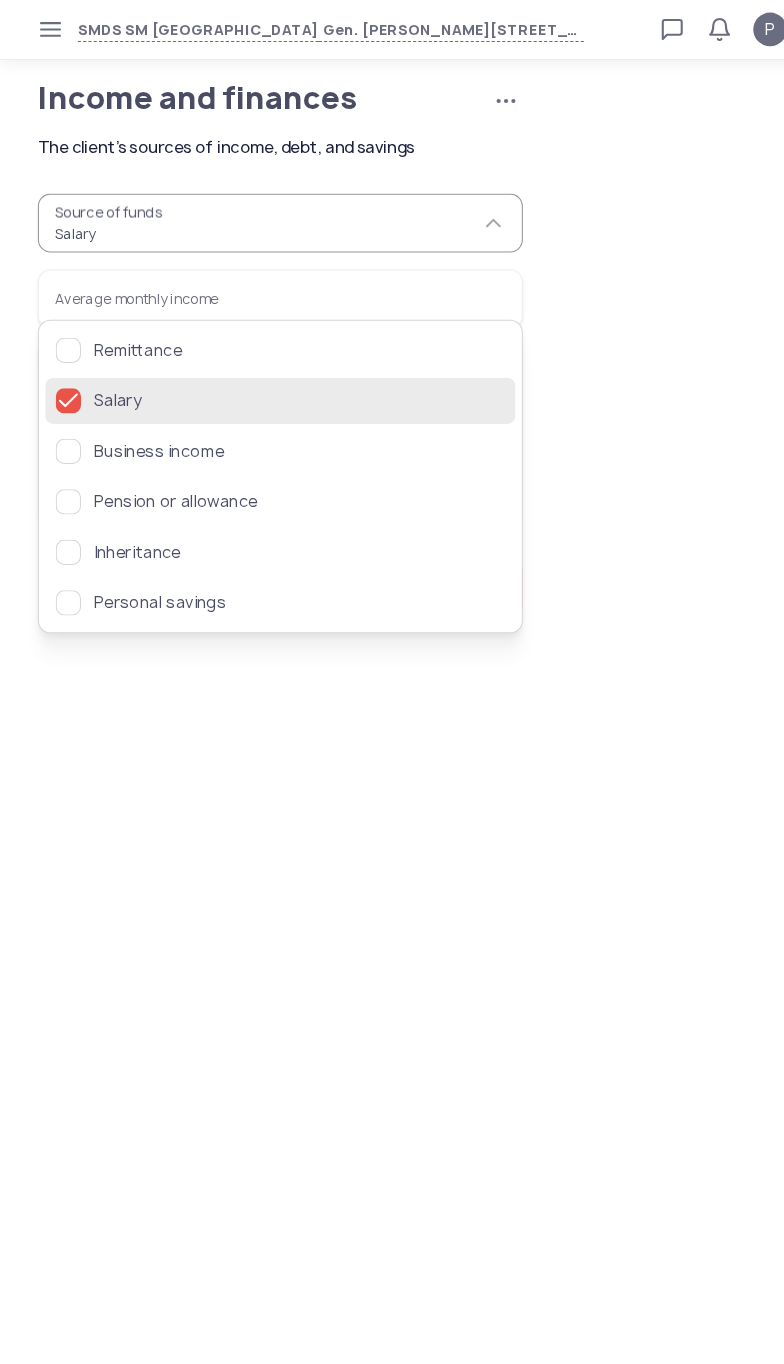 click on "Salary" 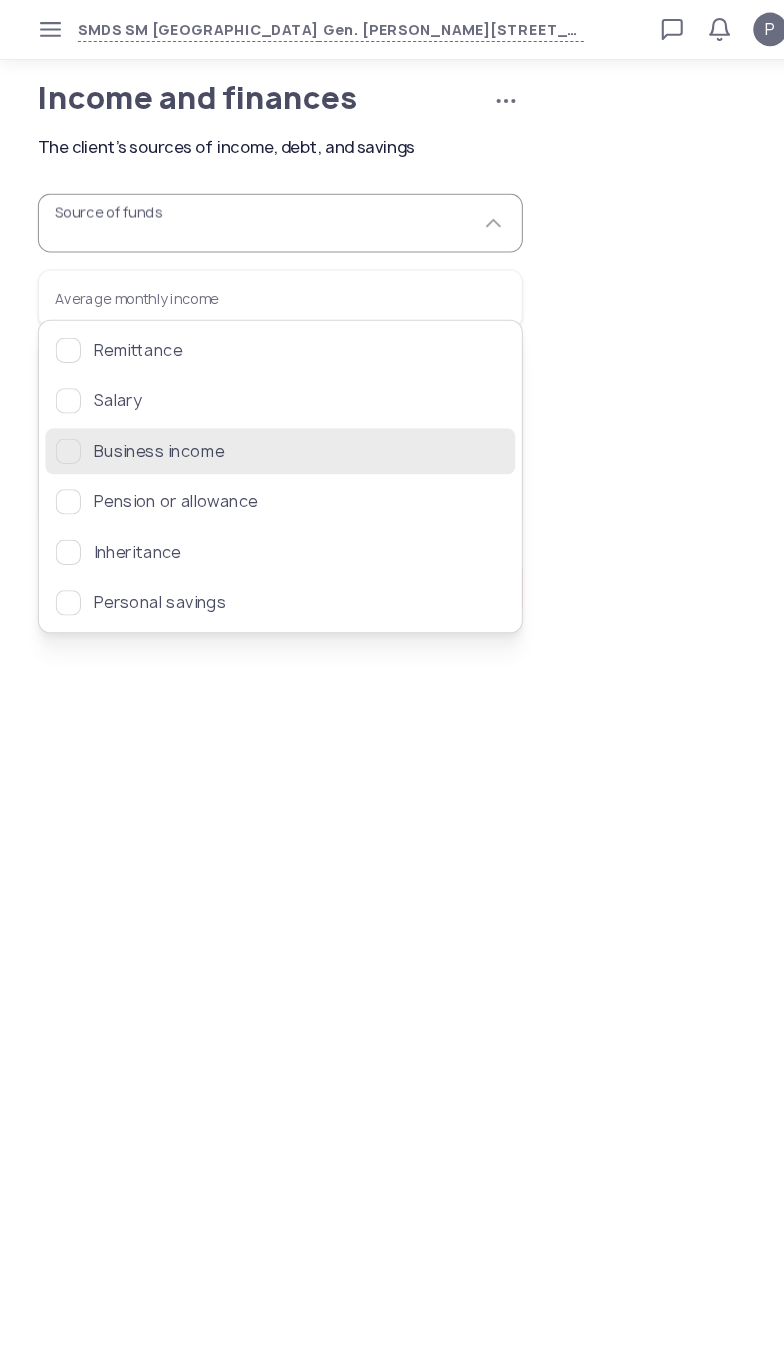 click on "Business income" 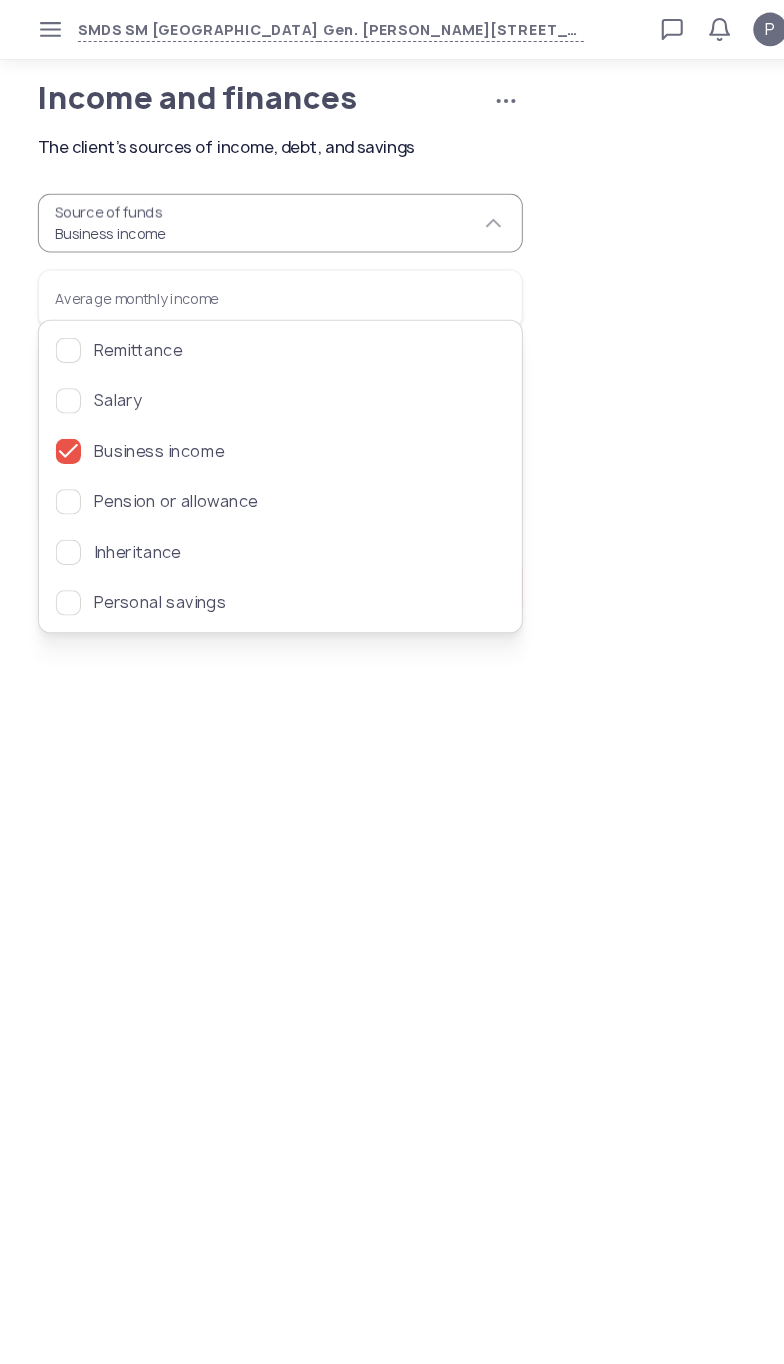 click on "Source of funds  Business income  Average monthly income   Has a bank account   Has taken a loan or credit card before   Has outstanding debt" 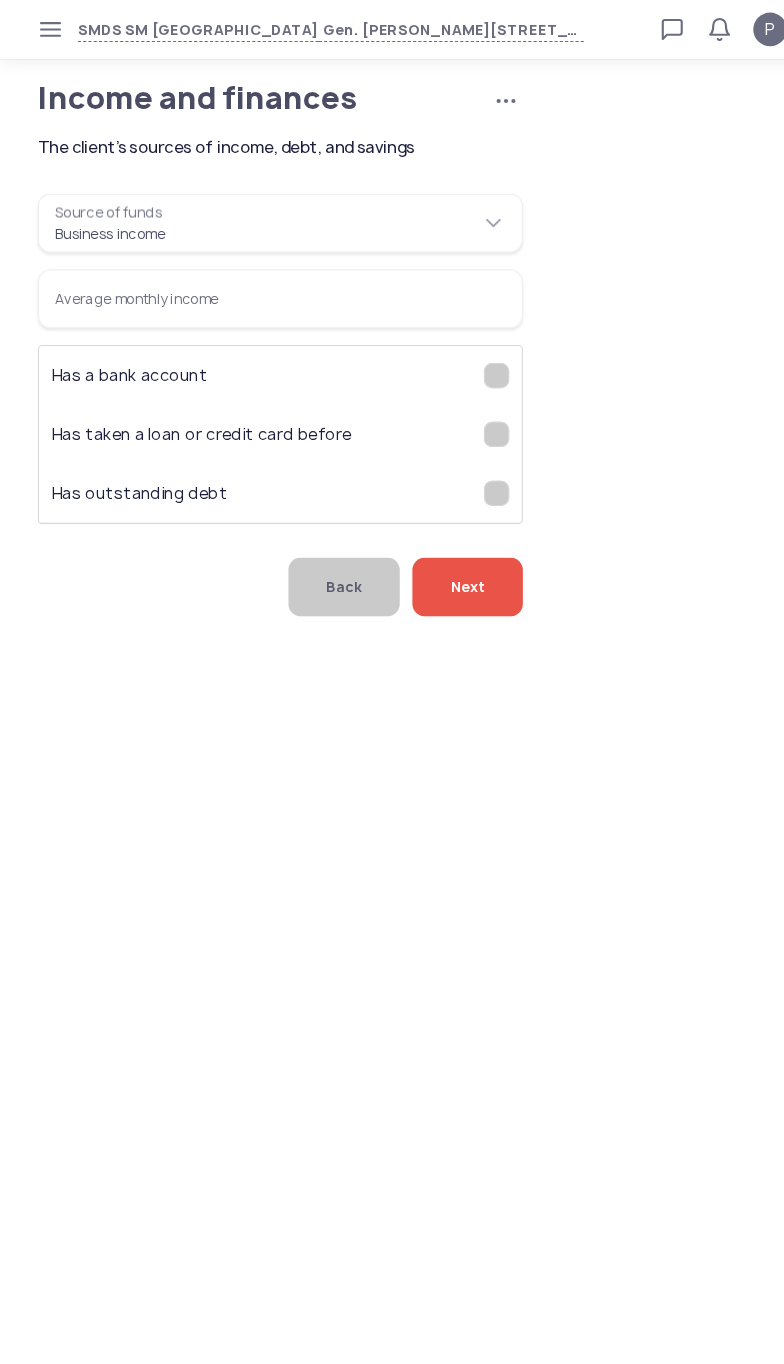 click on "Average monthly income" at bounding box center [266, 284] 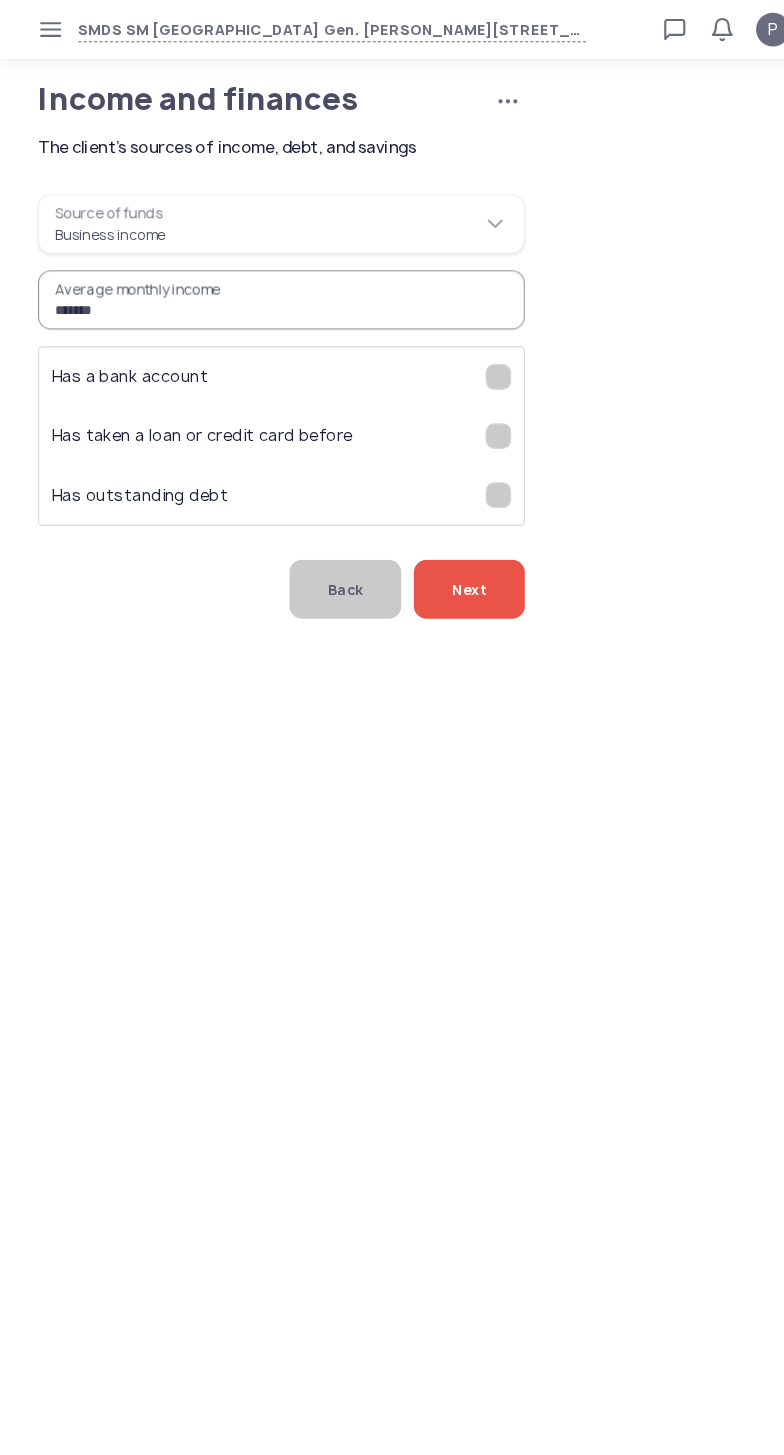 type on "*******" 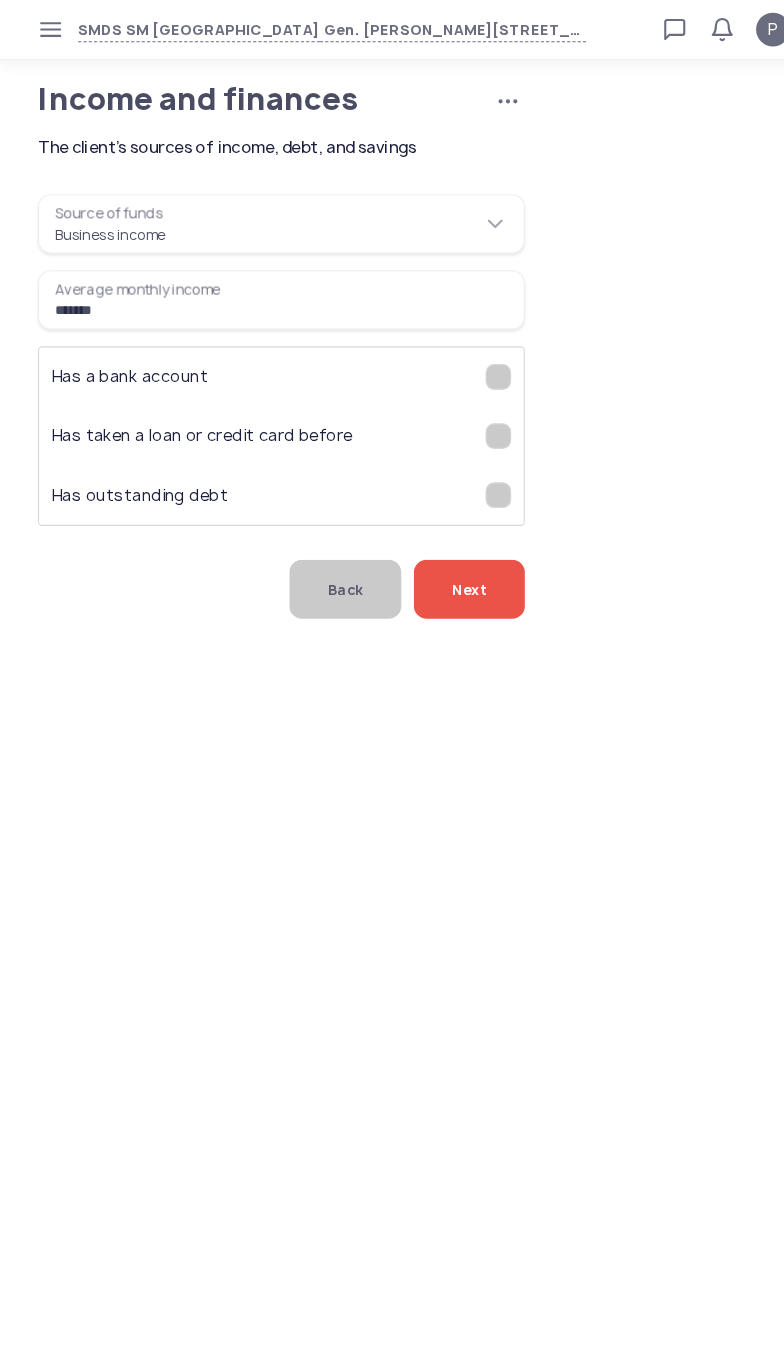 click on "Next" 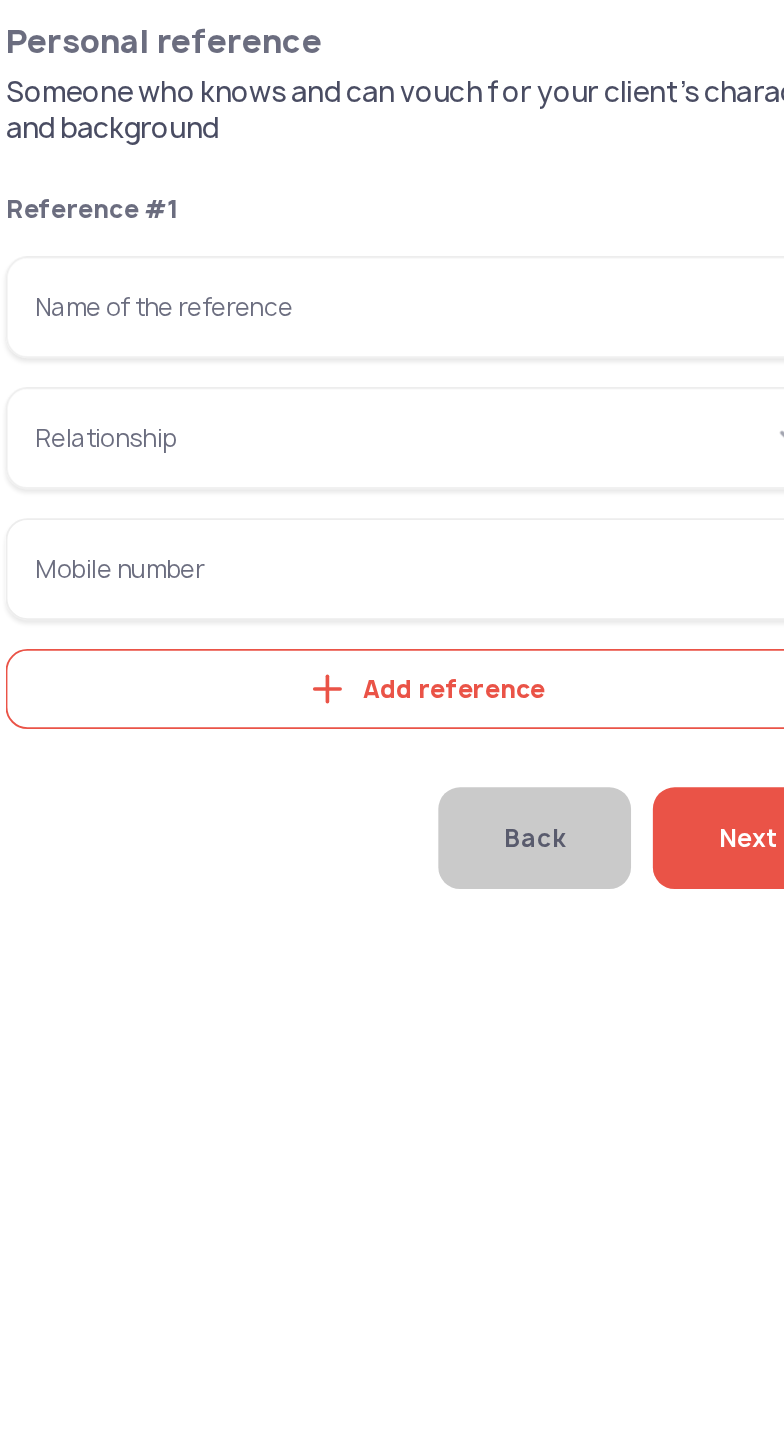 click on "Add reference" 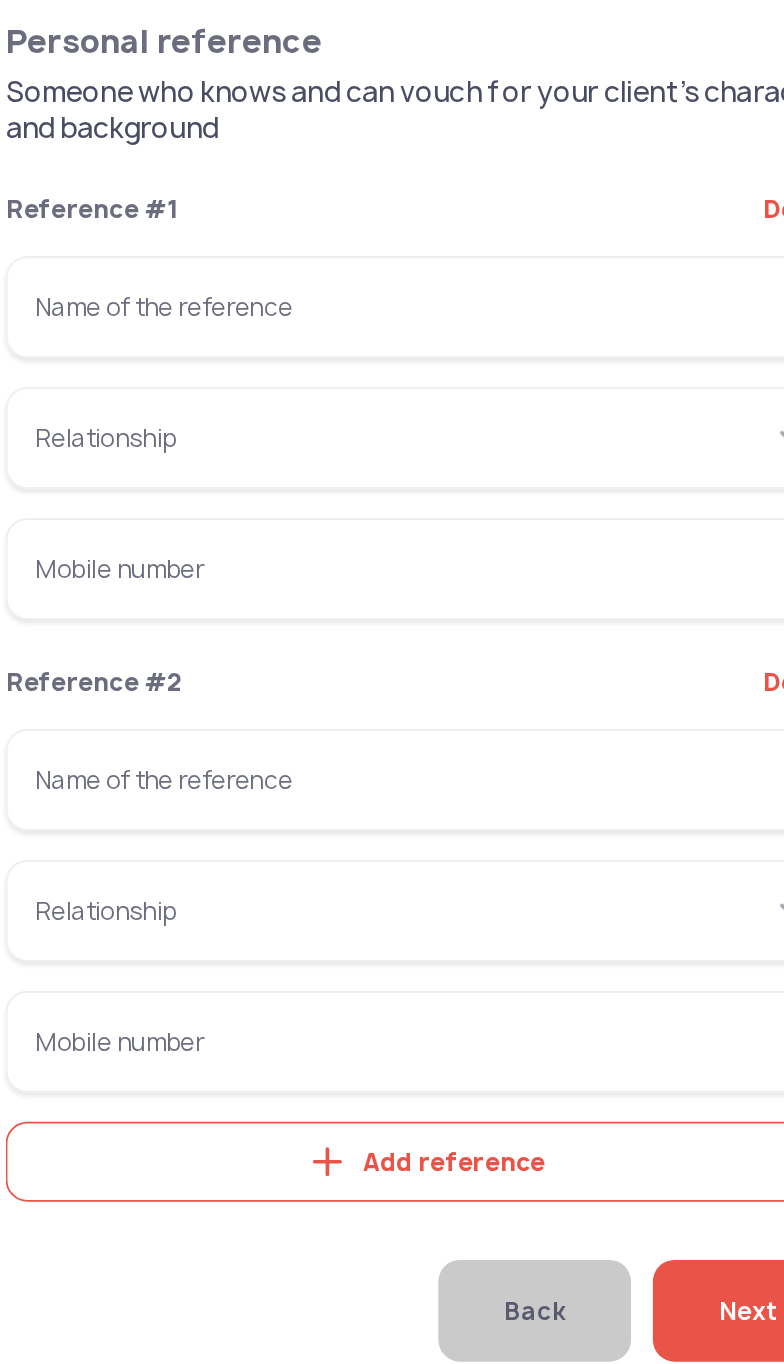 click on "Add reference" 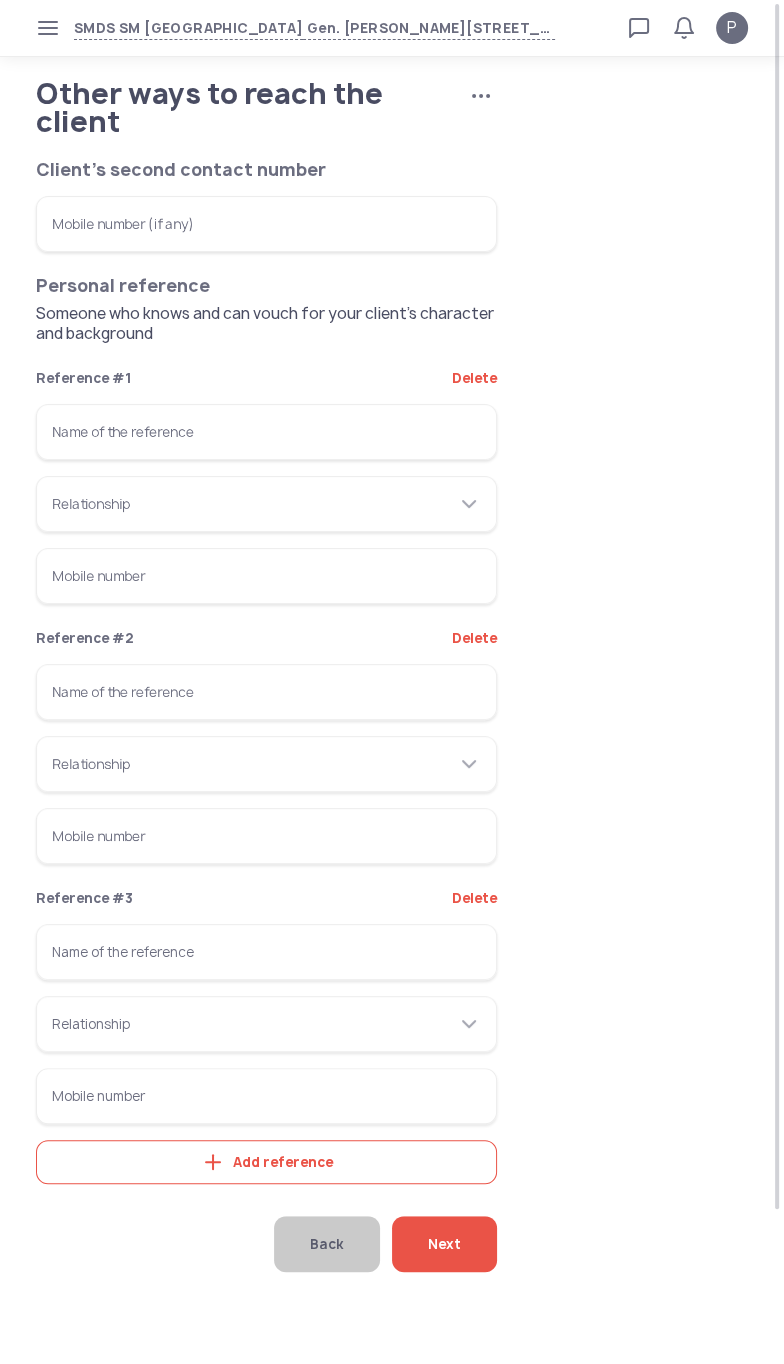 click on "Name of the reference" at bounding box center (266, 432) 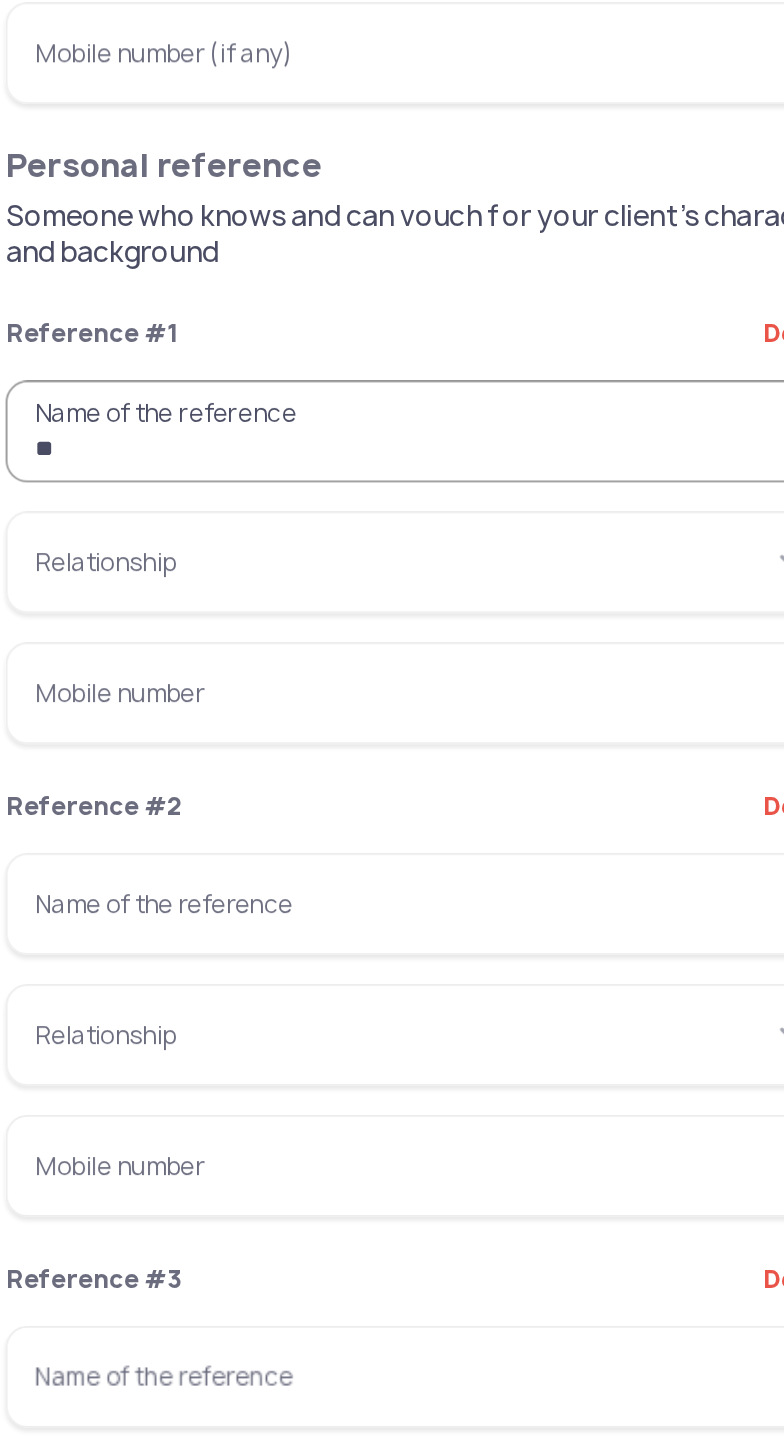 type on "*" 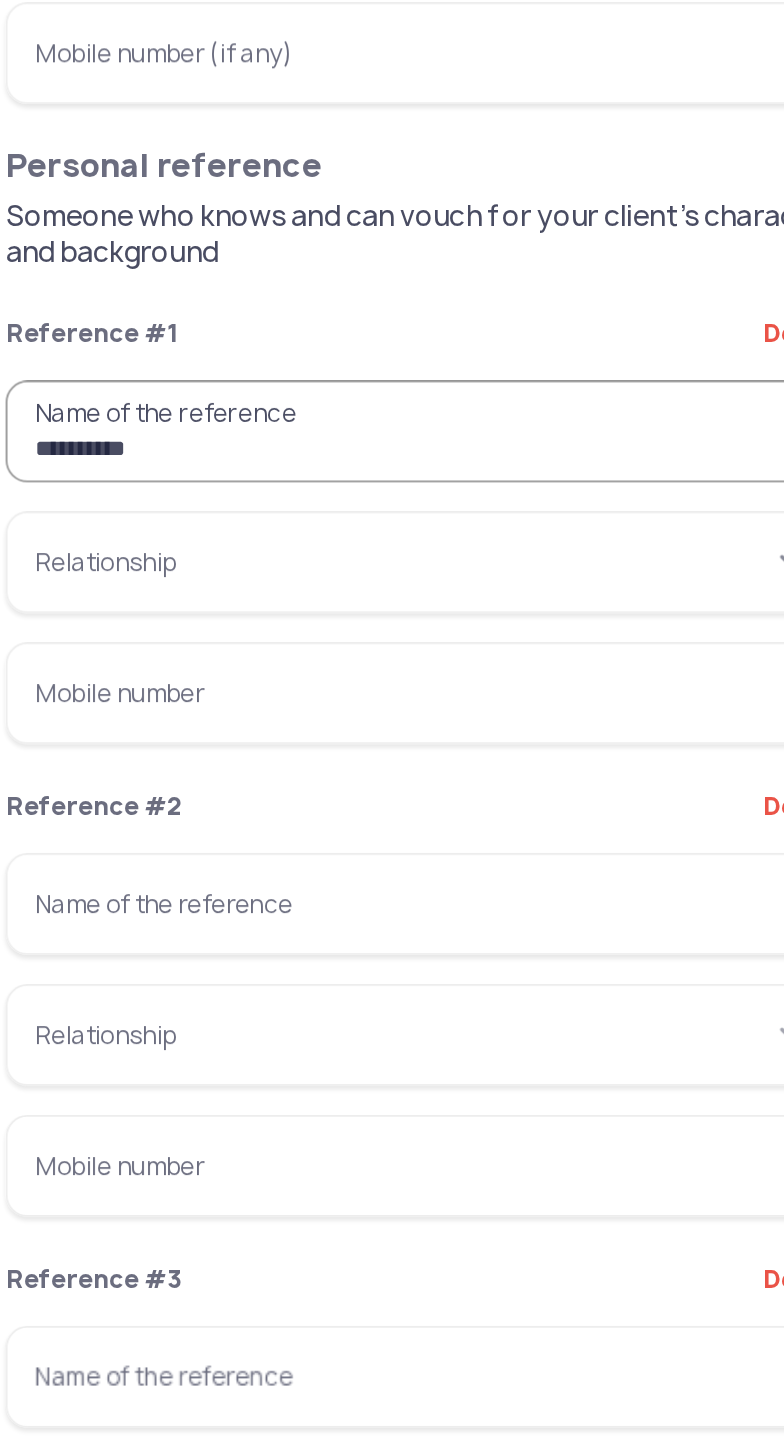 type on "**********" 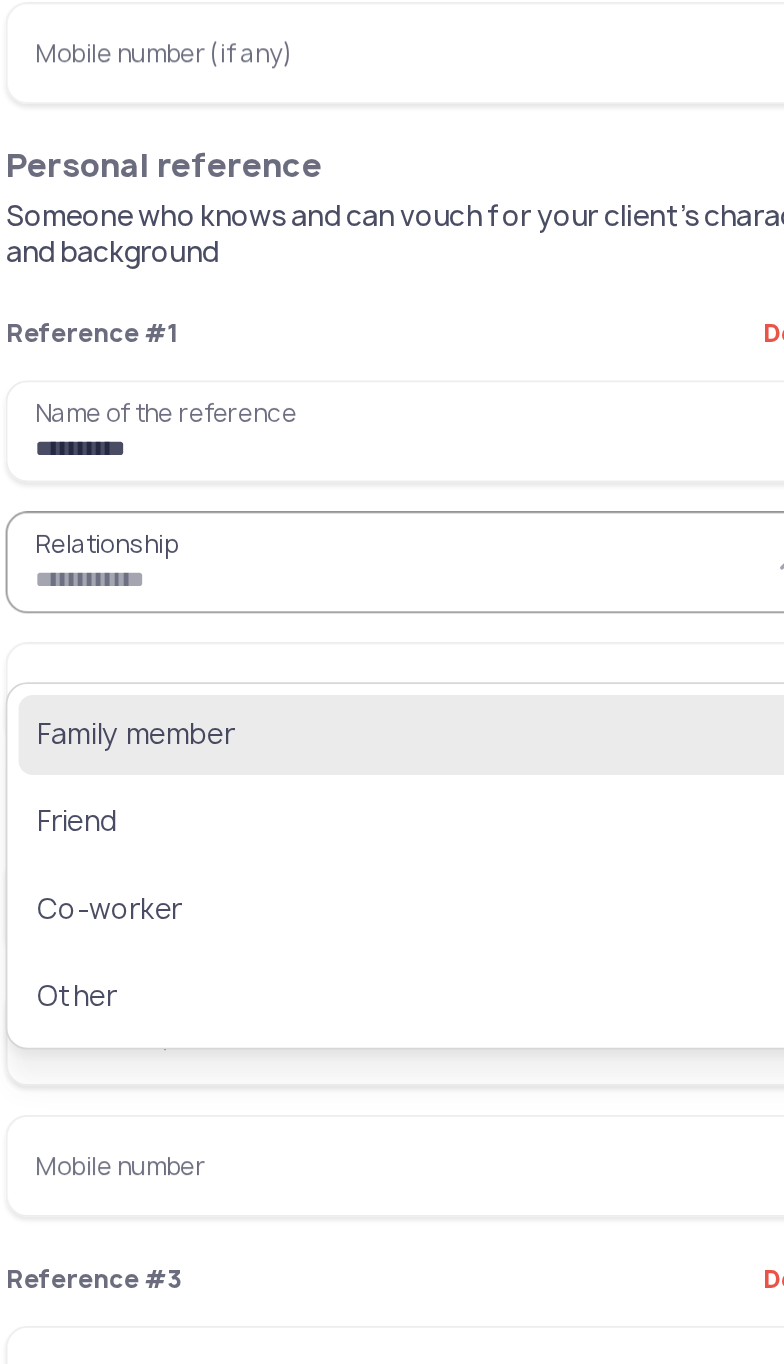 click on "Family member" 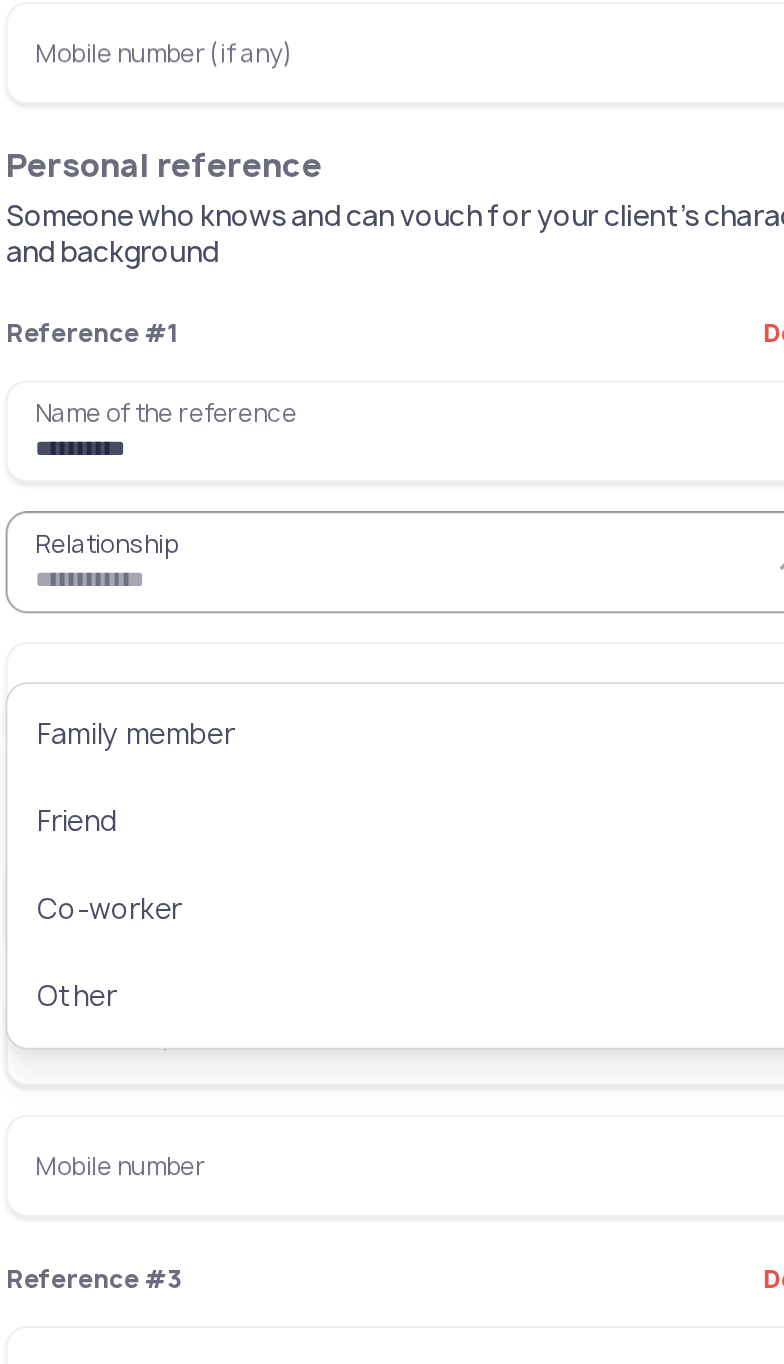 type on "**********" 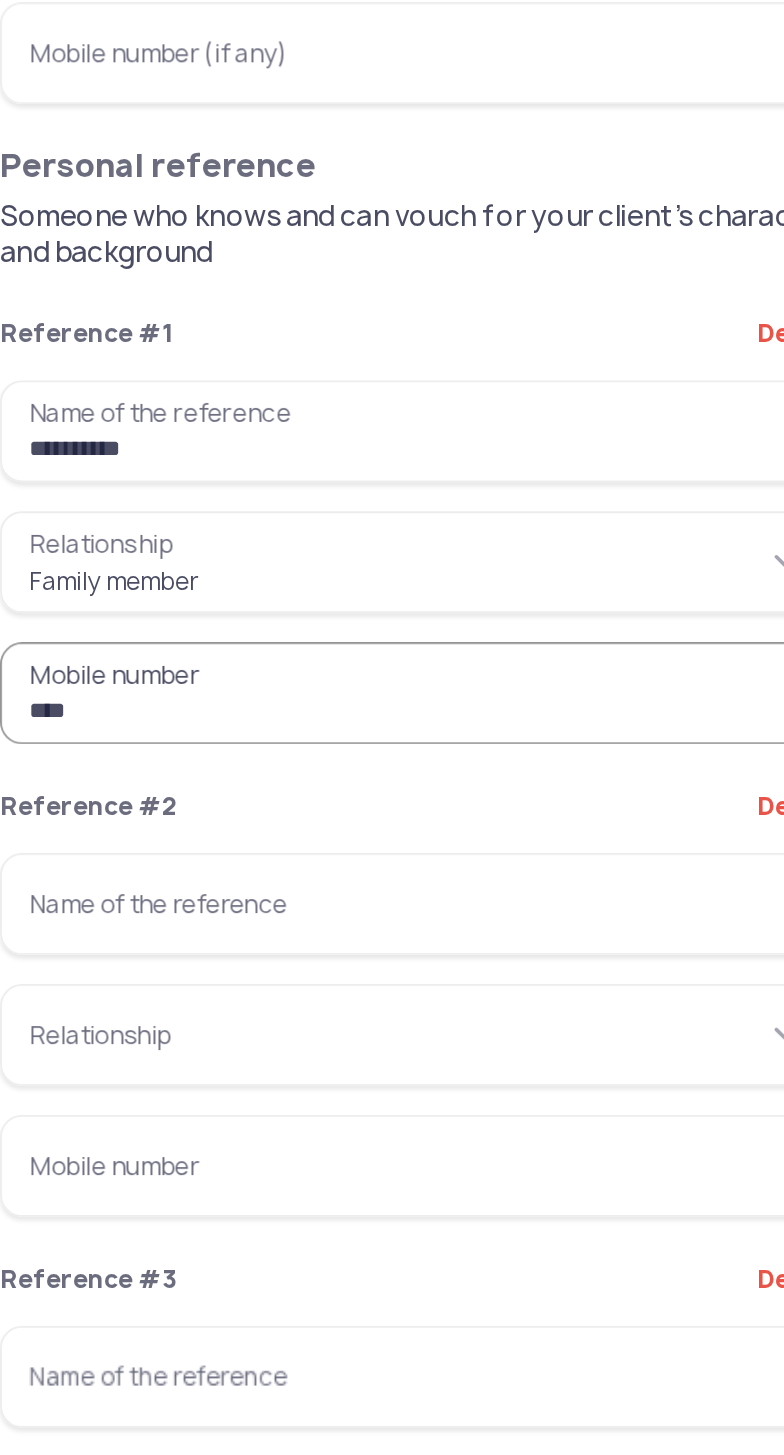 click on "**********" at bounding box center [266, 432] 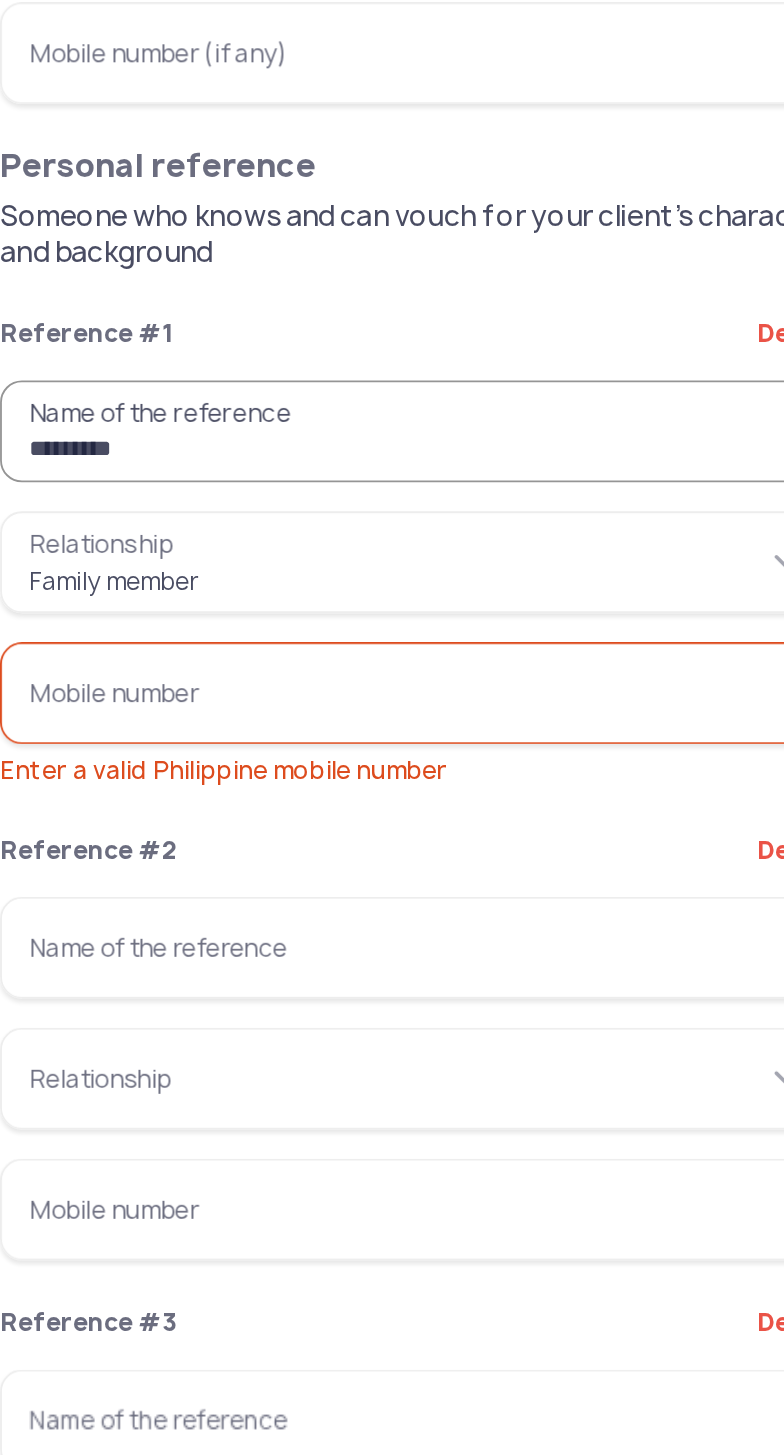 type on "*********" 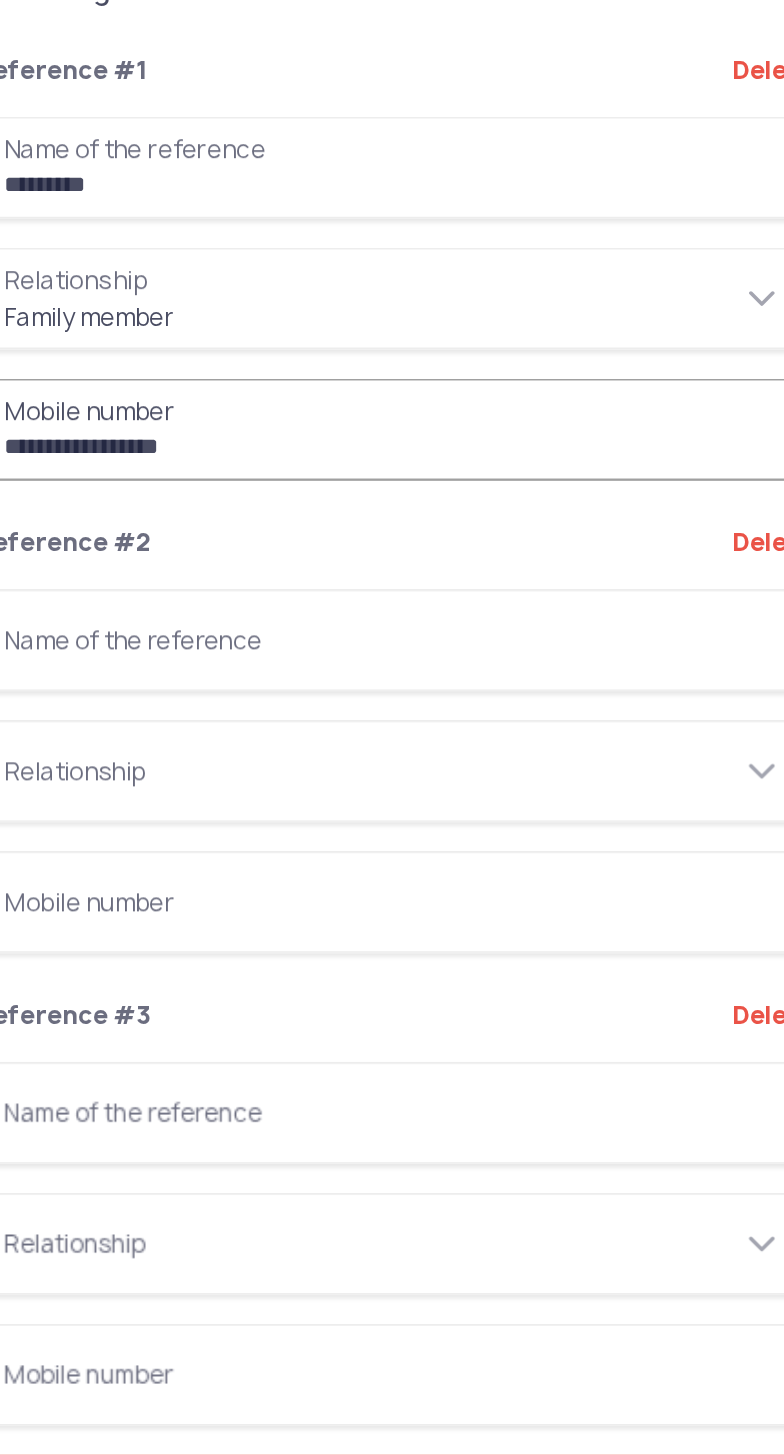 type on "**********" 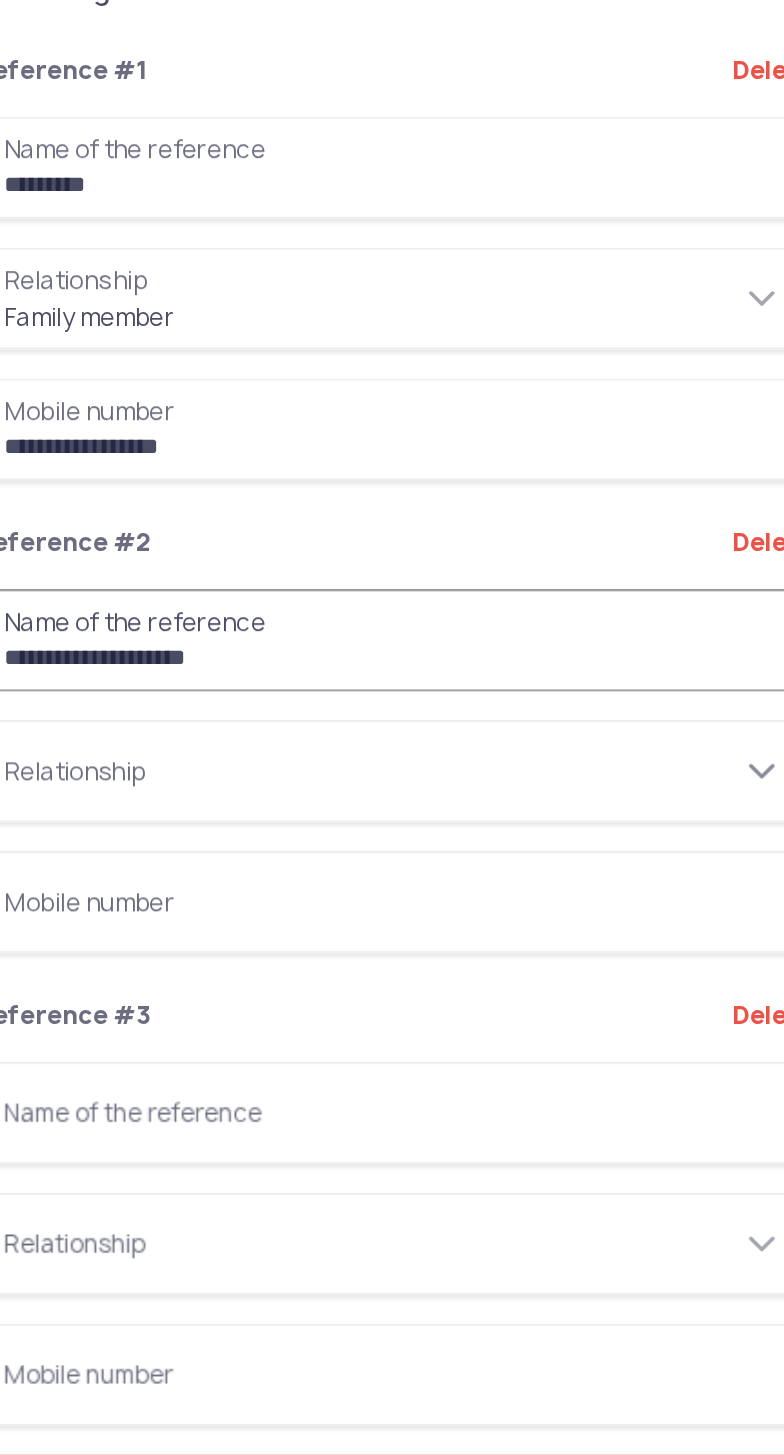 type on "**********" 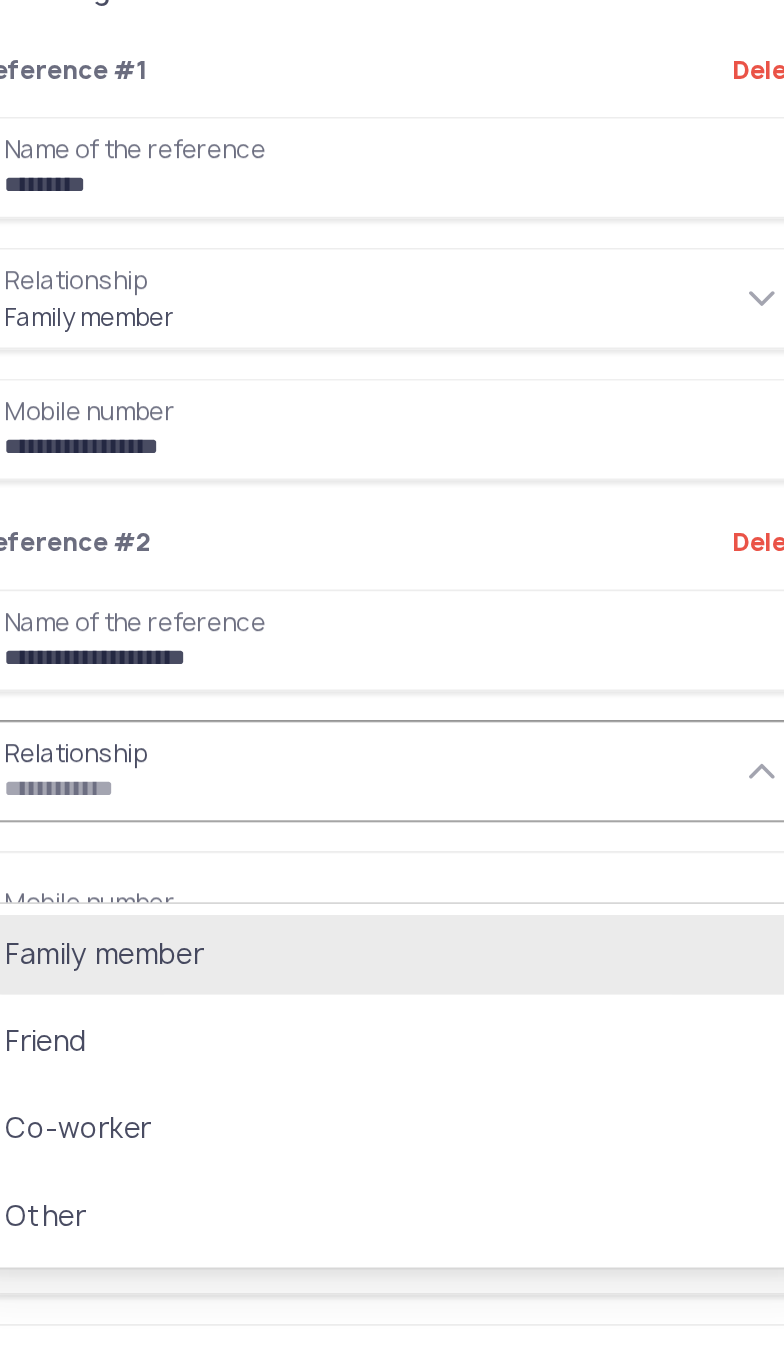 click on "Family member" 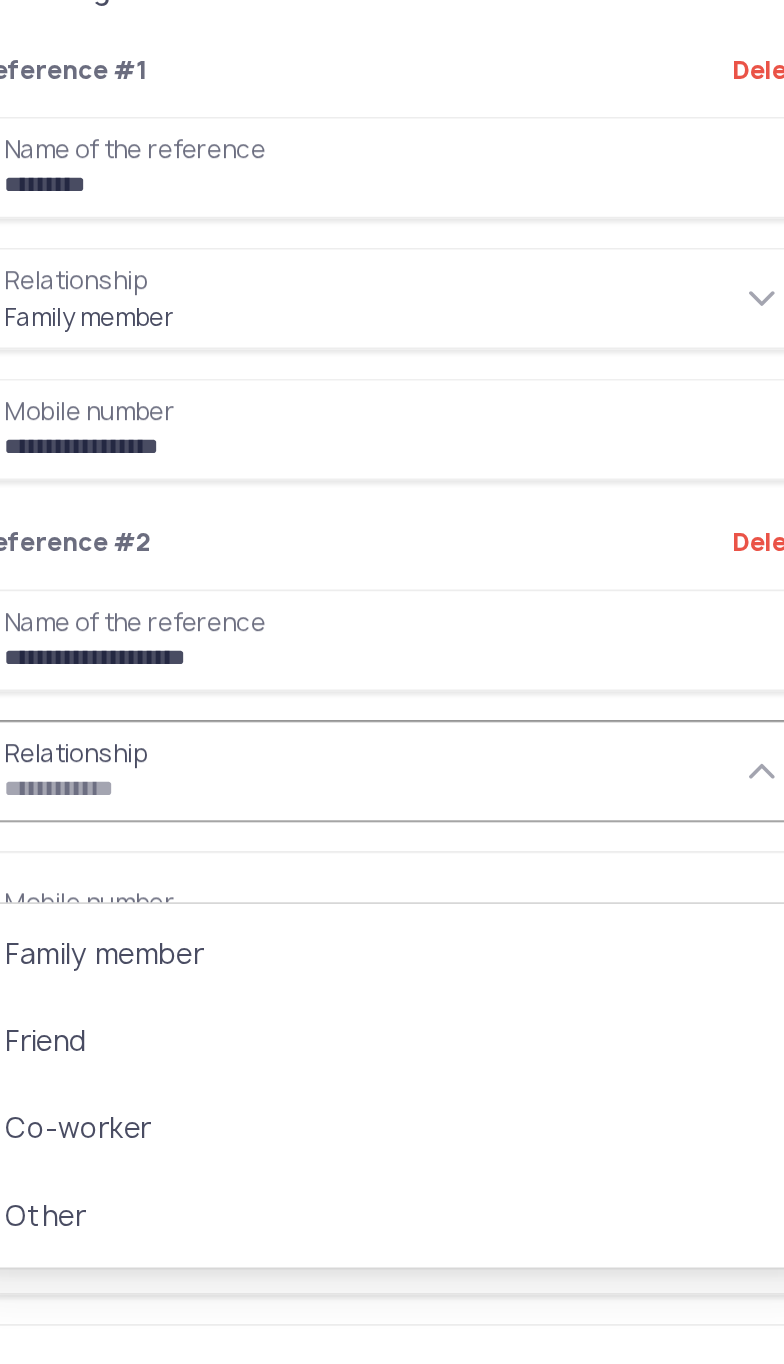 type on "**********" 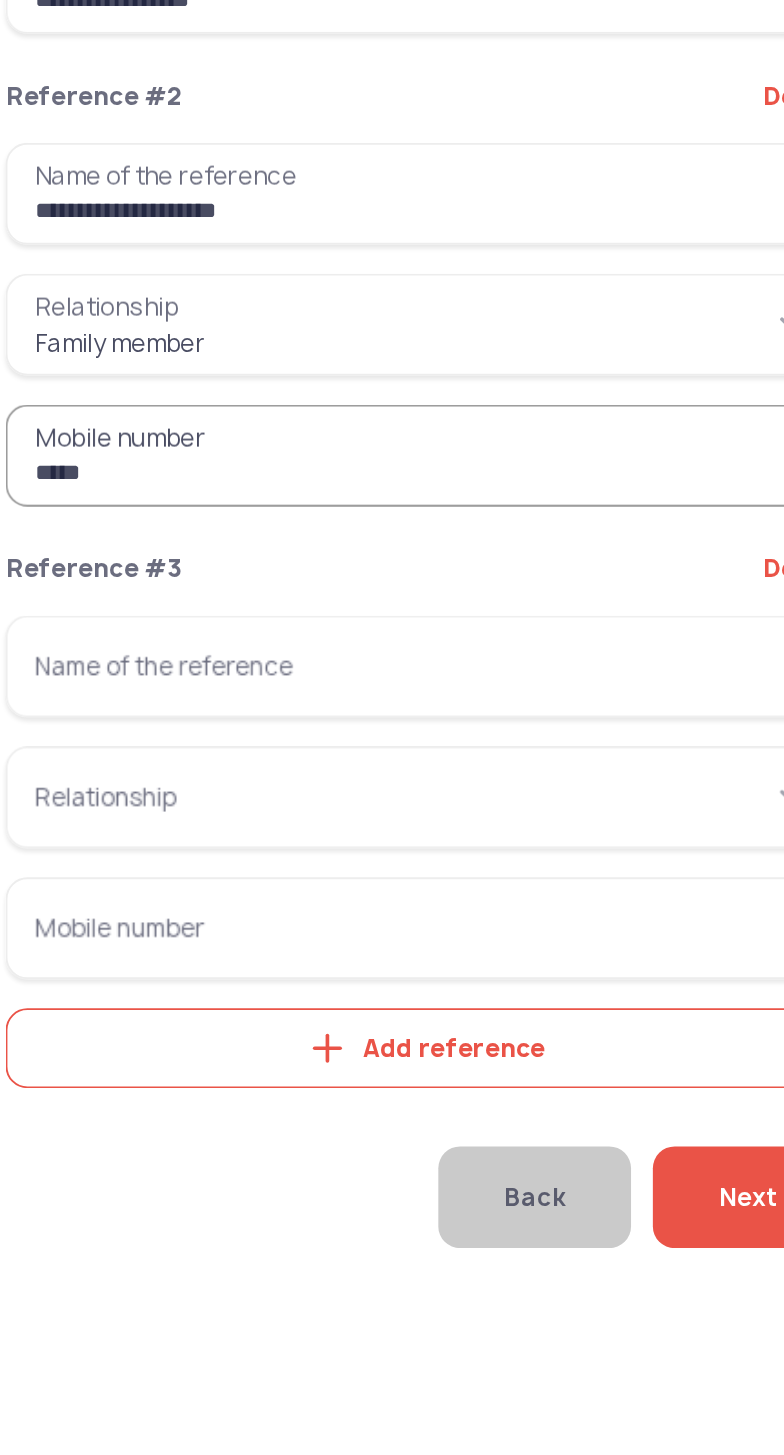 type on "*****" 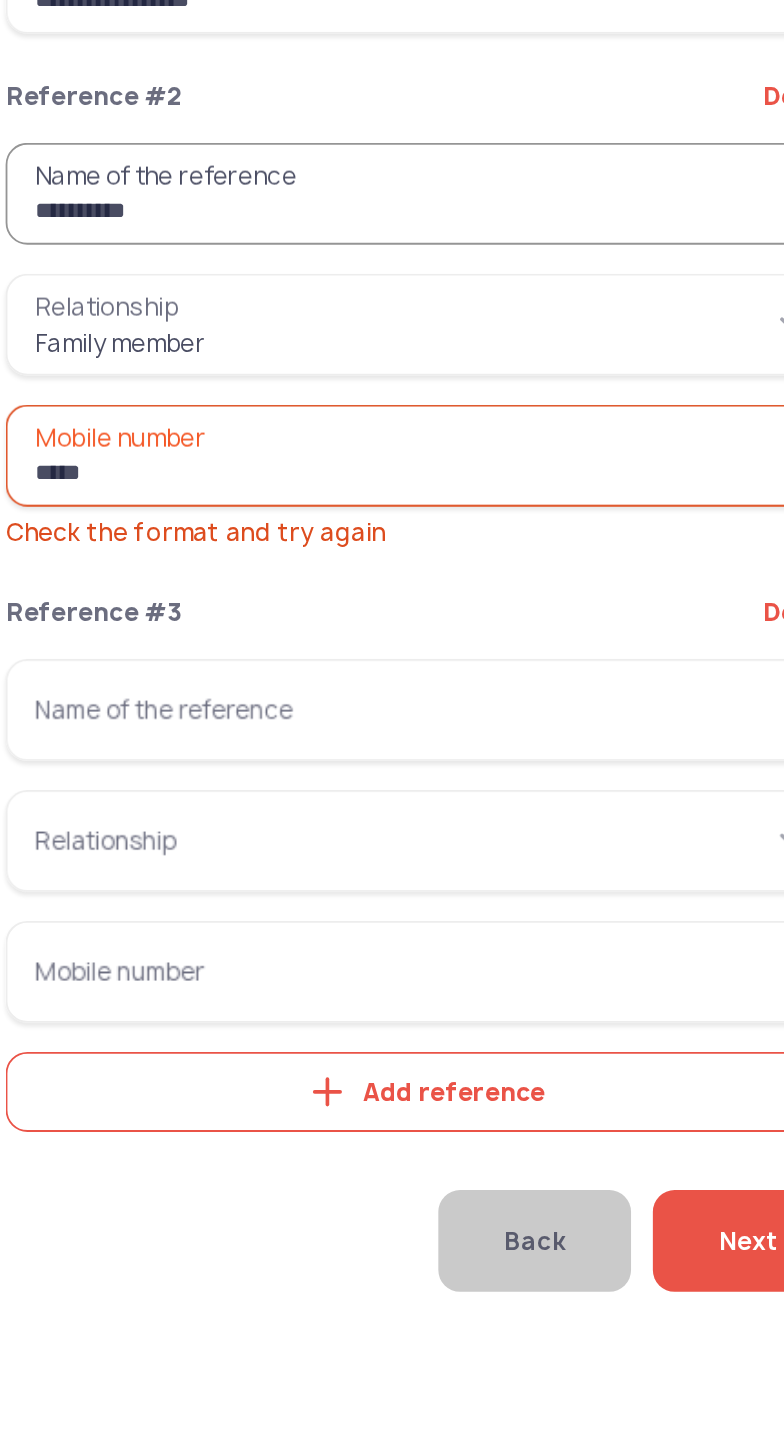 type on "****" 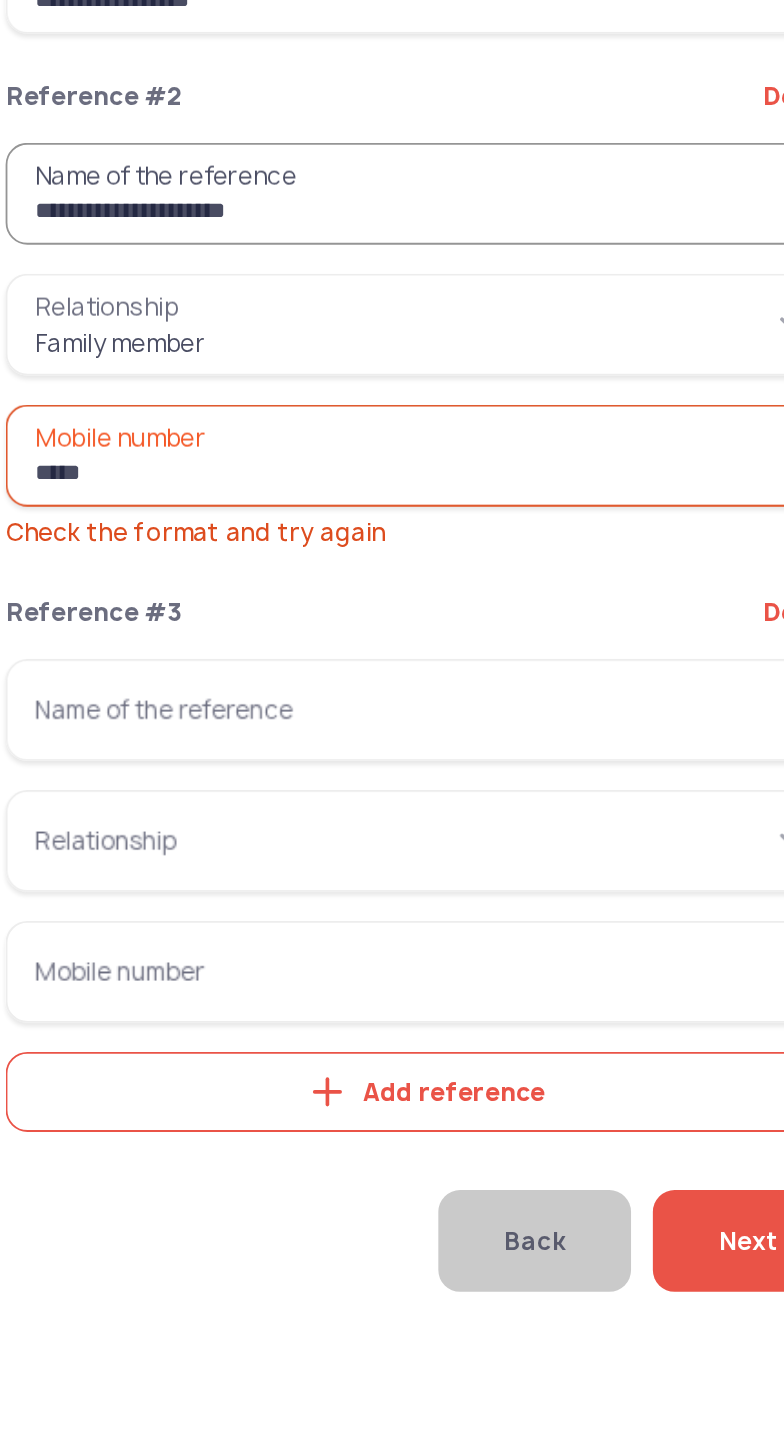 type on "**********" 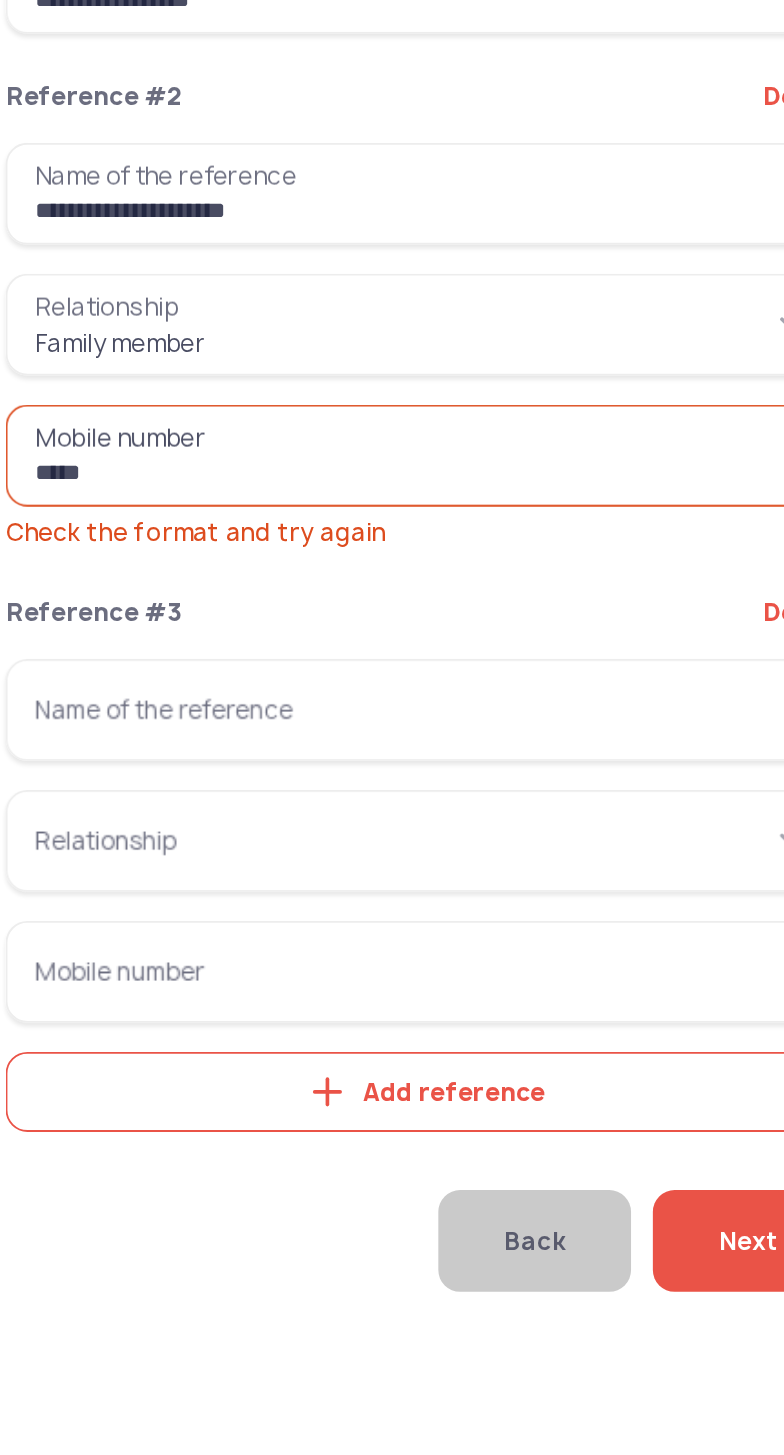 click on "*****" at bounding box center (266, 836) 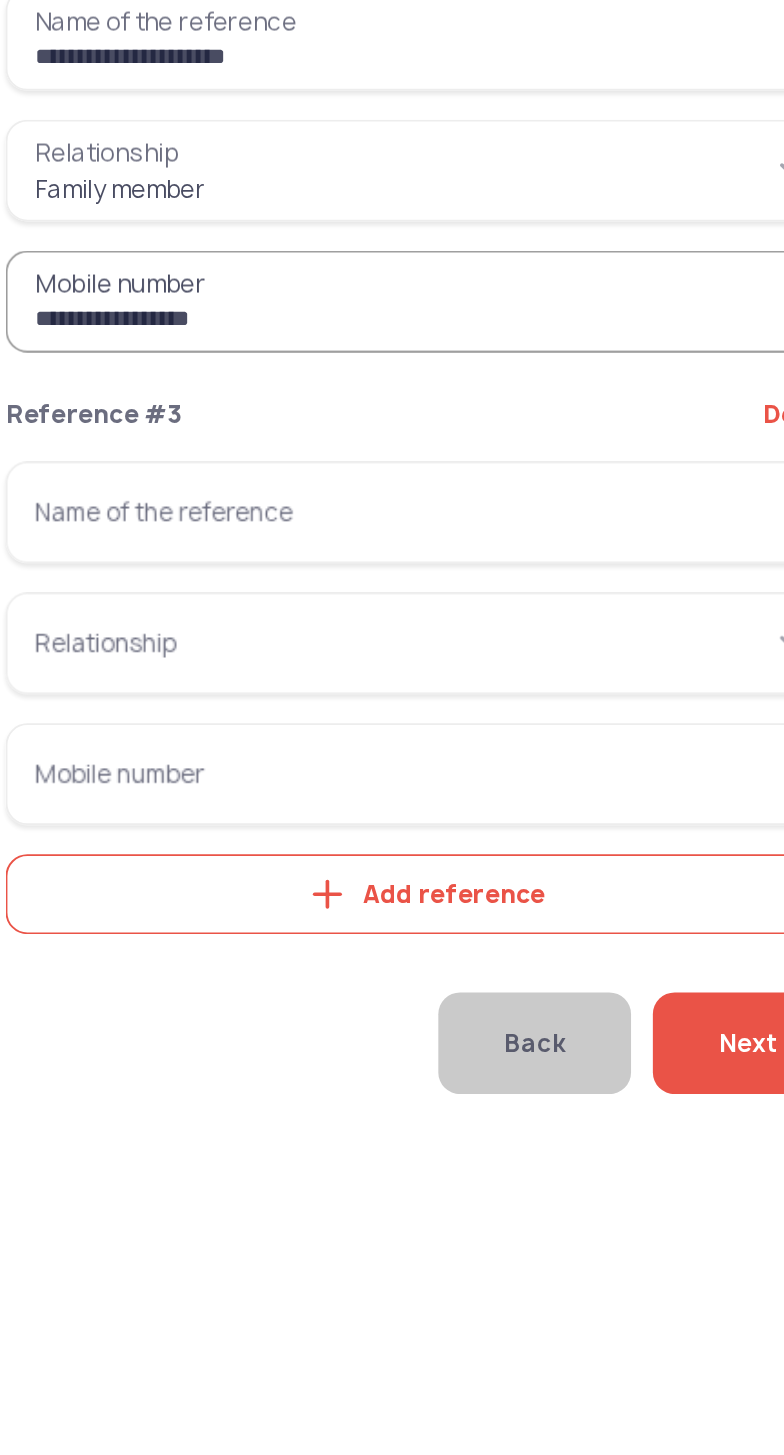 type on "**********" 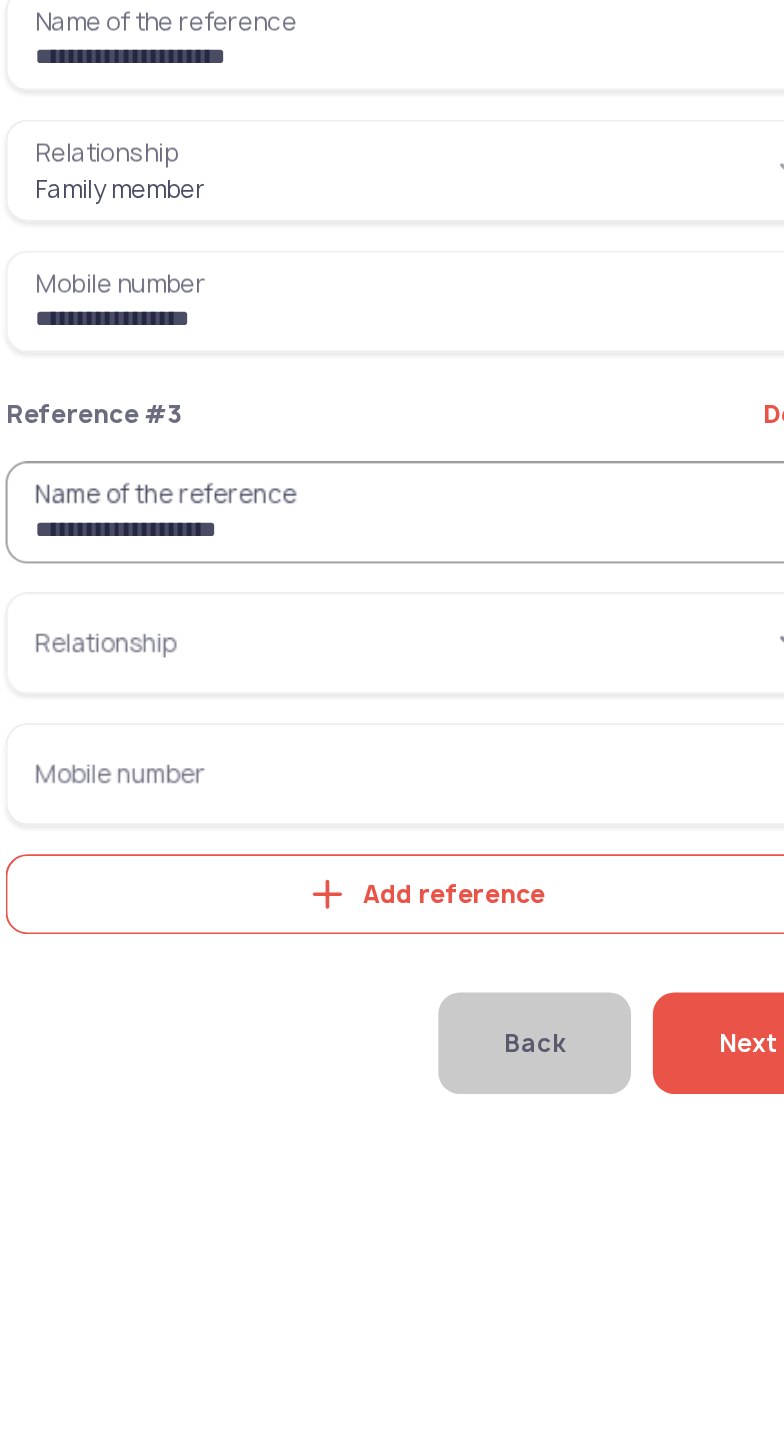 type on "**********" 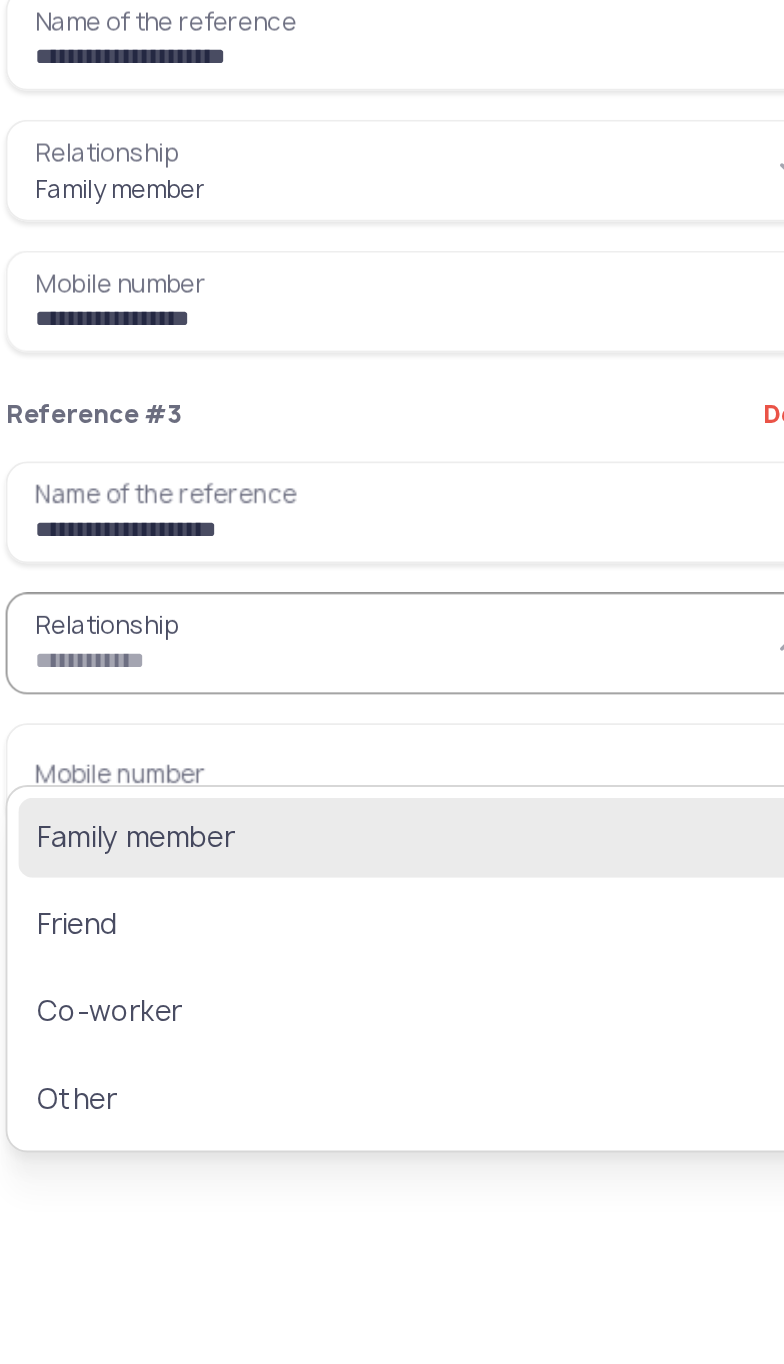 click on "Family member" 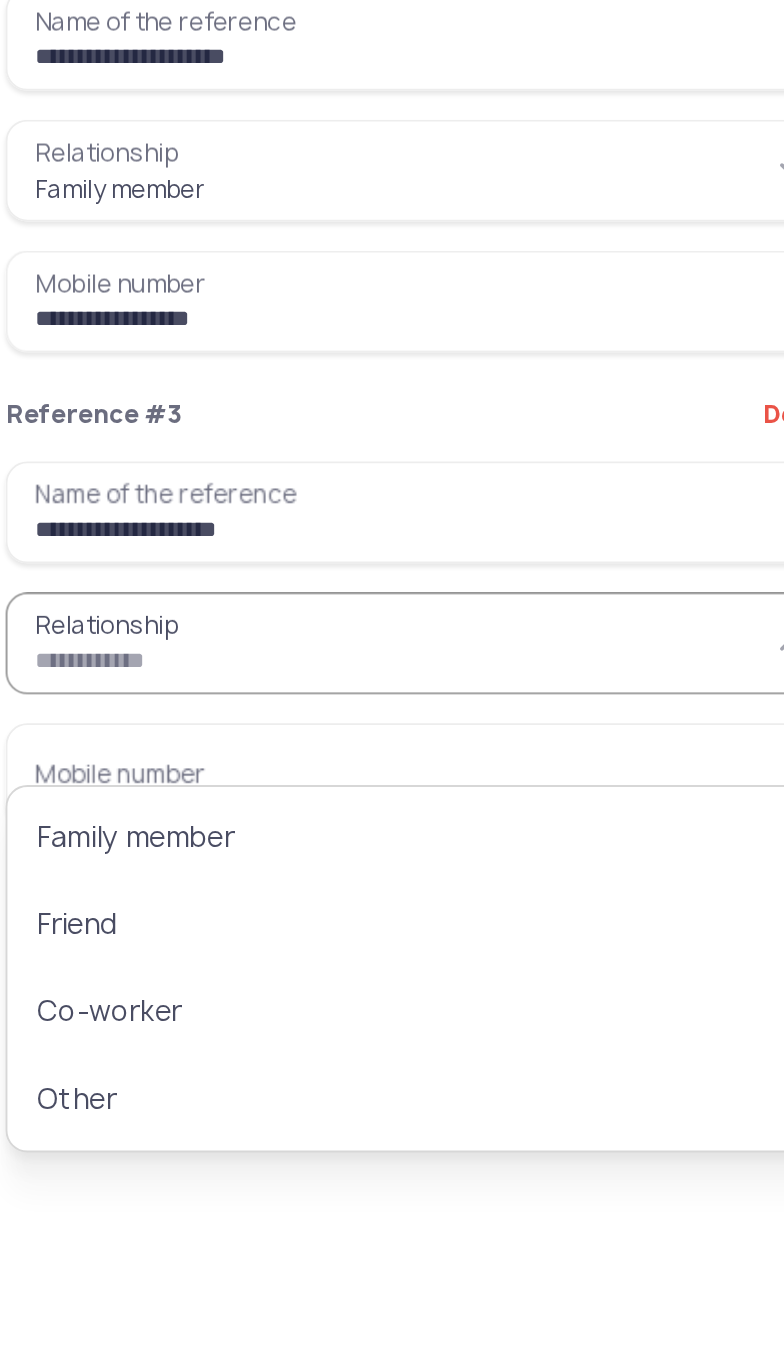 type on "**********" 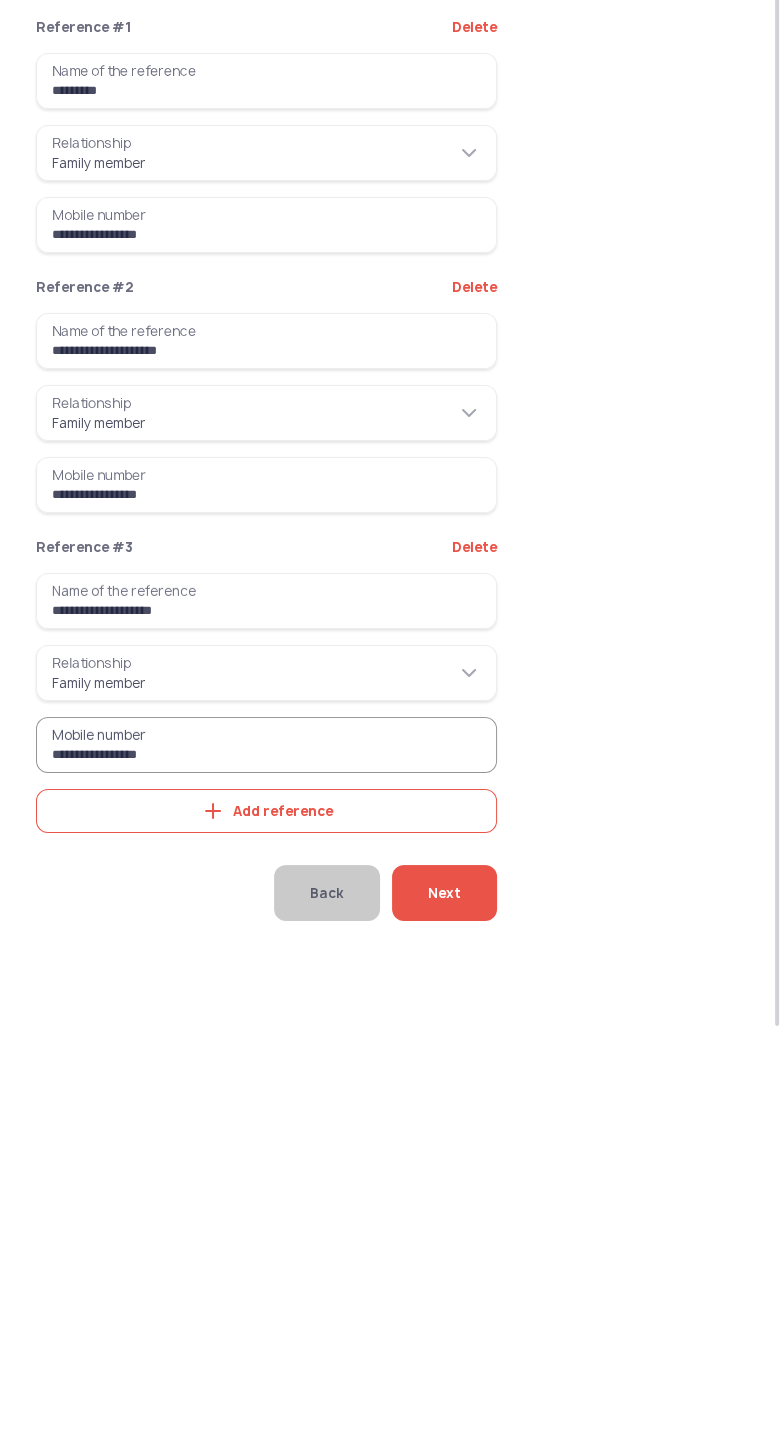 type on "**********" 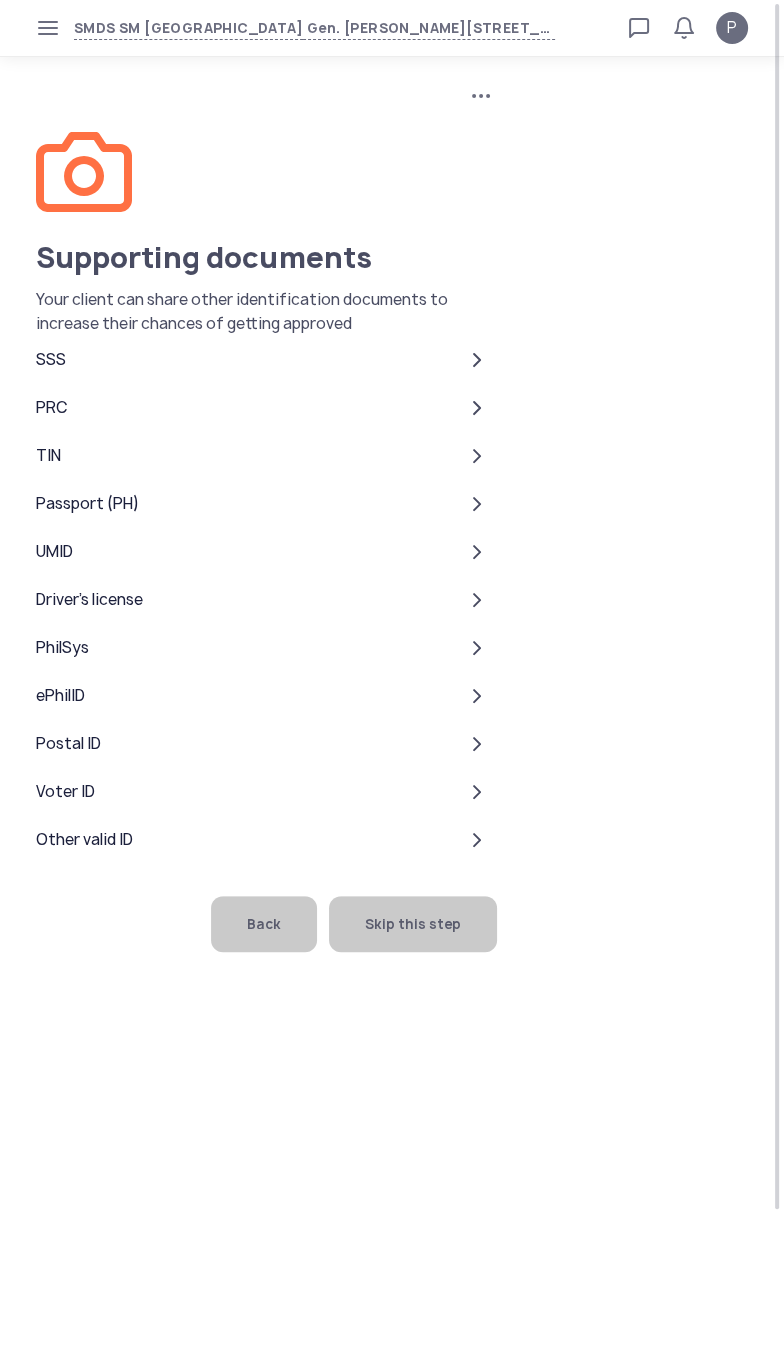 click on "Skip this step" 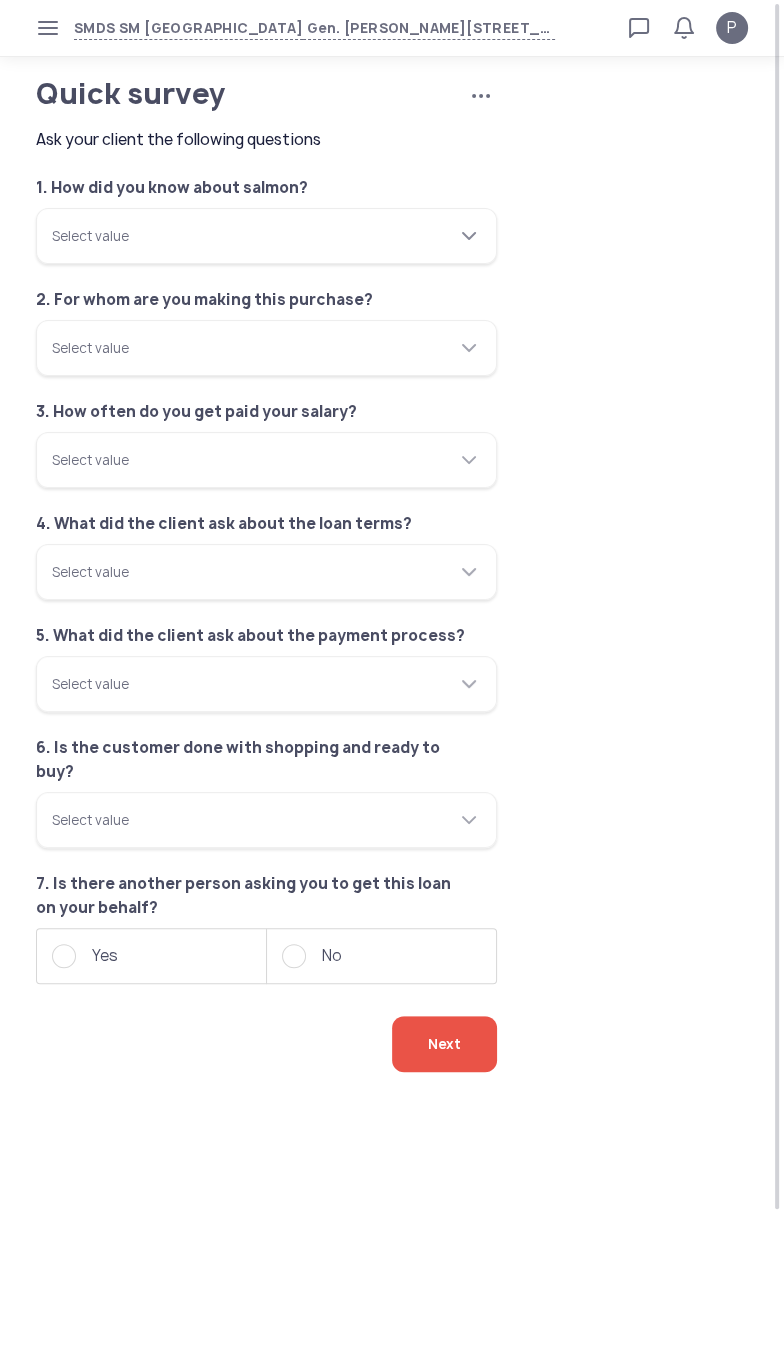 click on "Select value" at bounding box center (266, 236) 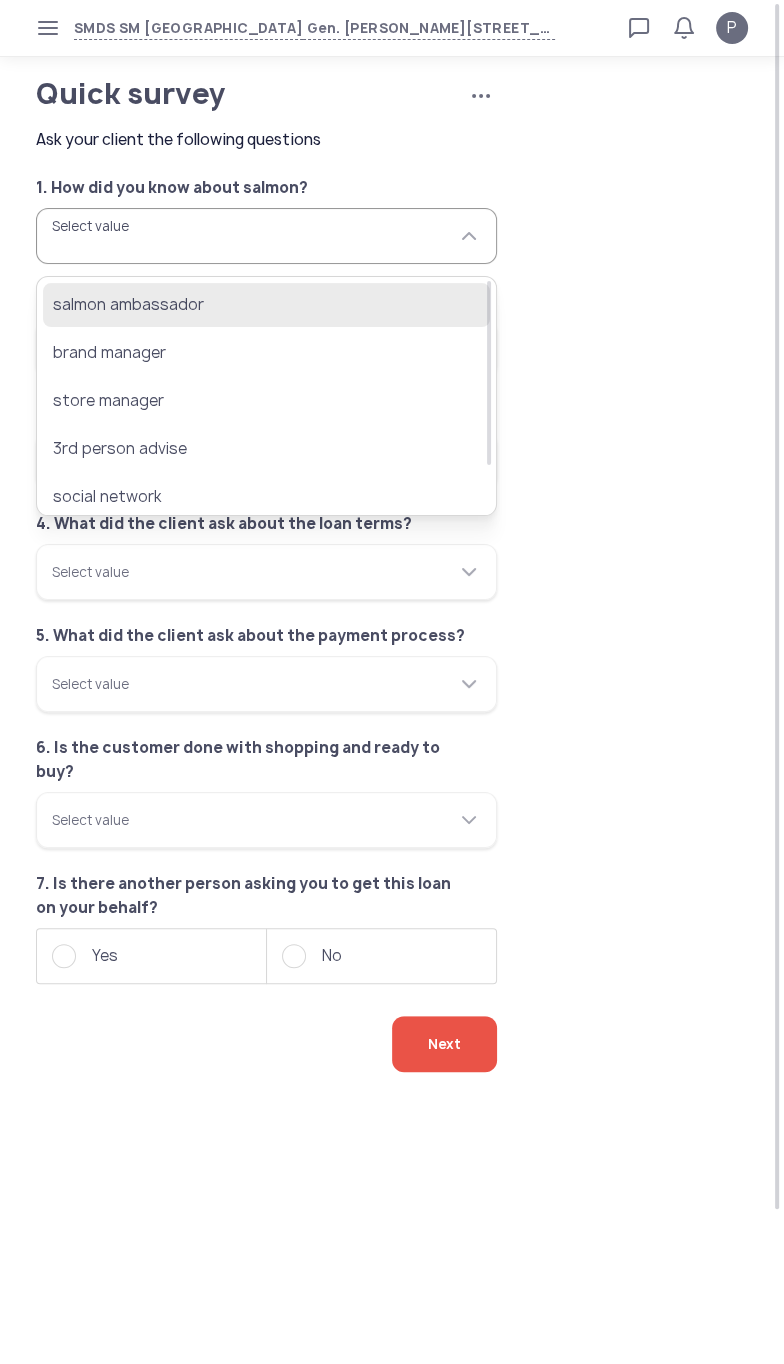 click on "salmon ambassador" 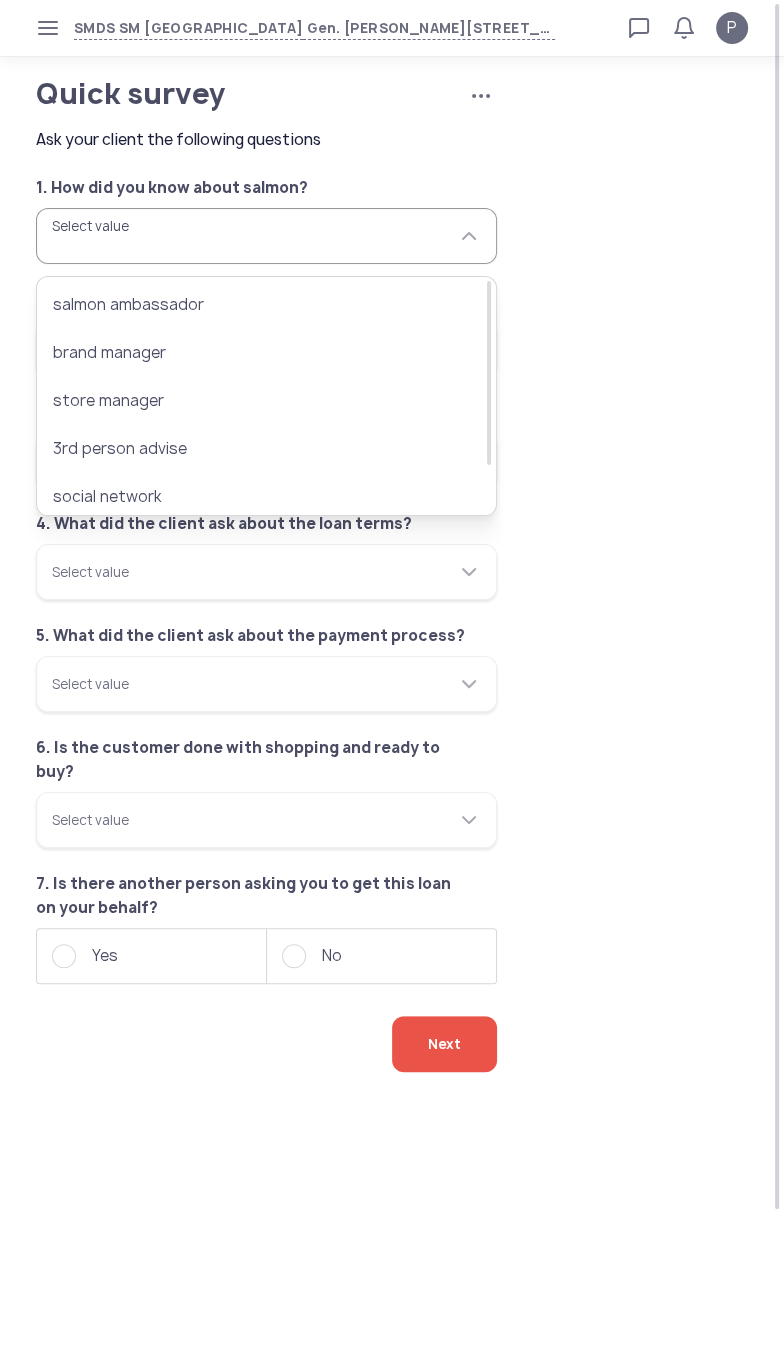 type on "**********" 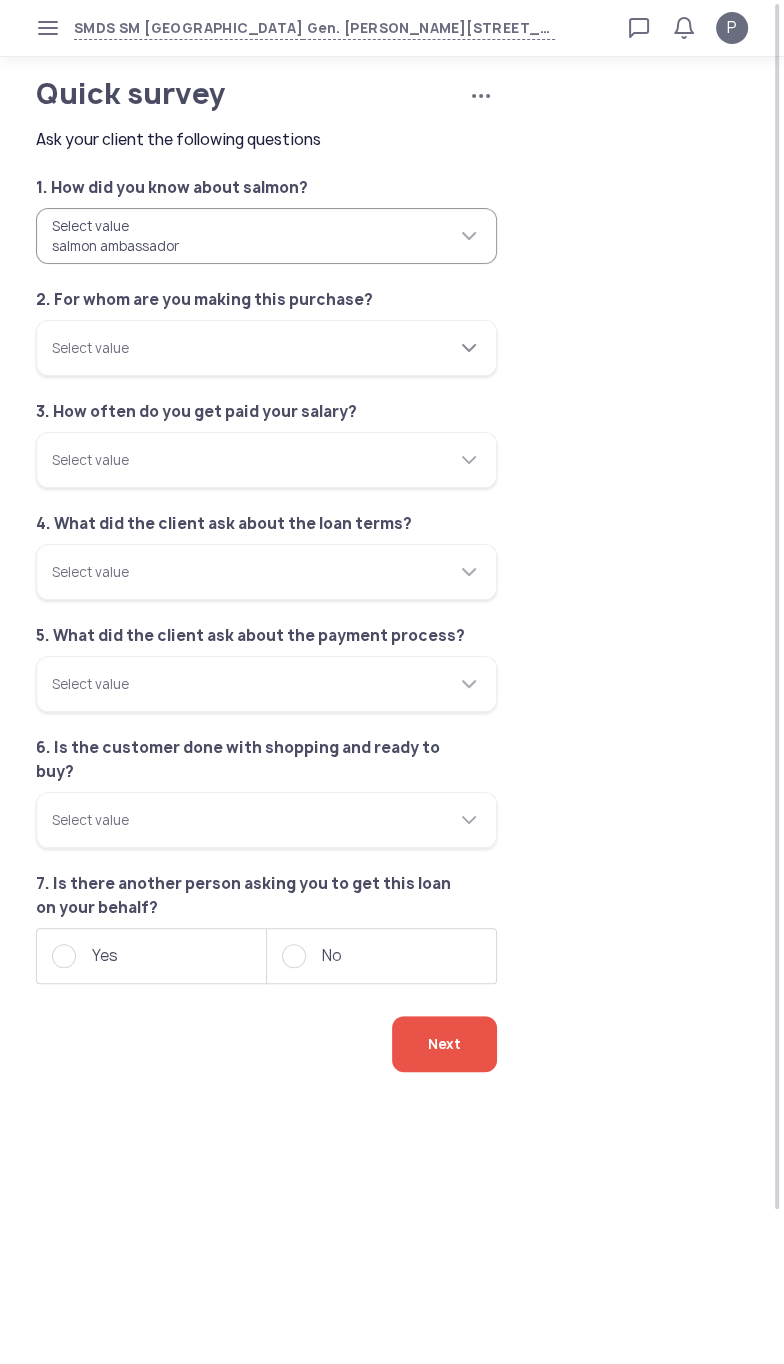 click on "Select value" at bounding box center [266, 348] 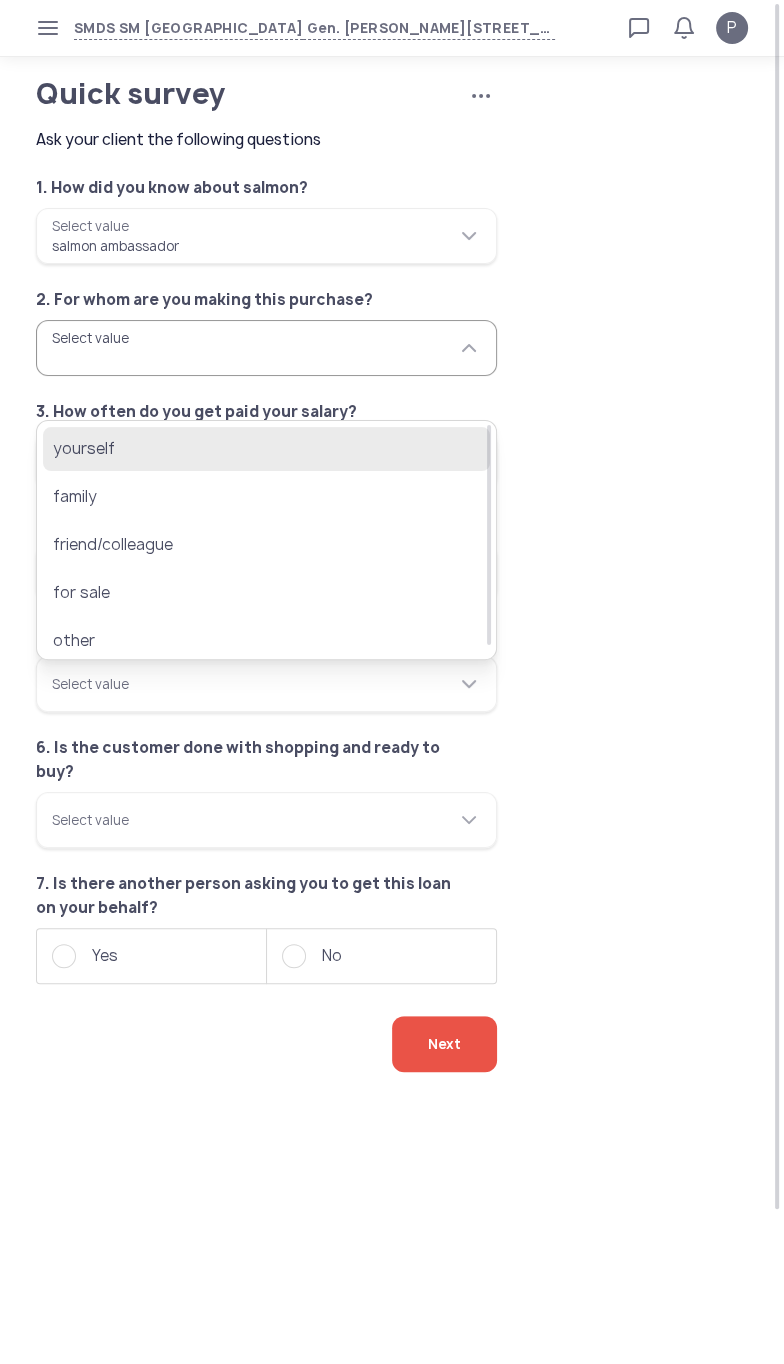 click on "yourself" 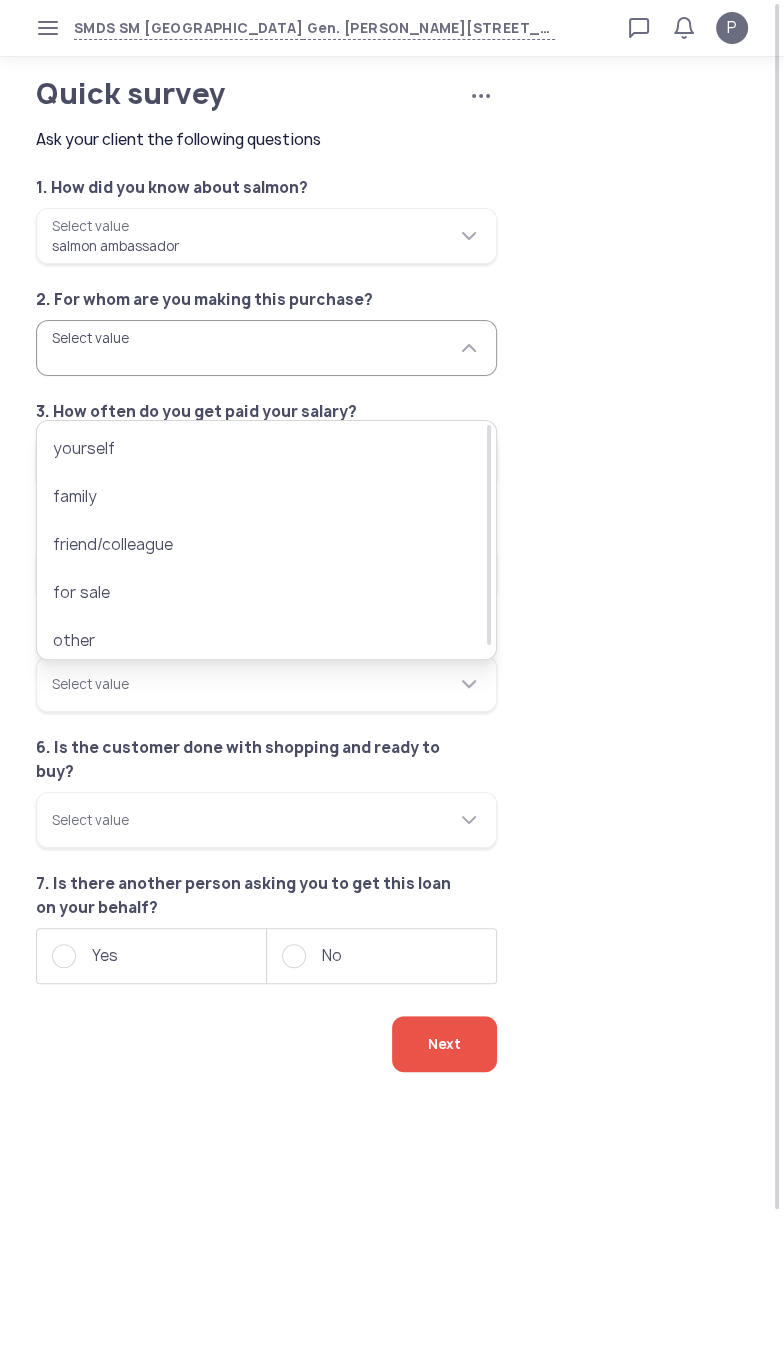type on "********" 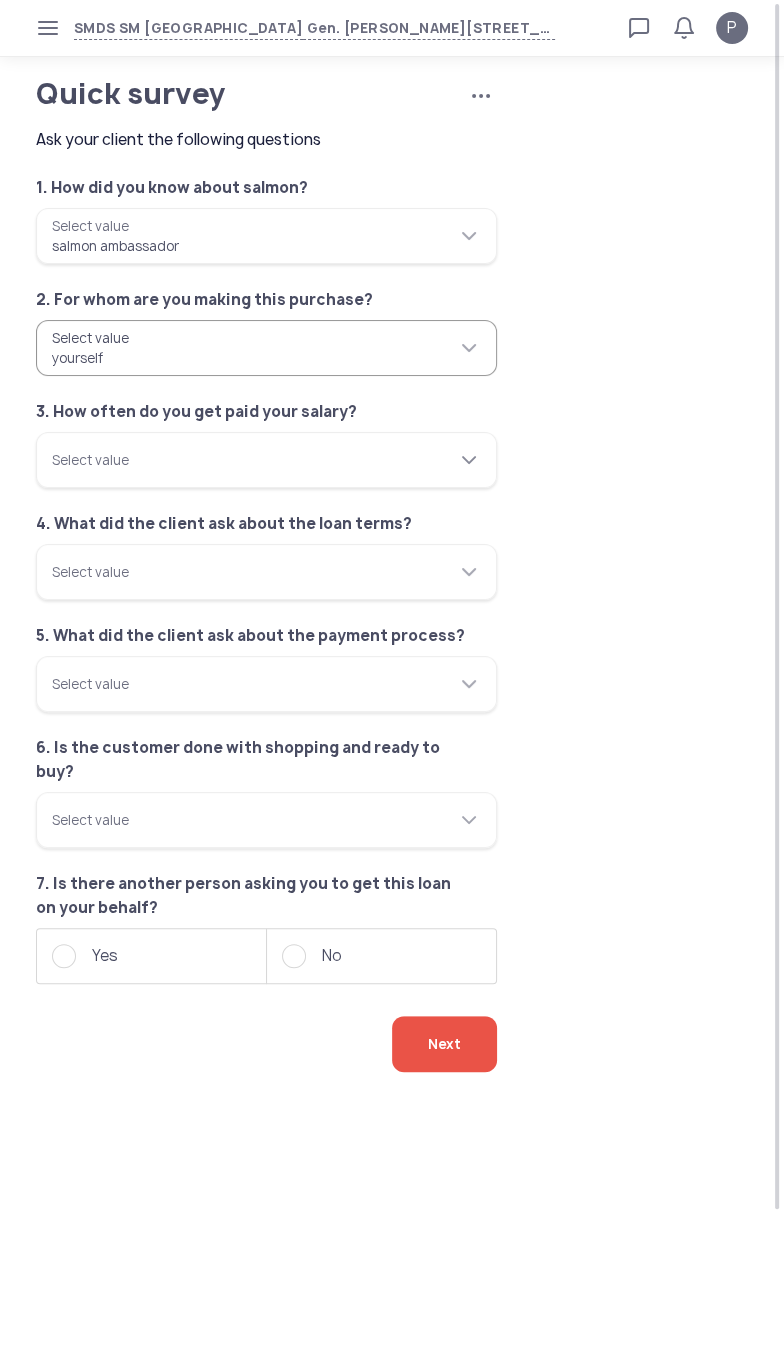 click on "Select value" at bounding box center [266, 460] 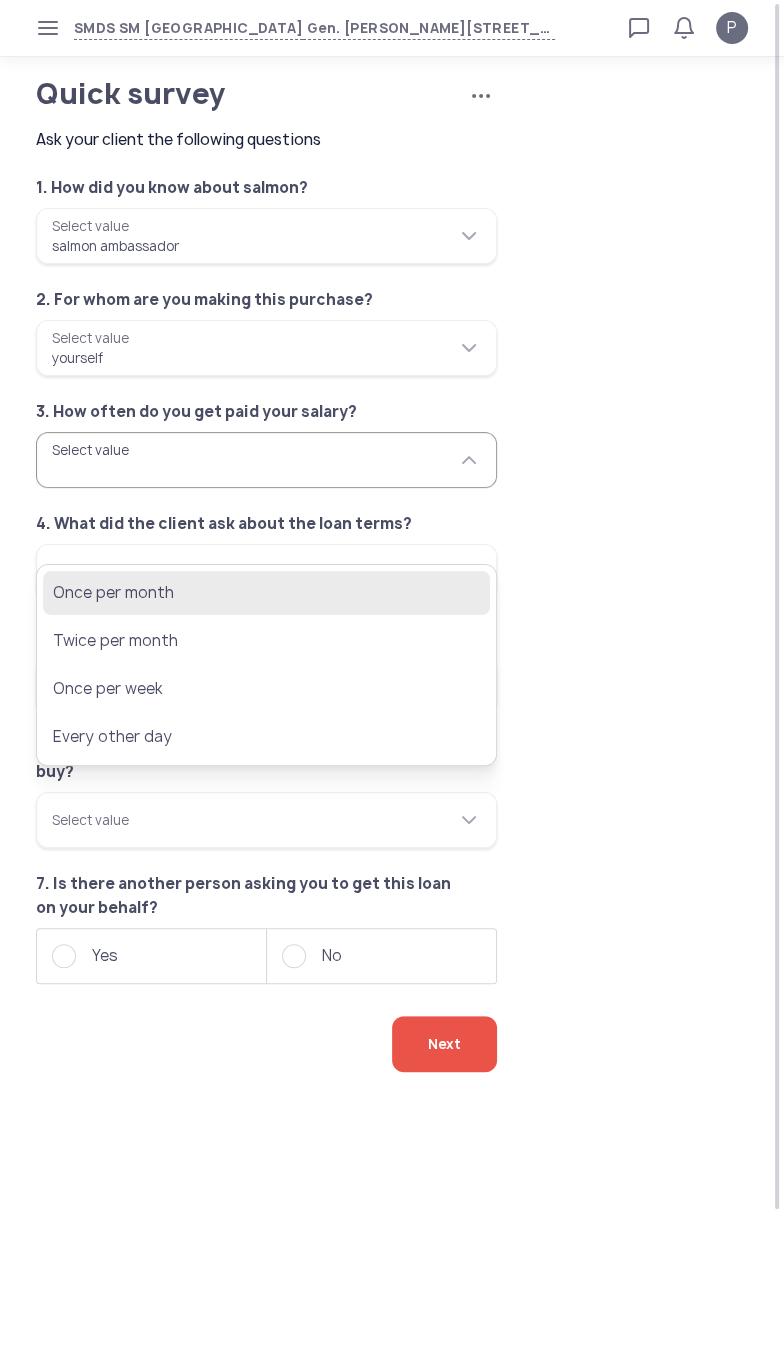 click on "Once per month" 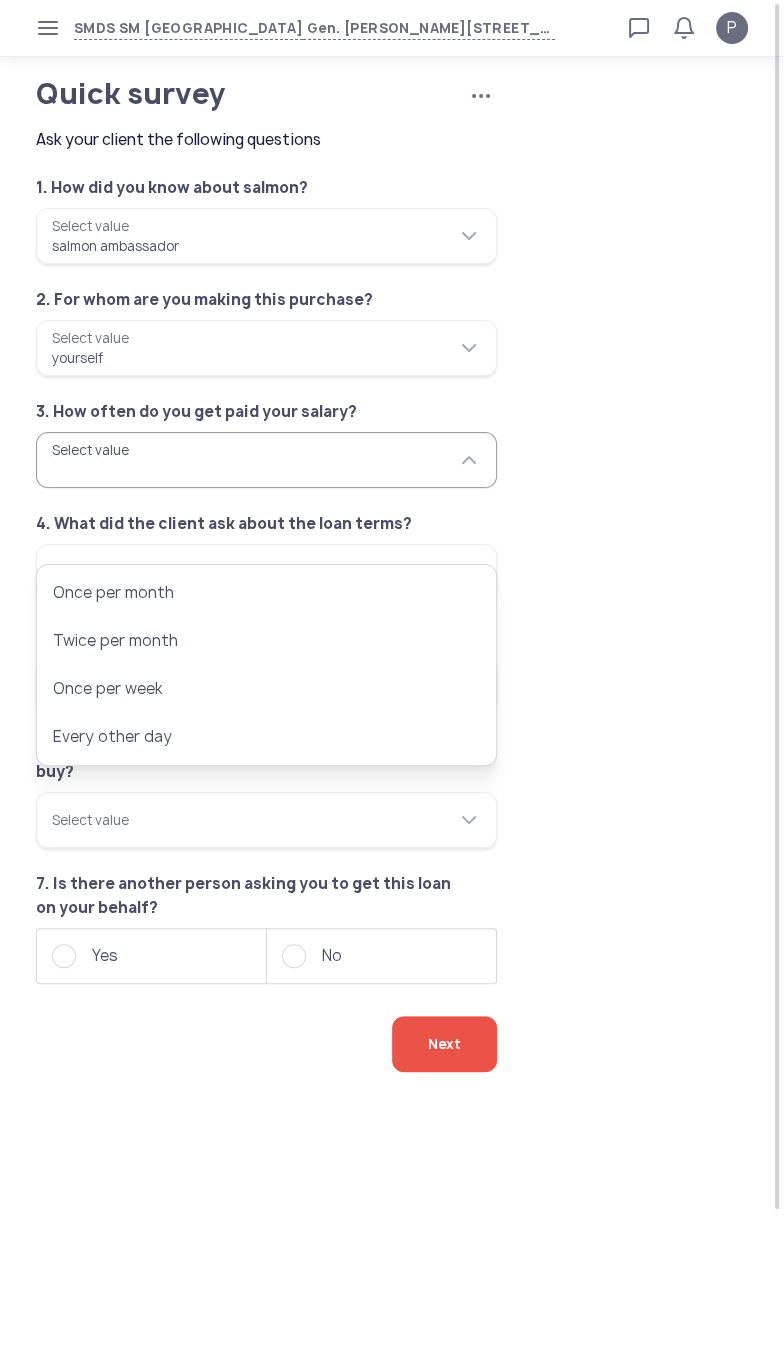 type on "**********" 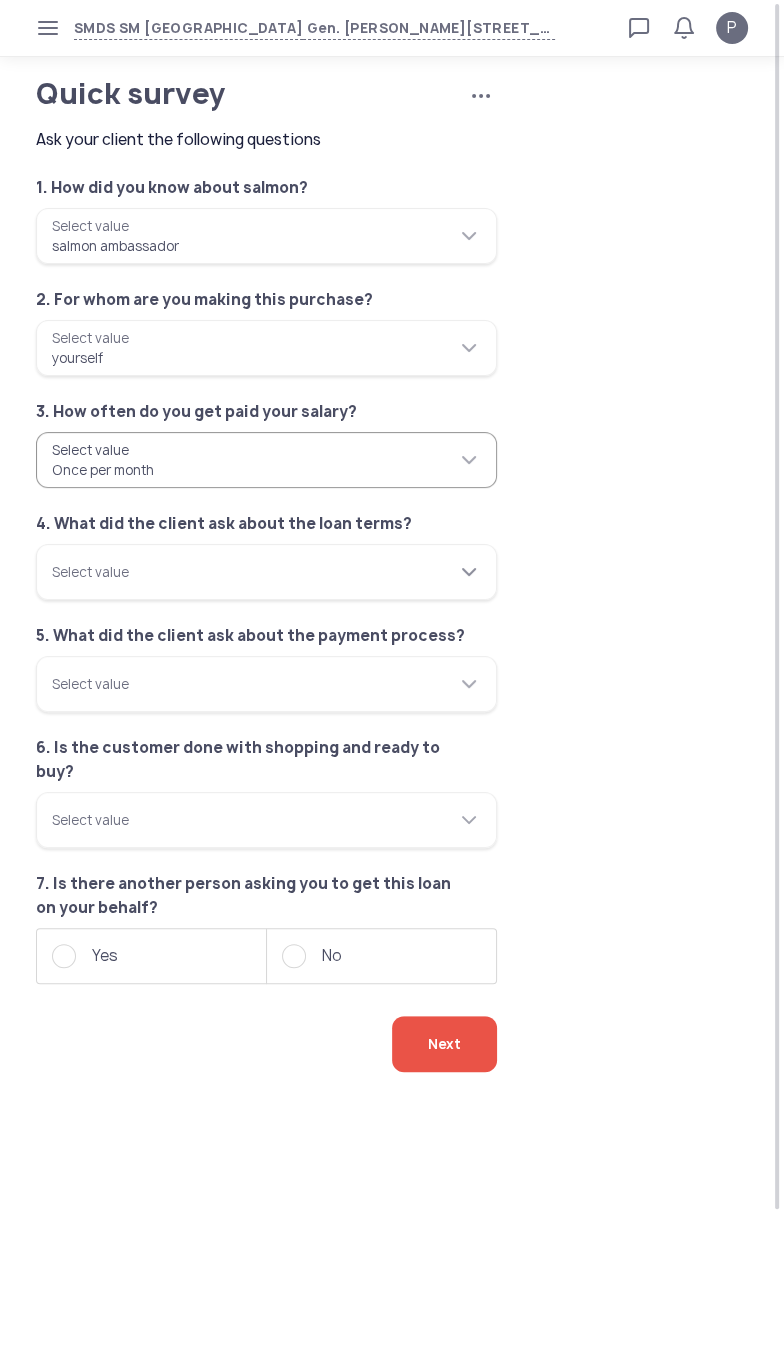 click 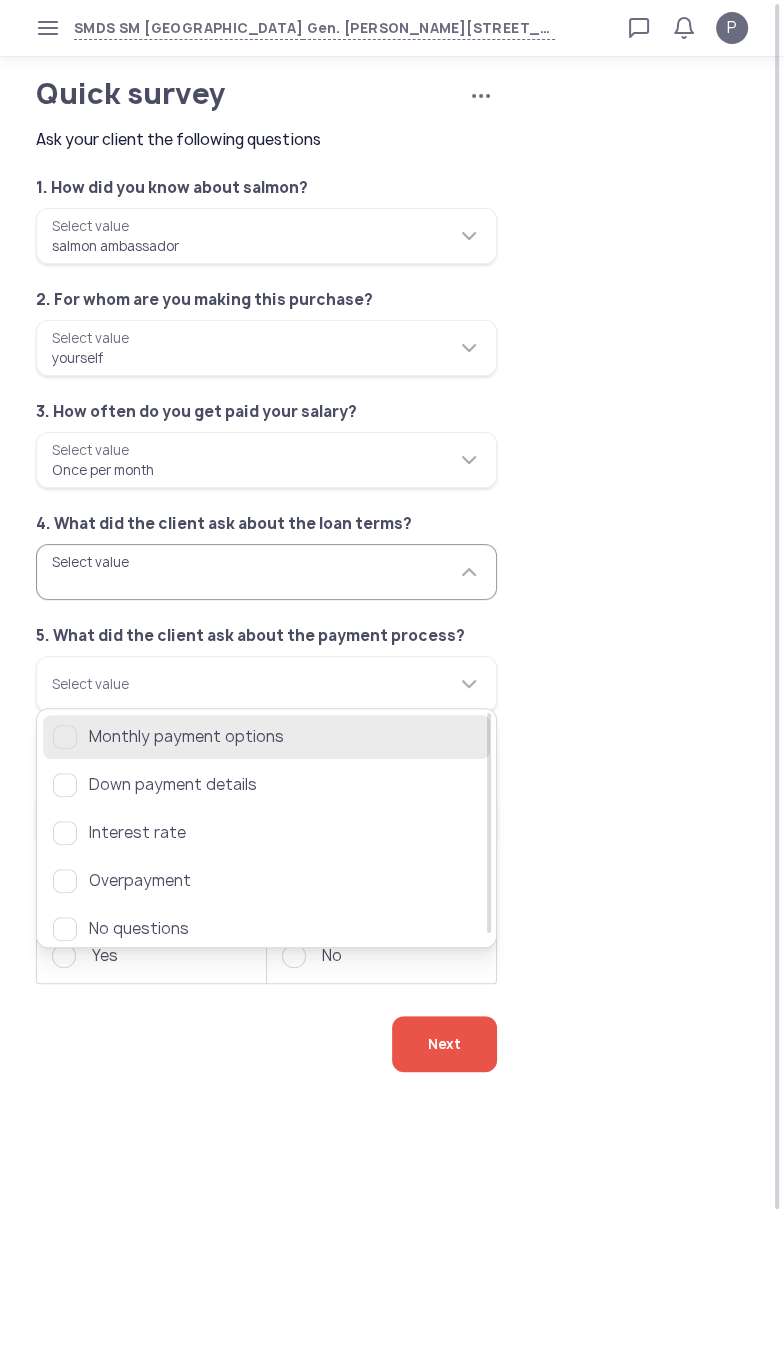 click on "Monthly payment options" 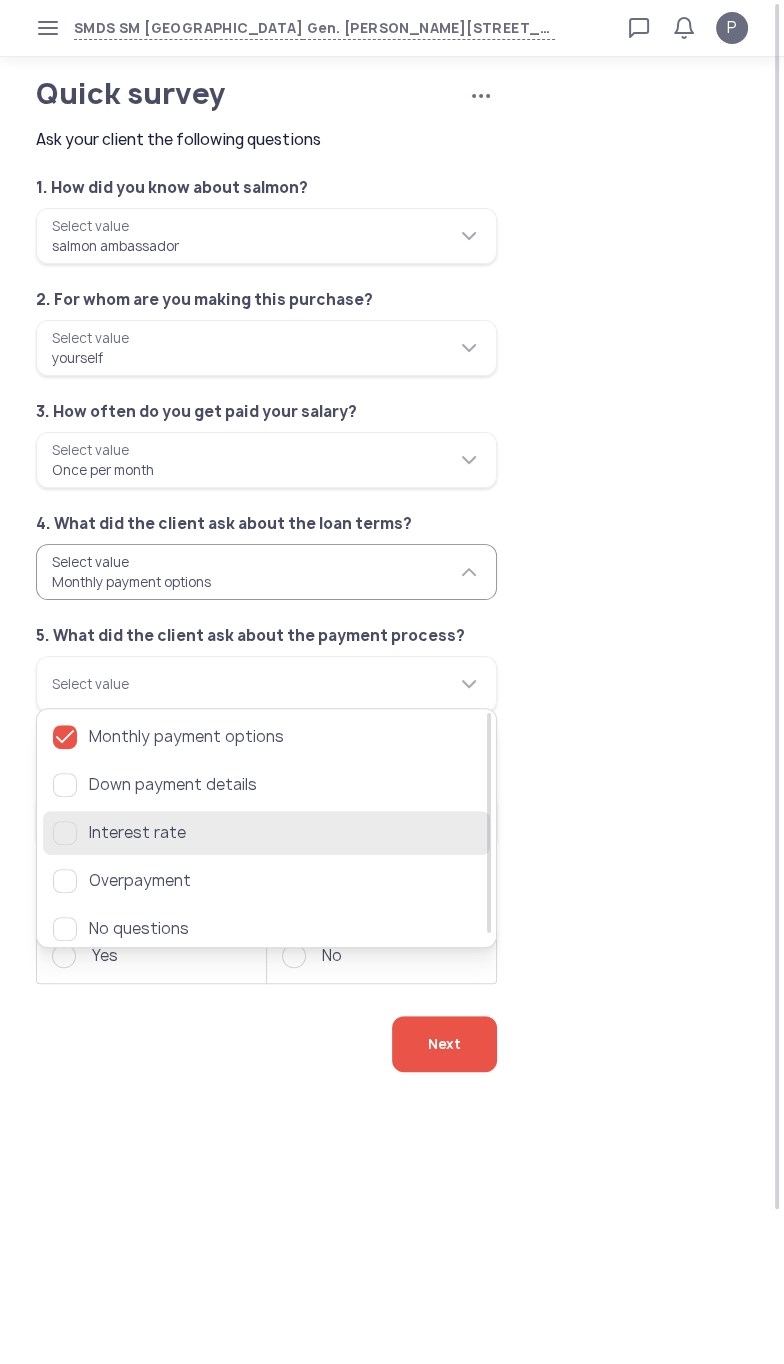 click 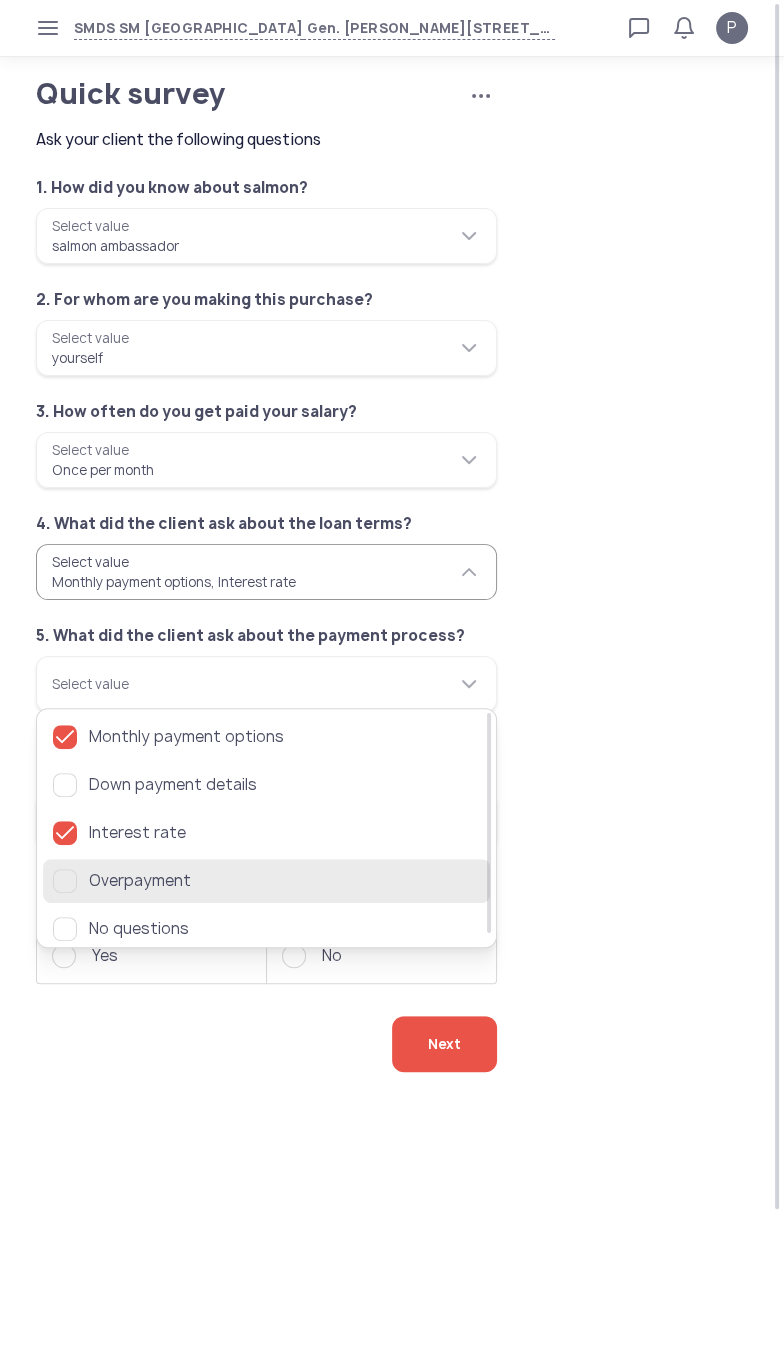 click 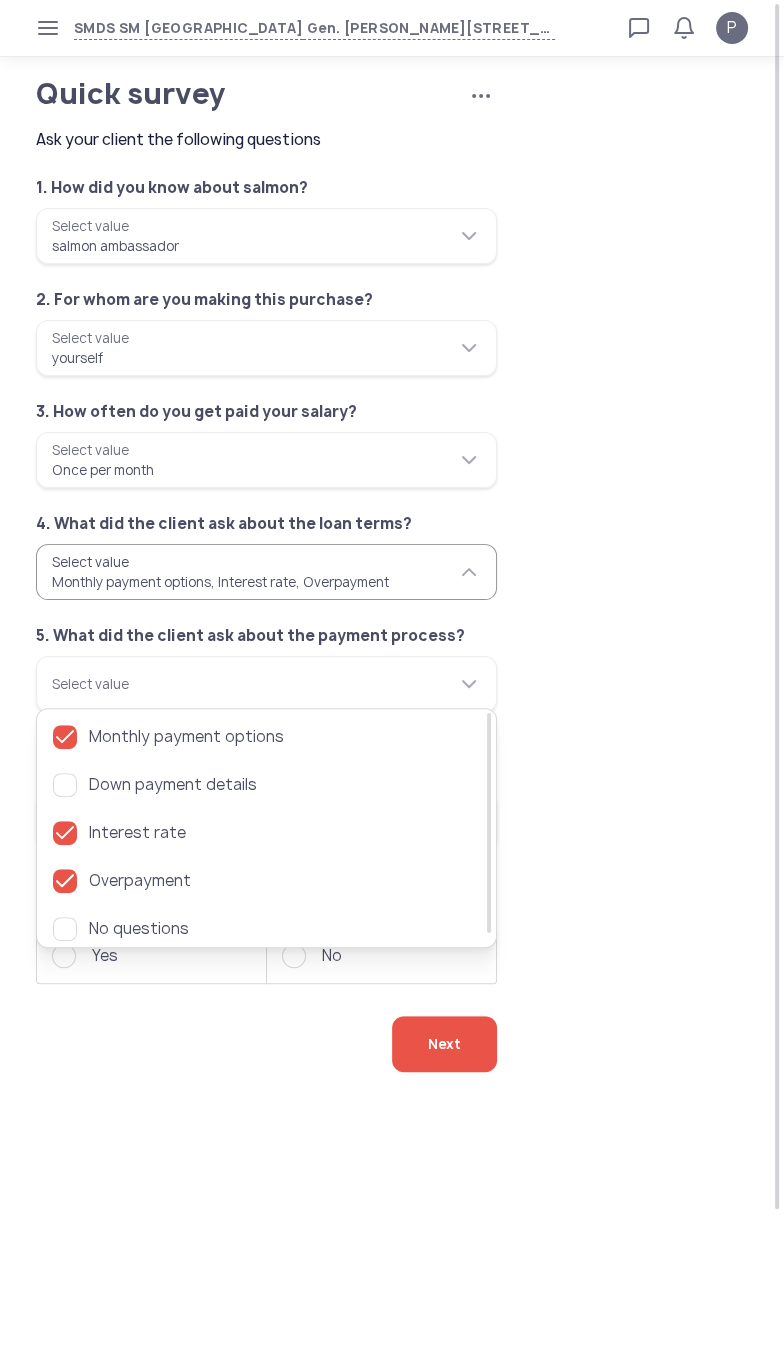 click on "**********" 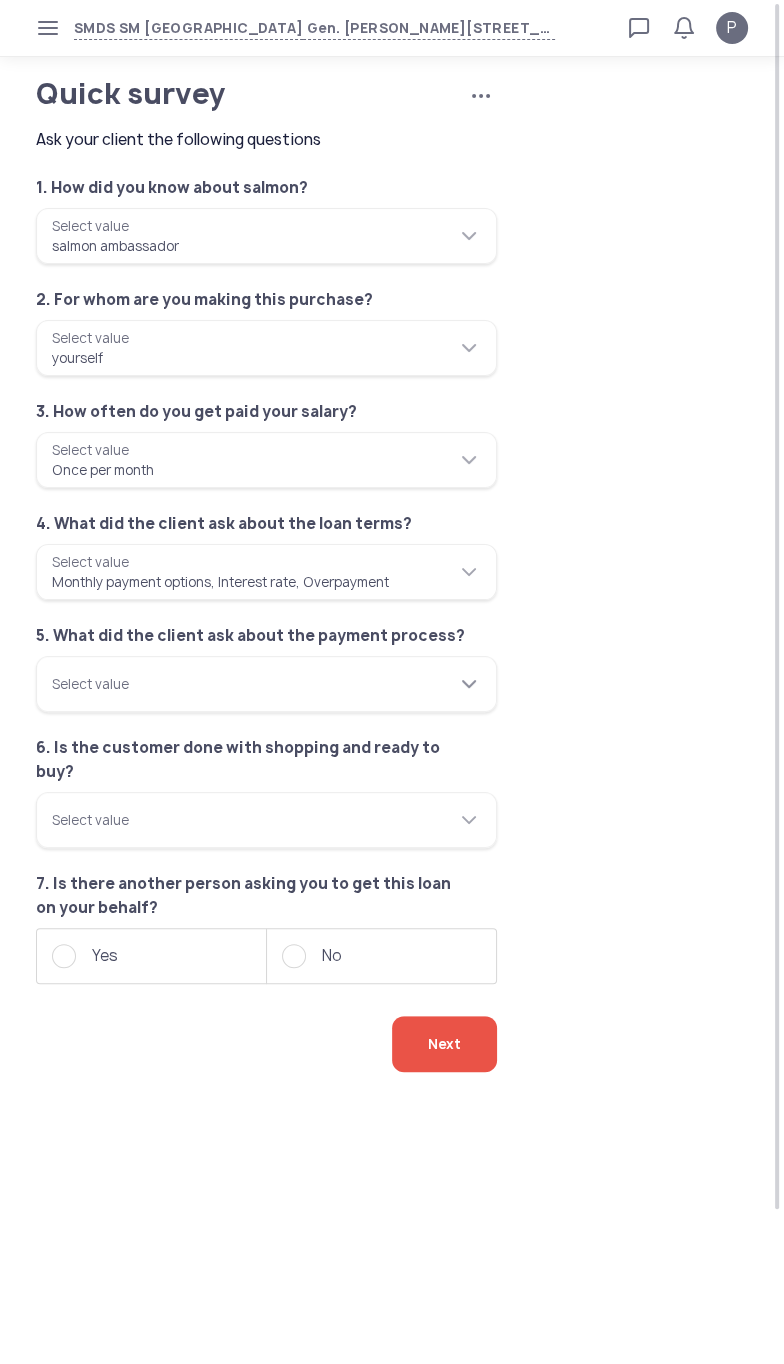 click on "Select value" 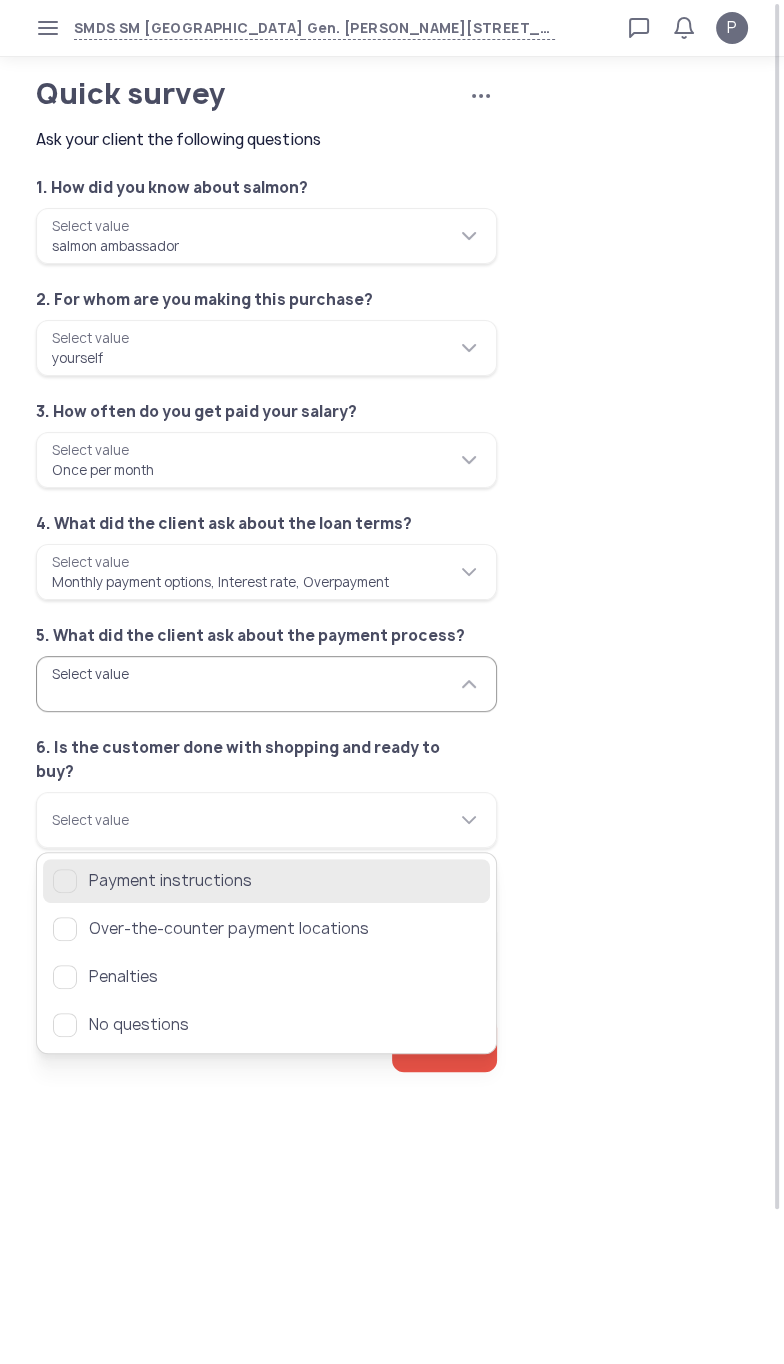 click on "Payment instructions" 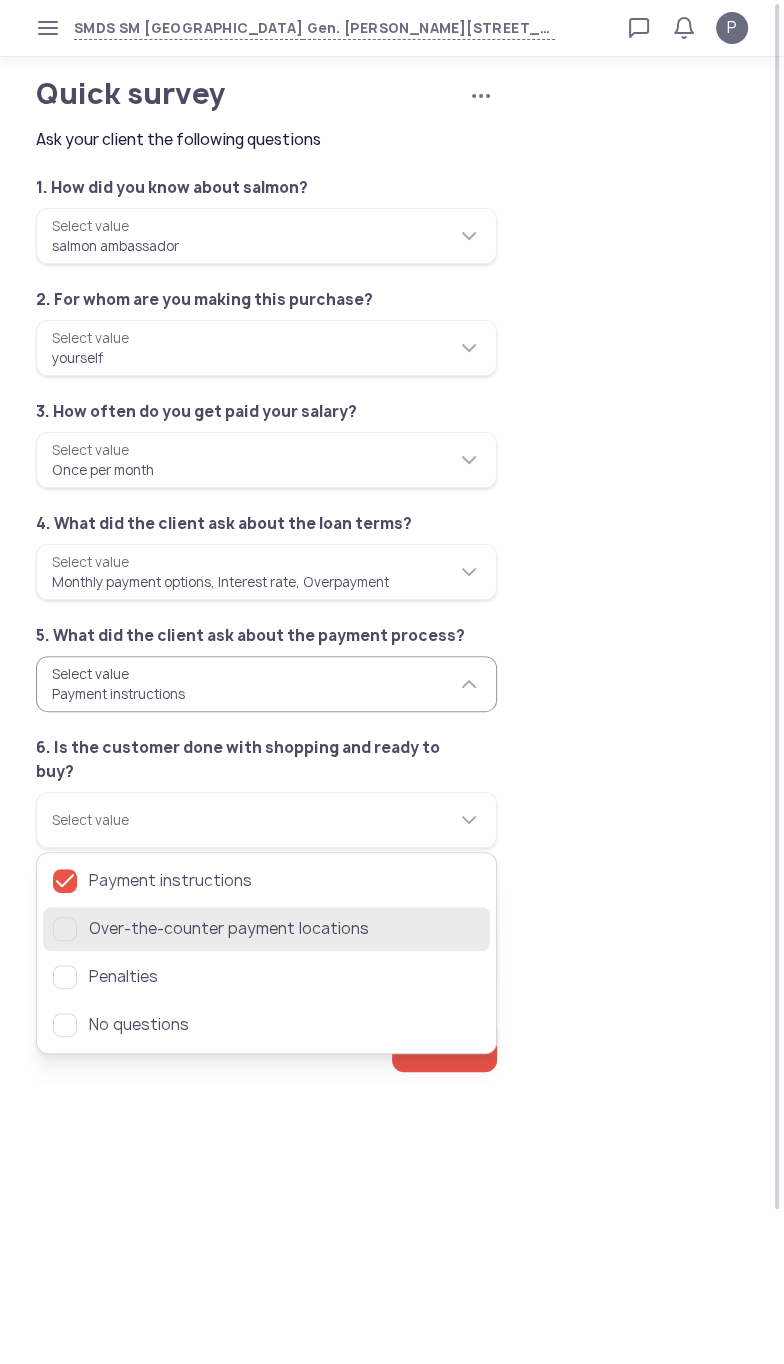 click 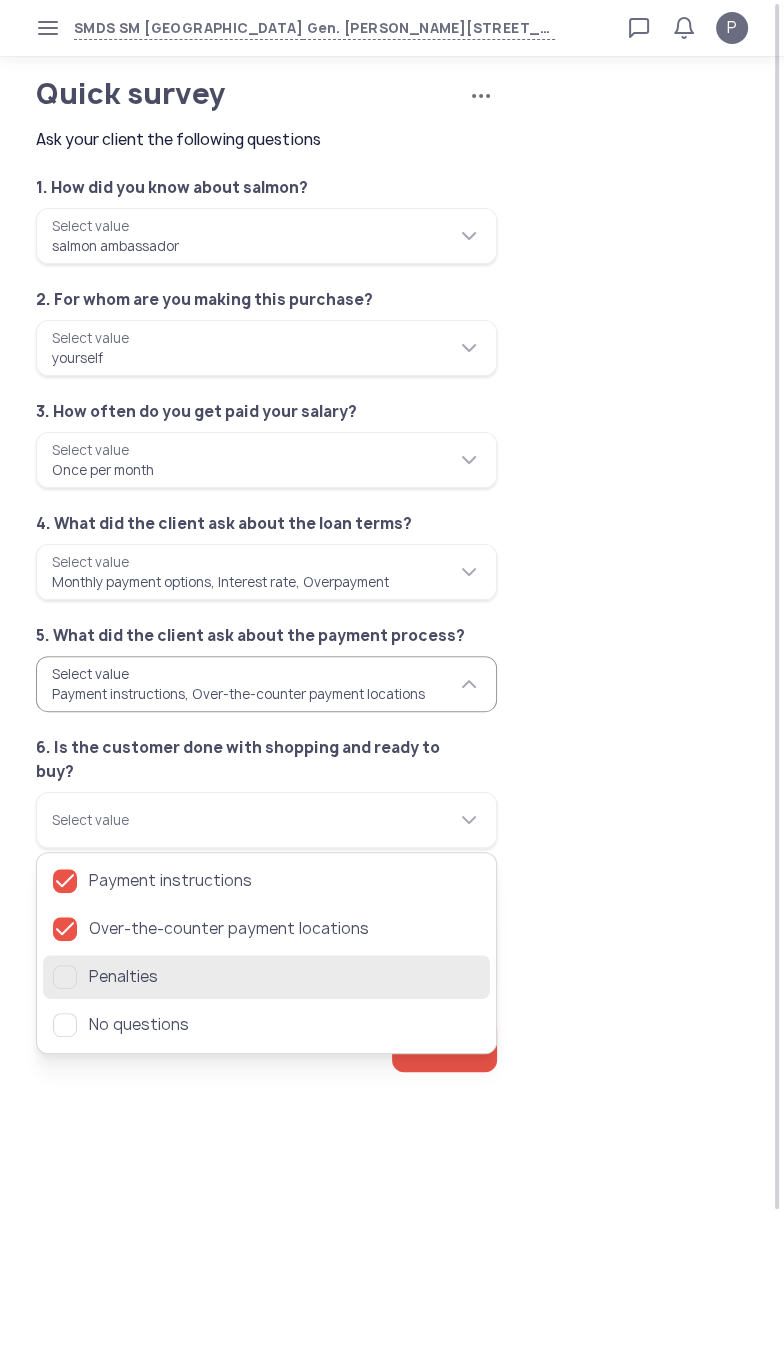 click 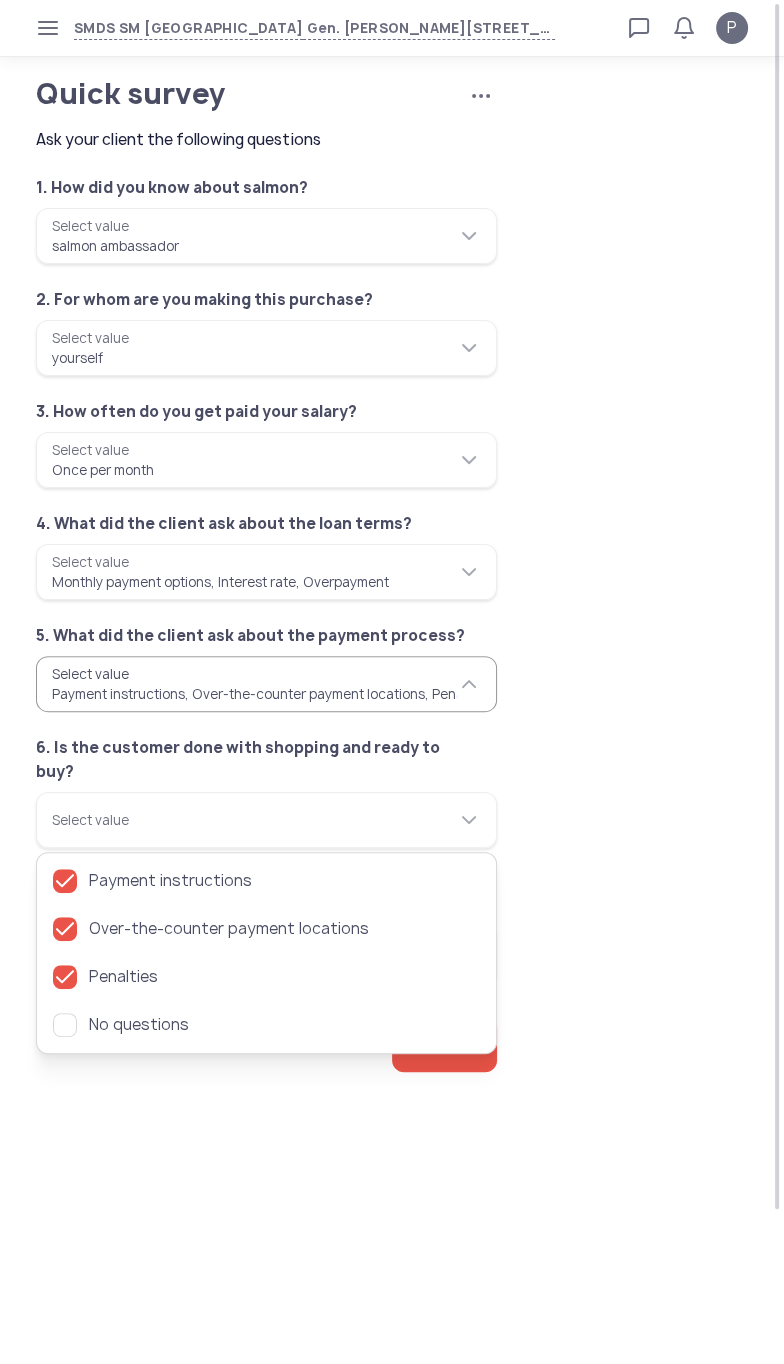 click on "**********" 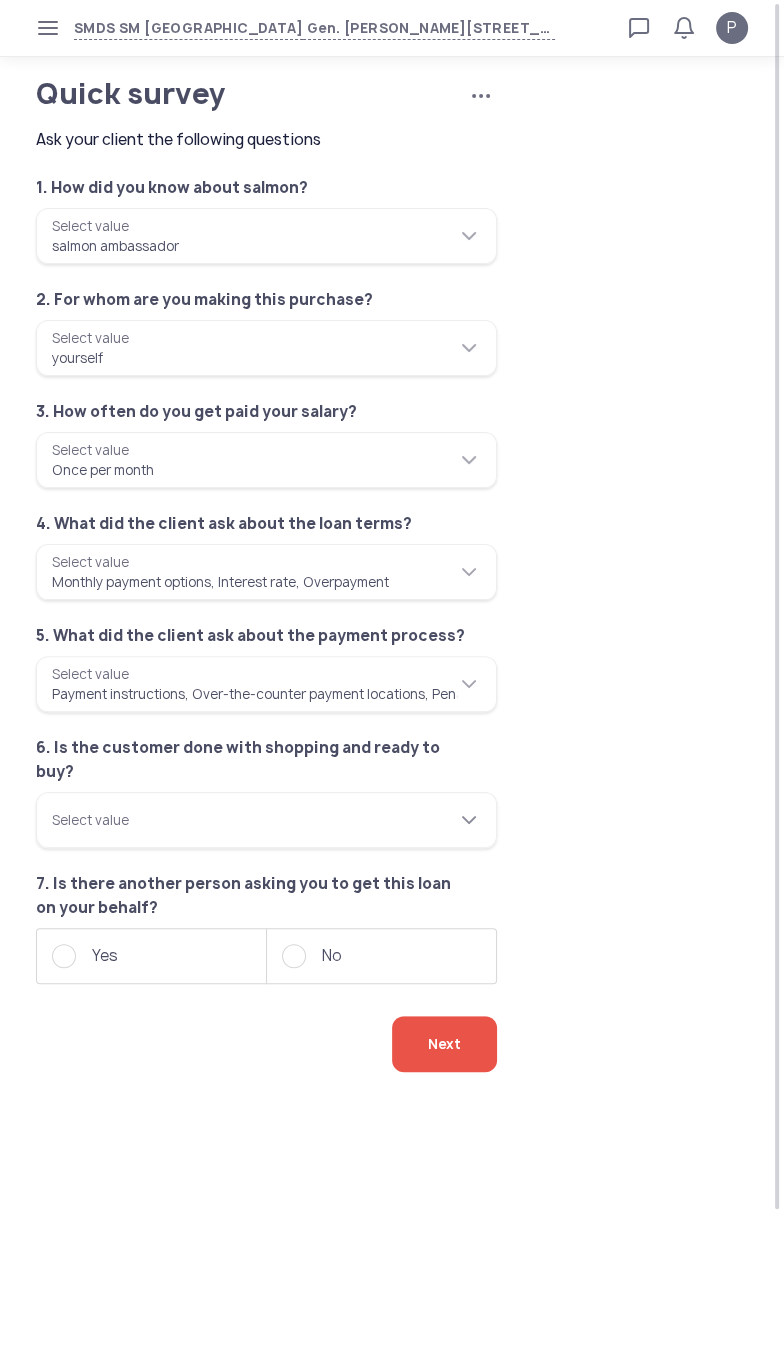click on "Select value" at bounding box center [266, 820] 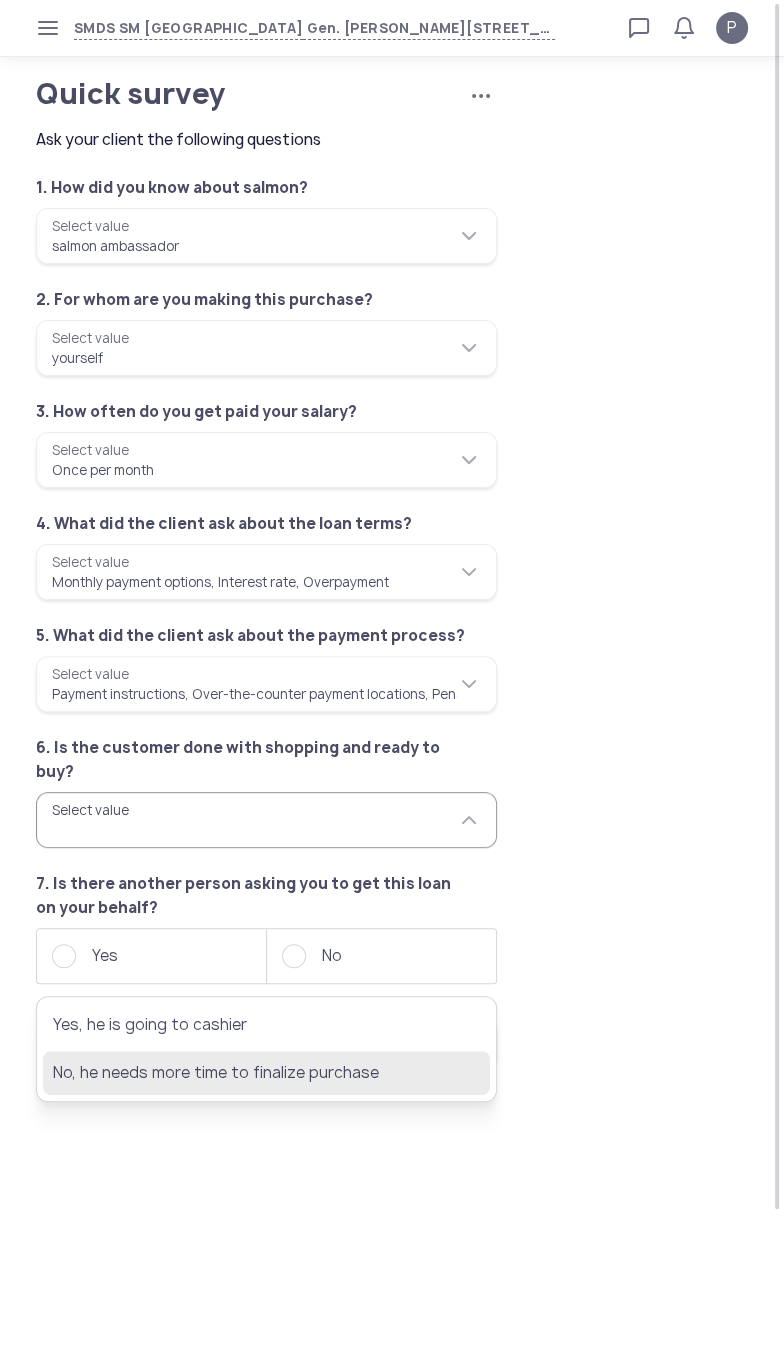 click on "No, he needs more time to finalize purchase" 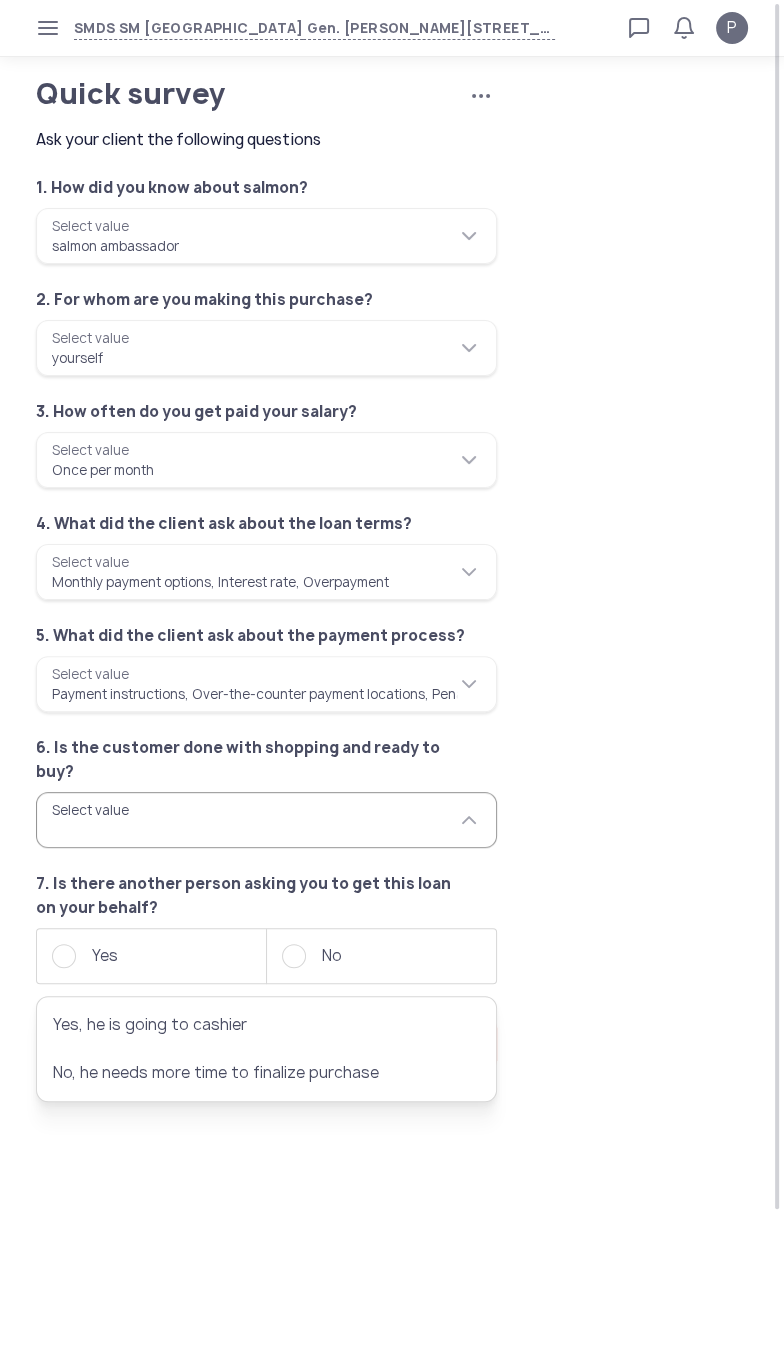 type on "**********" 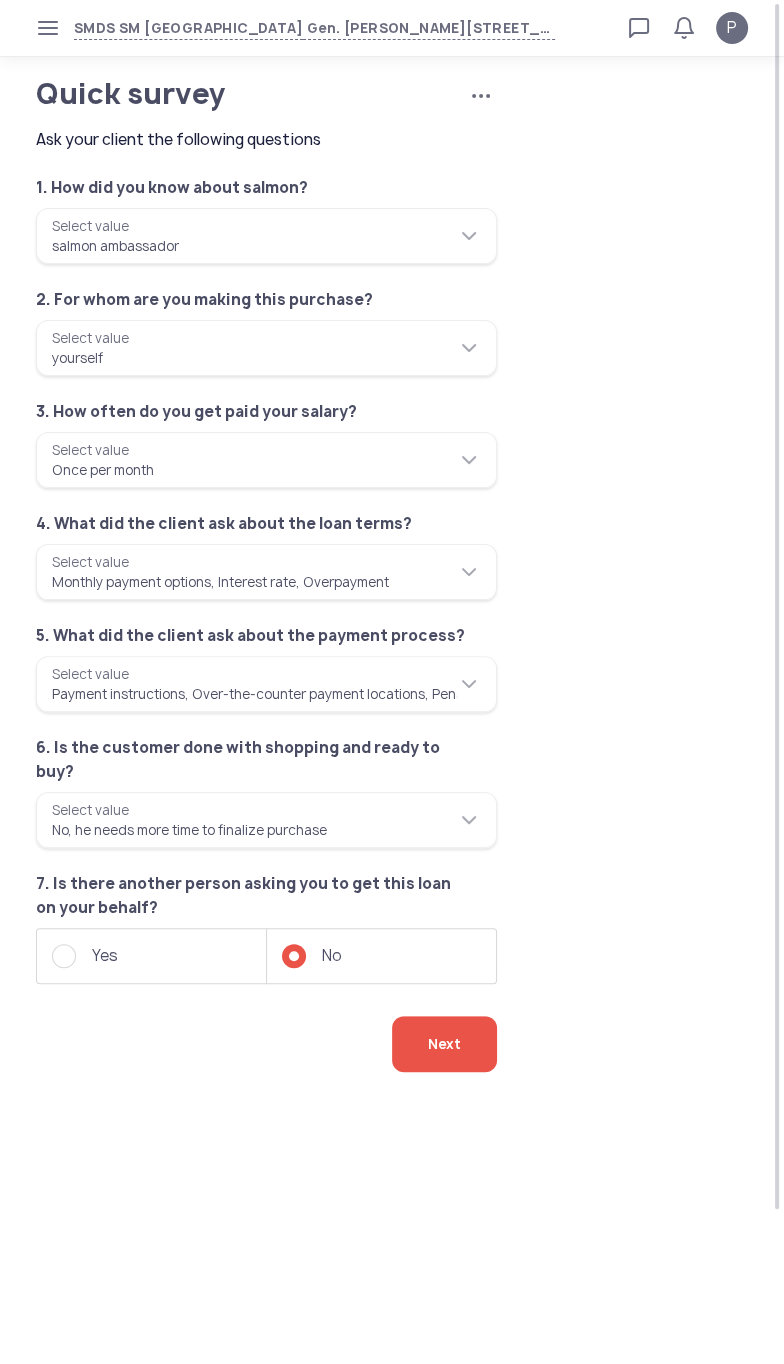 click on "Next" 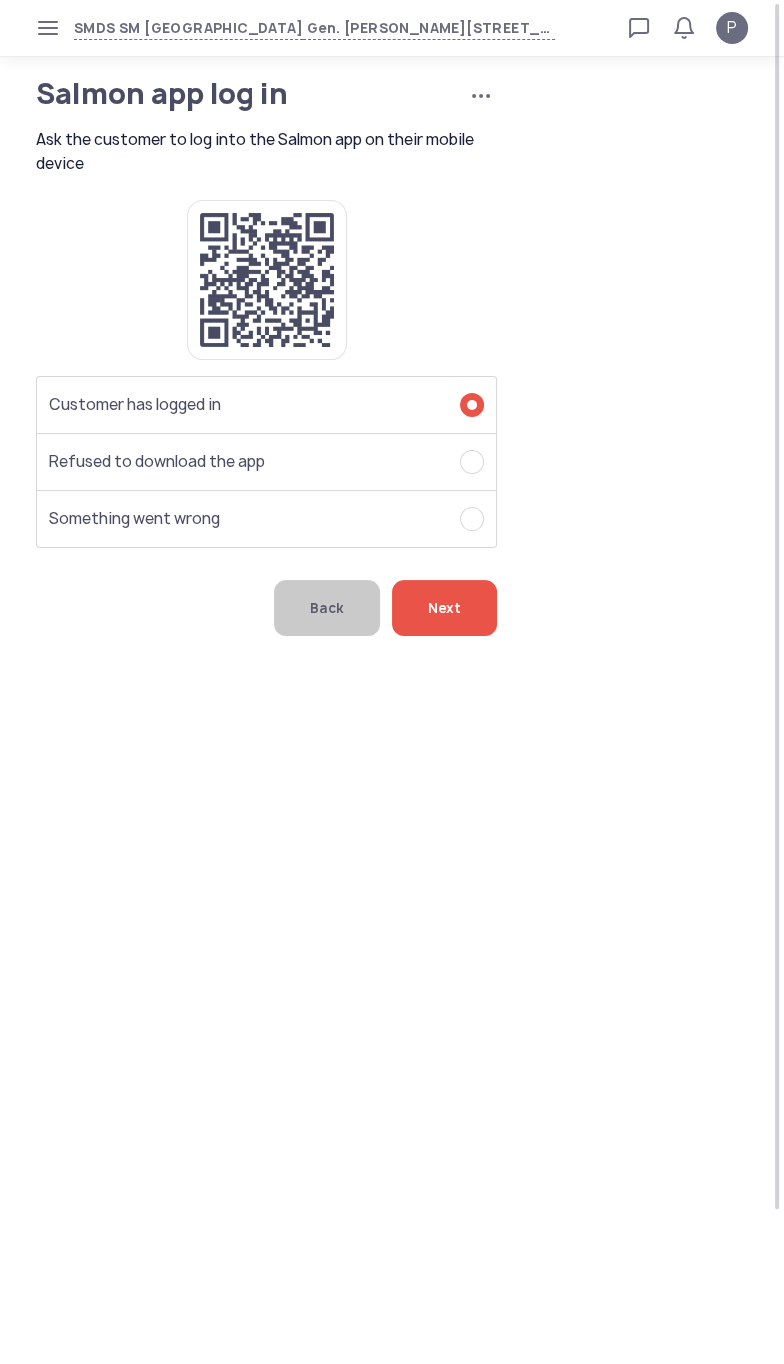 click on "Next" 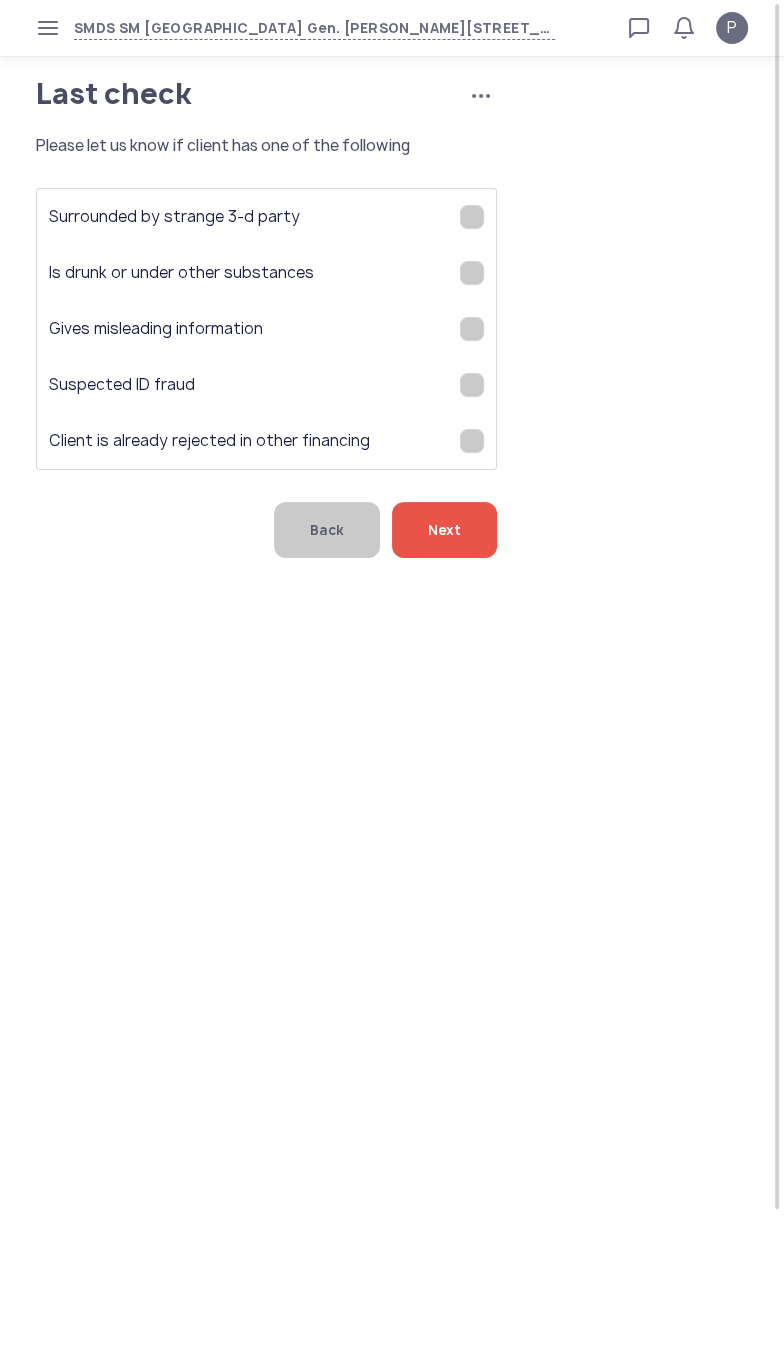 click on "Next" 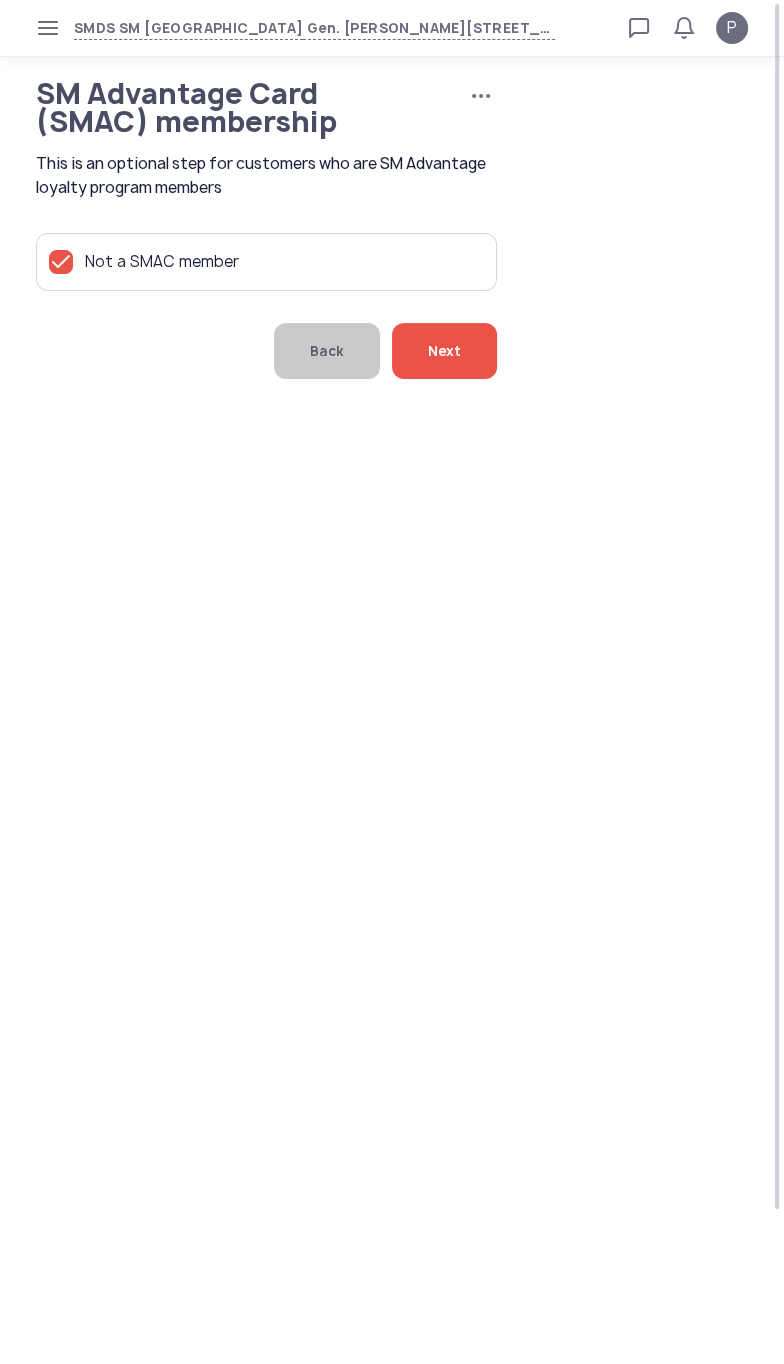 click on "Next" 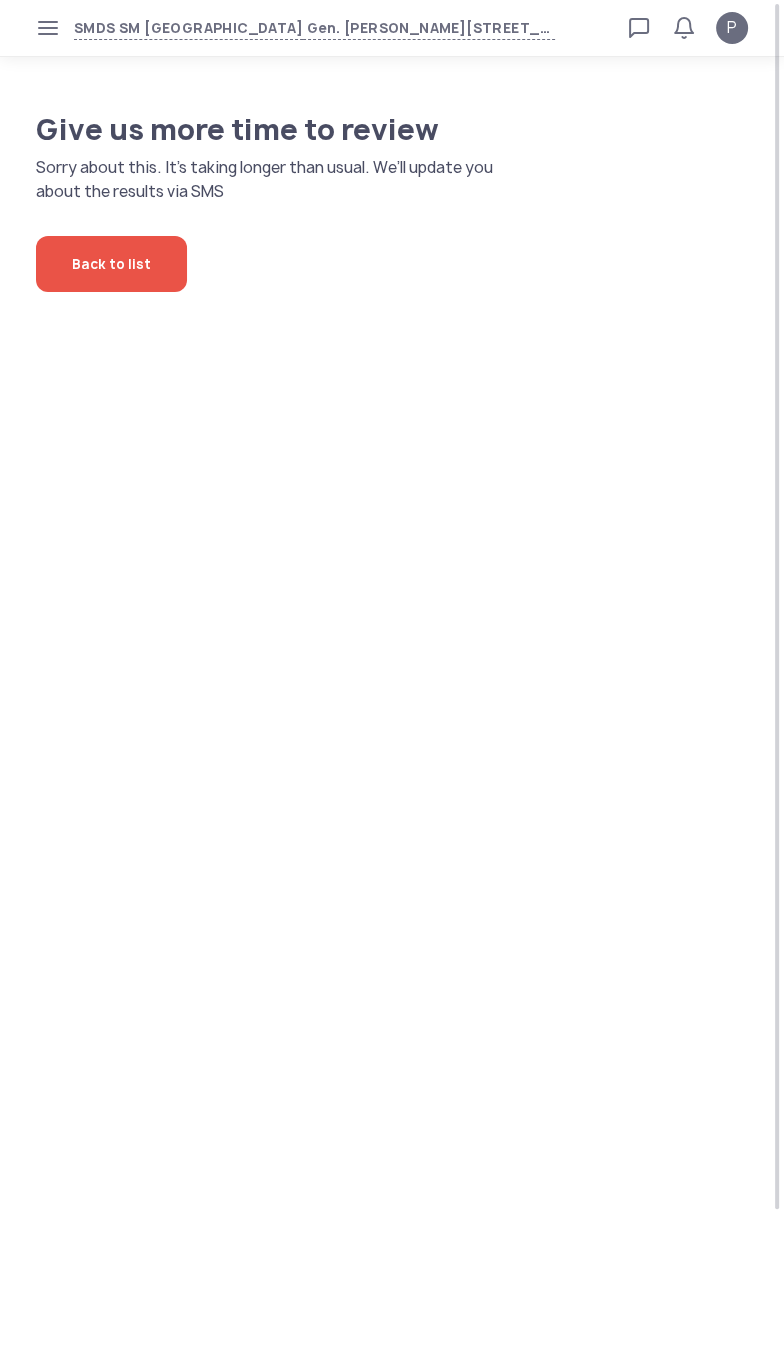 click on "SMDS SM San Mateo Gen. Luna Ave., Ampid 1, San Mateo, Rizal Loan calculator Loan applications FAQs Refund P P
Verified agent Full name Ma.Kristina Perez Telephone number +63 994 057 85 99 E-mail m.perez@sa.salmon.ph Log out Give us more time to review Sorry about this. It’s taking longer than usual. We’ll update you about the results via SMS  Back to list" at bounding box center (392, 682) 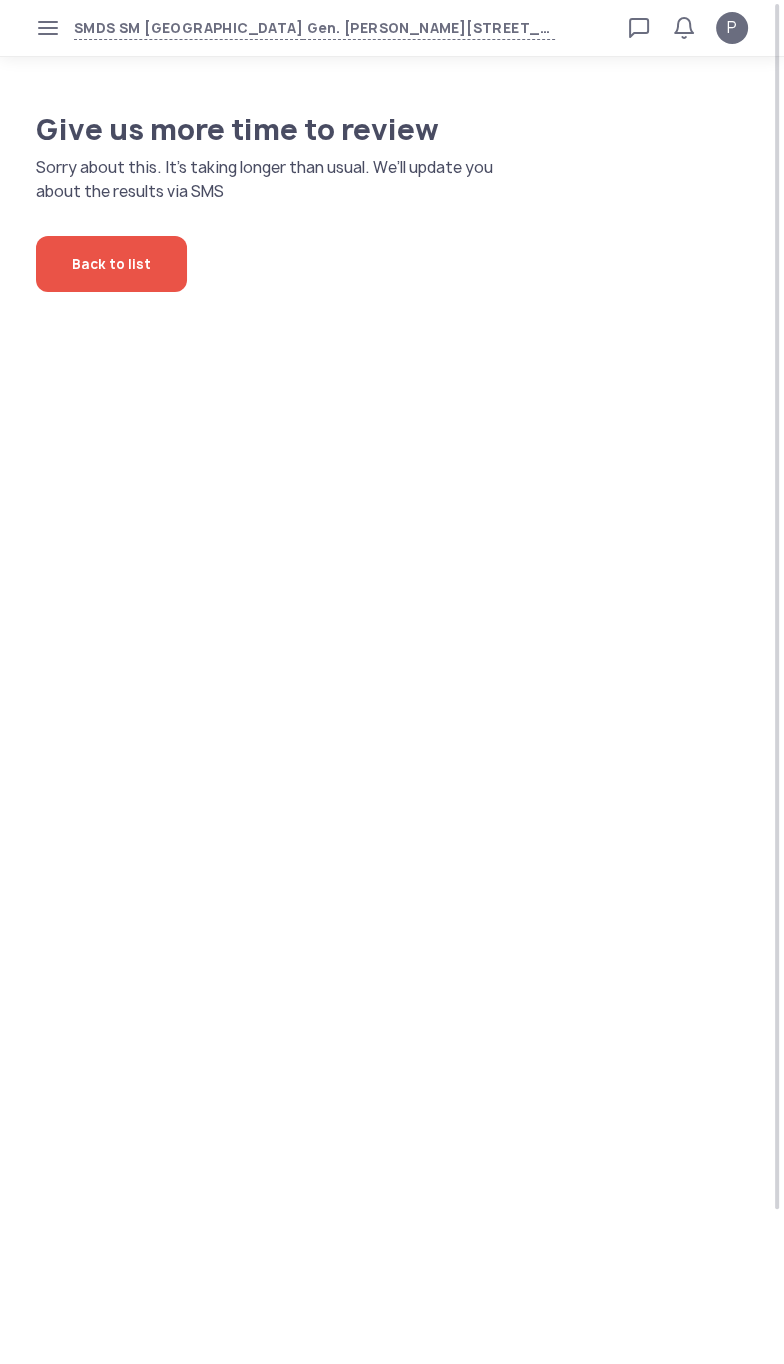 click on "SMDS SM San Mateo Gen. Luna Ave., Ampid 1, San Mateo, Rizal Loan calculator Loan applications FAQs Refund P P
Verified agent Full name Ma.Kristina Perez Telephone number +63 994 057 85 99 E-mail m.perez@sa.salmon.ph Log out Give us more time to review Sorry about this. It’s taking longer than usual. We’ll update you about the results via SMS  Back to list" at bounding box center [392, 682] 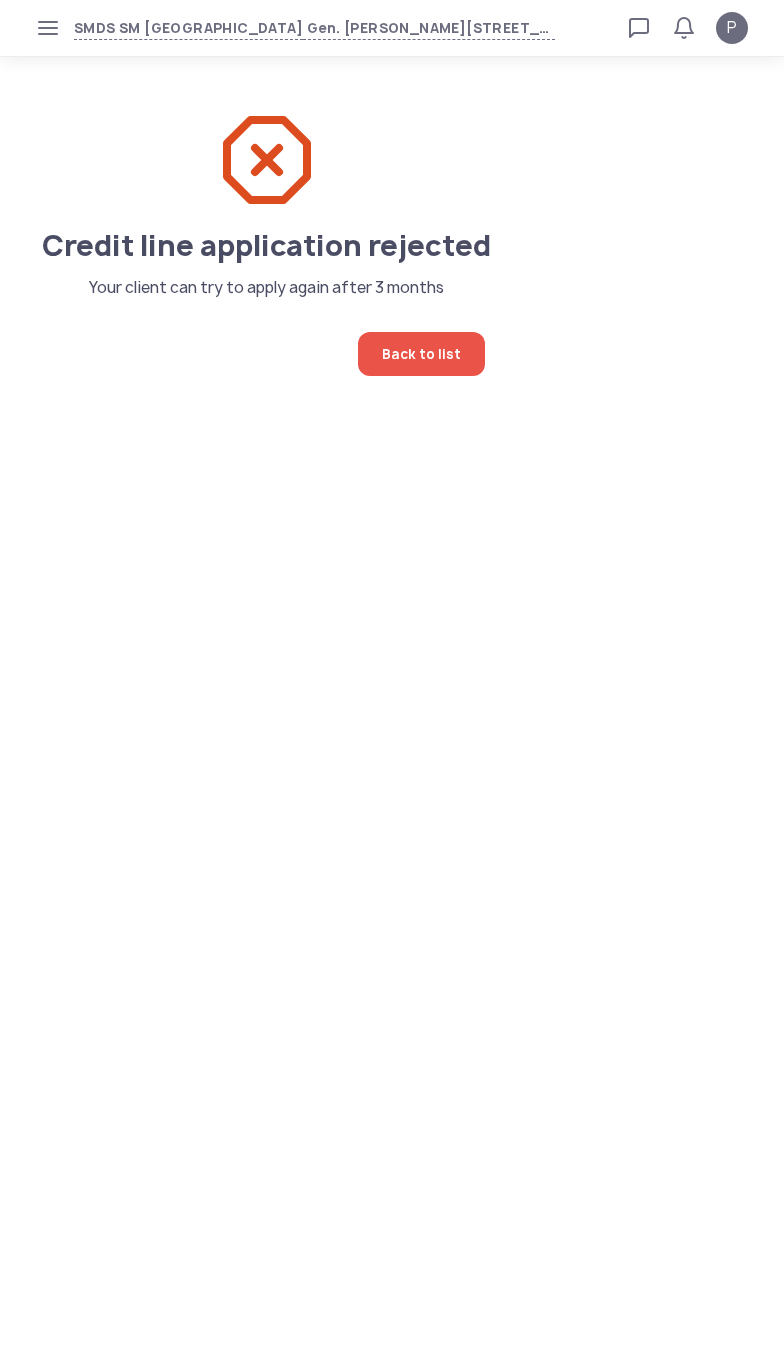 scroll, scrollTop: 0, scrollLeft: 0, axis: both 